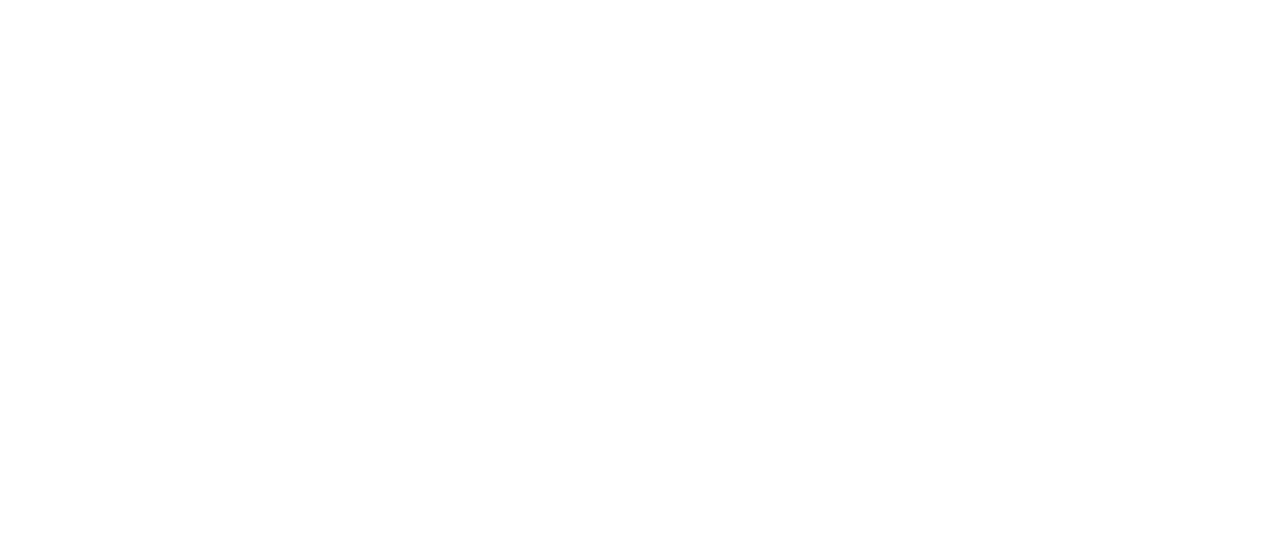 scroll, scrollTop: 0, scrollLeft: 0, axis: both 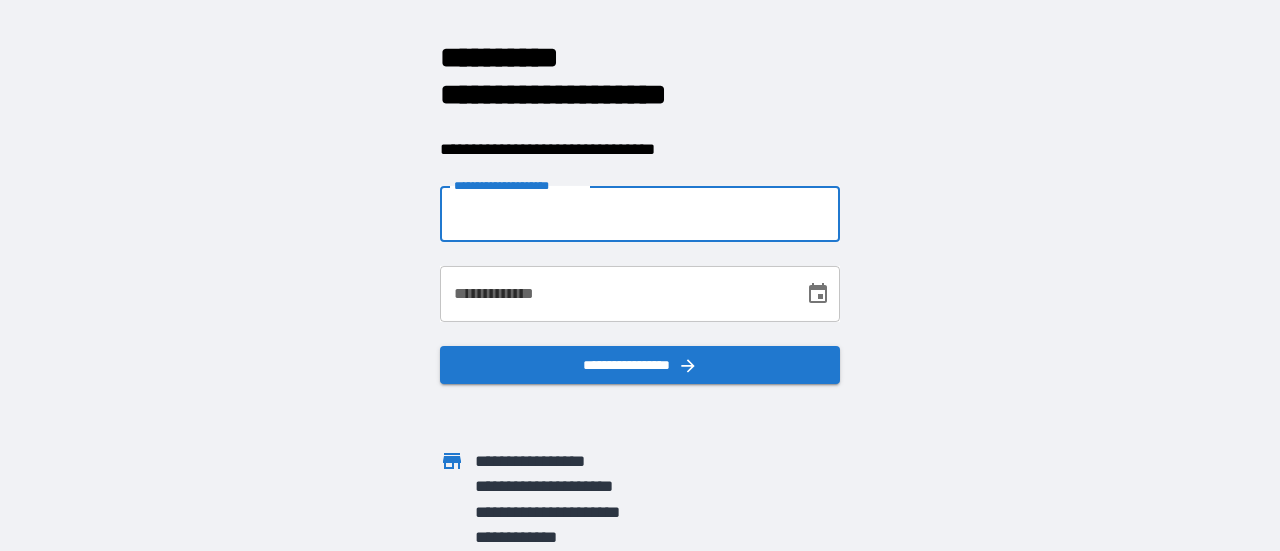 click on "**********" at bounding box center (640, 214) 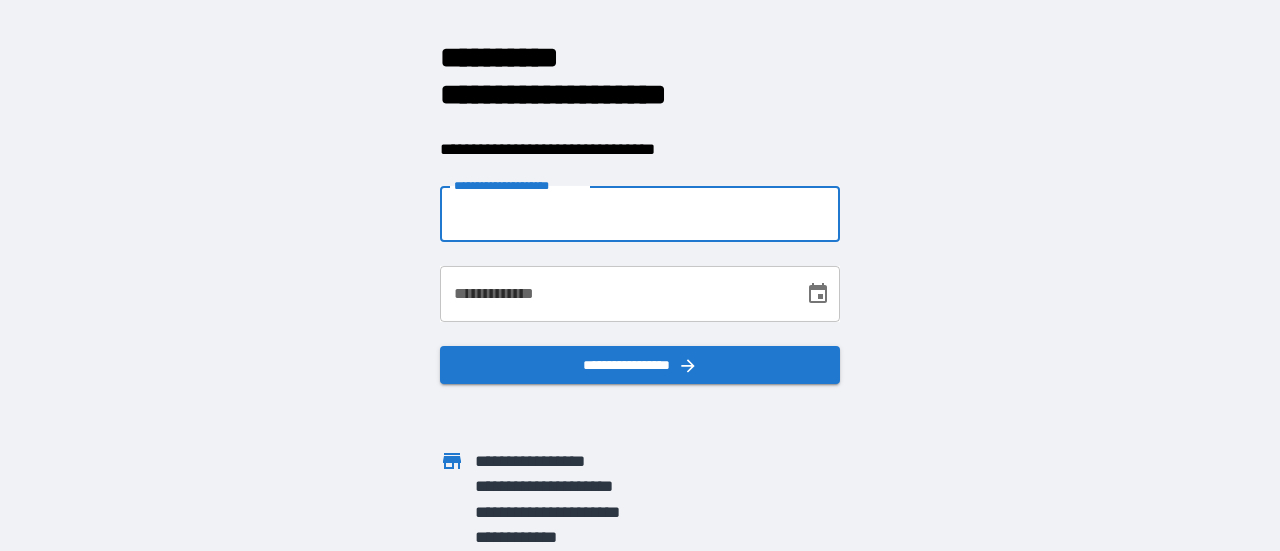 type on "**********" 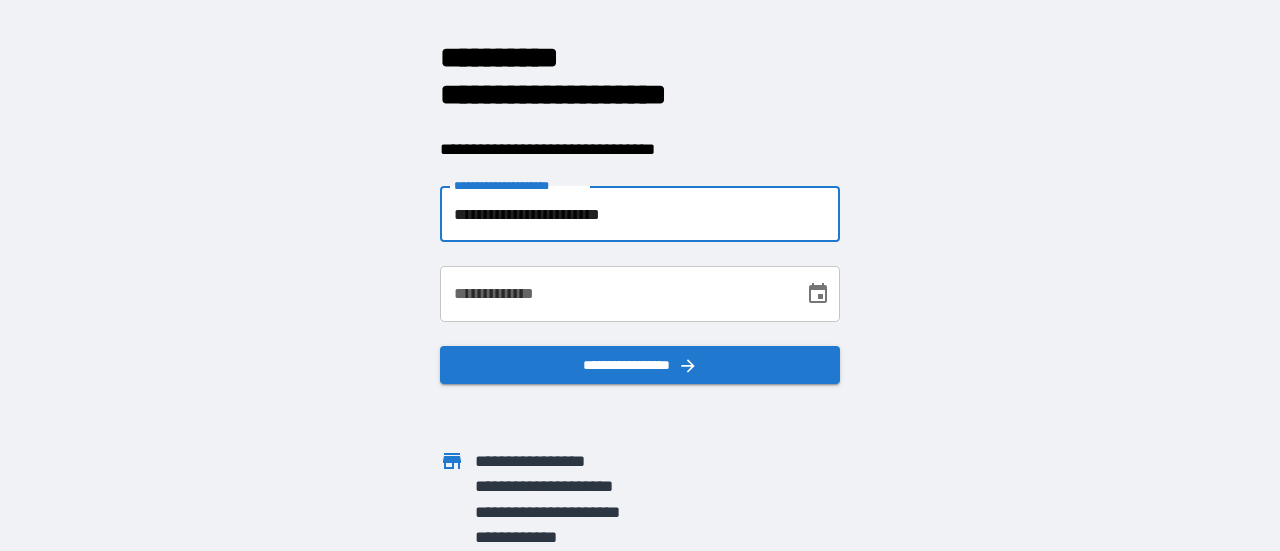 click 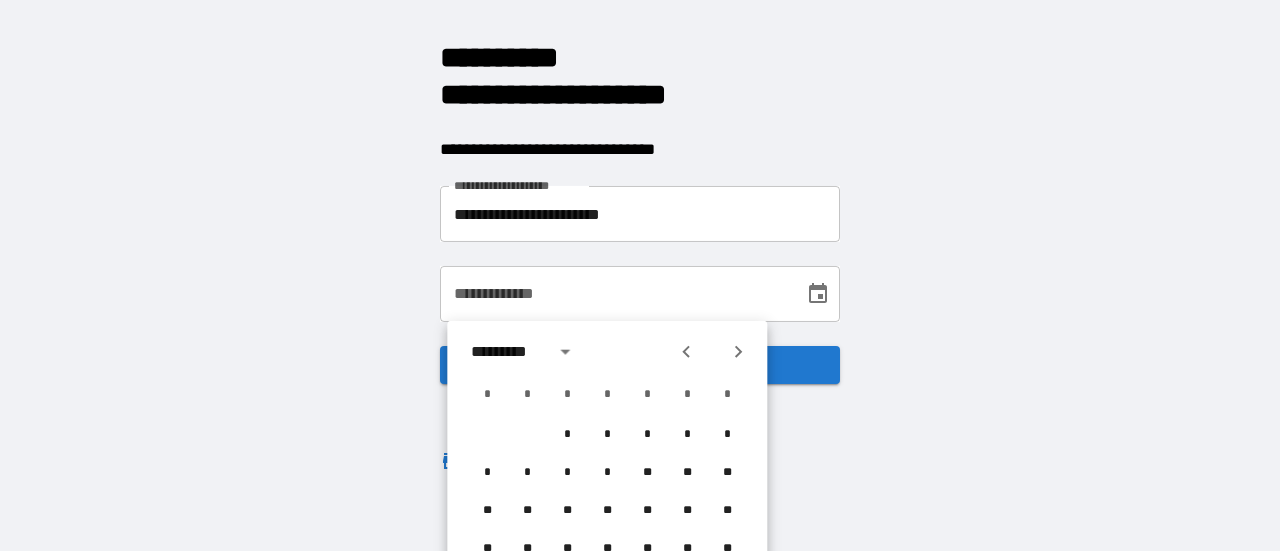 click 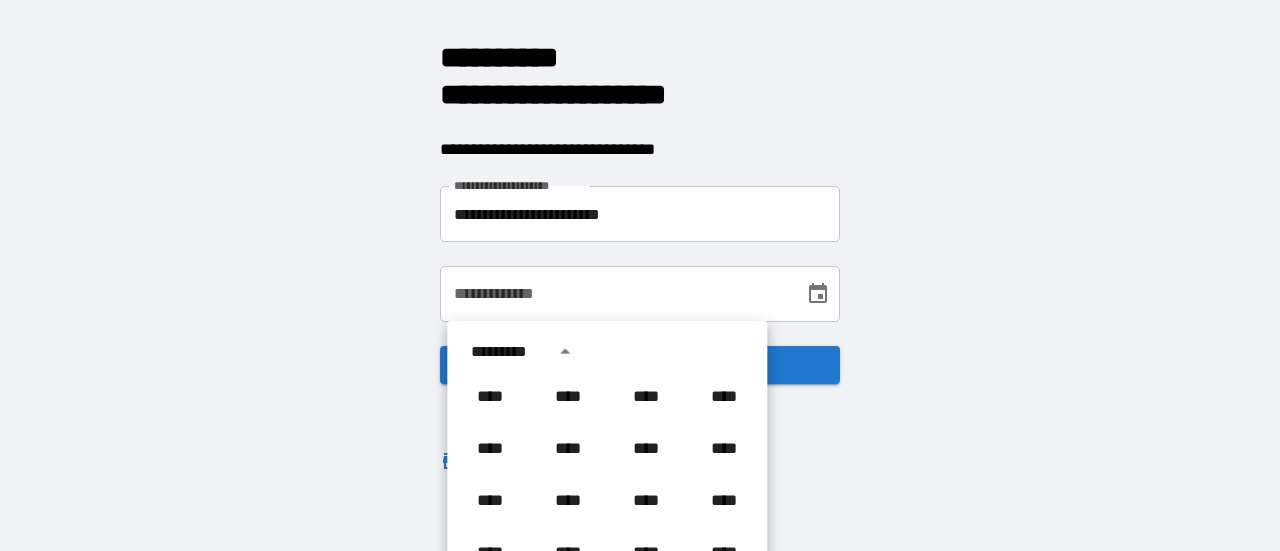 scroll, scrollTop: 1286, scrollLeft: 0, axis: vertical 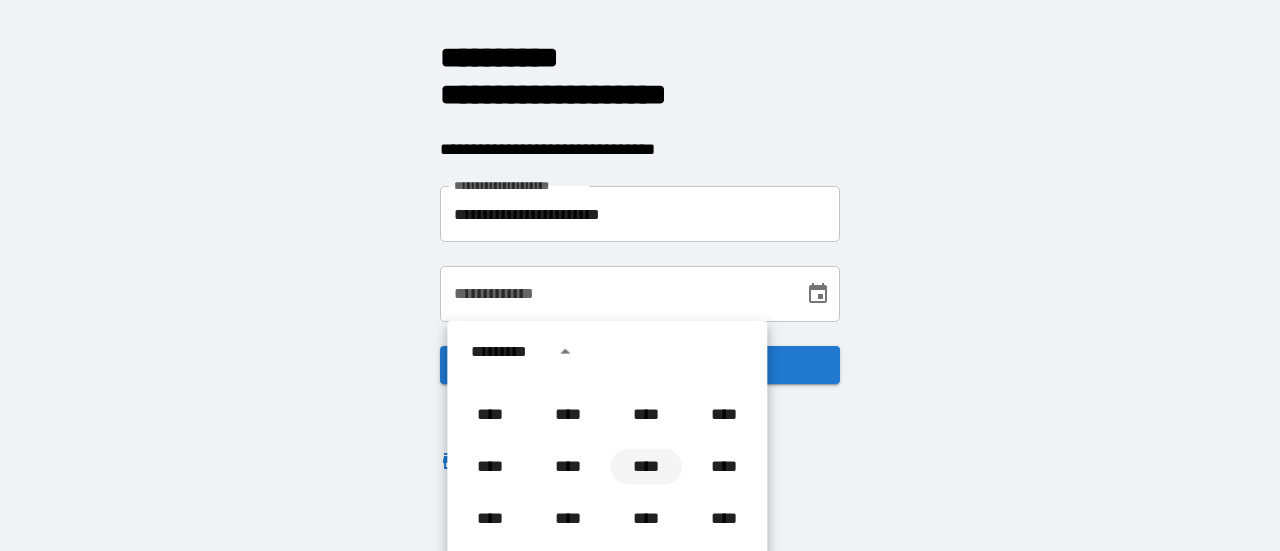 click on "****" at bounding box center [646, 467] 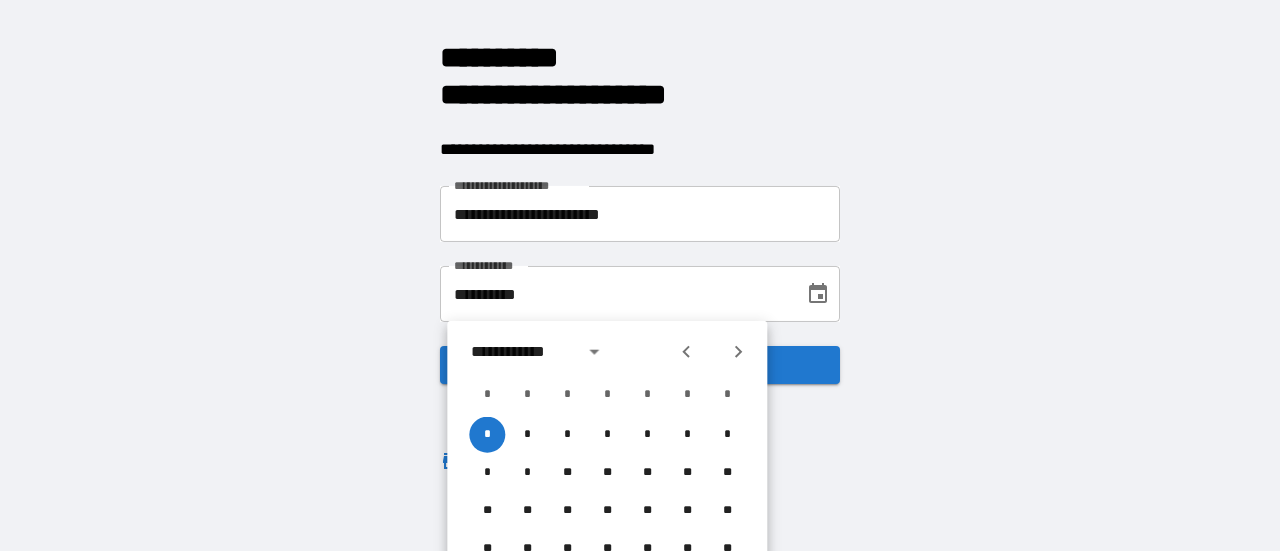 click 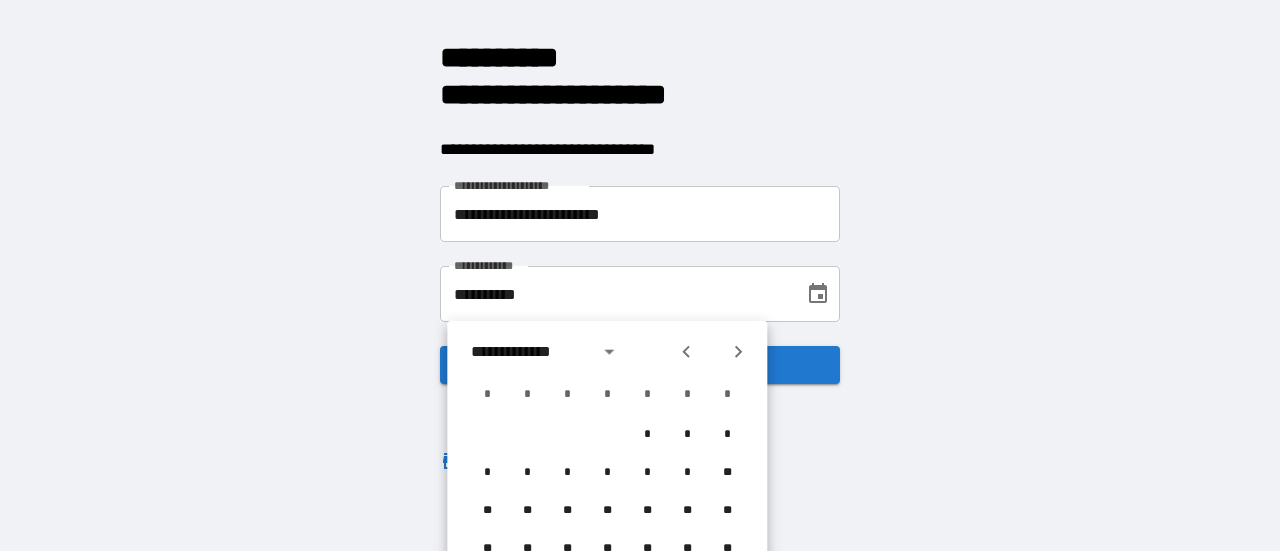 click 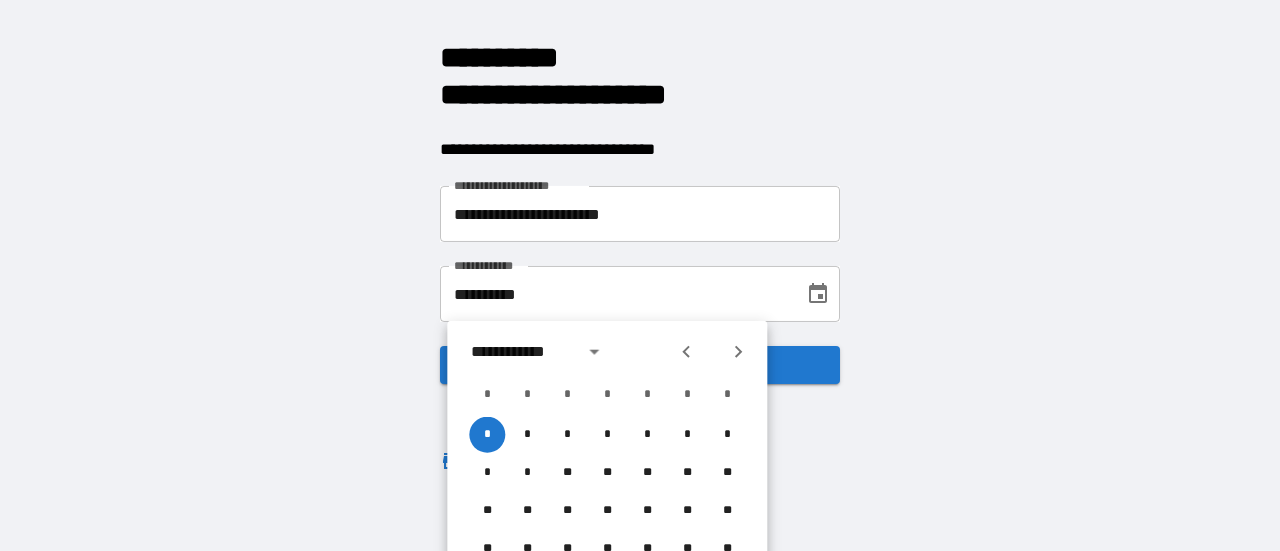 click 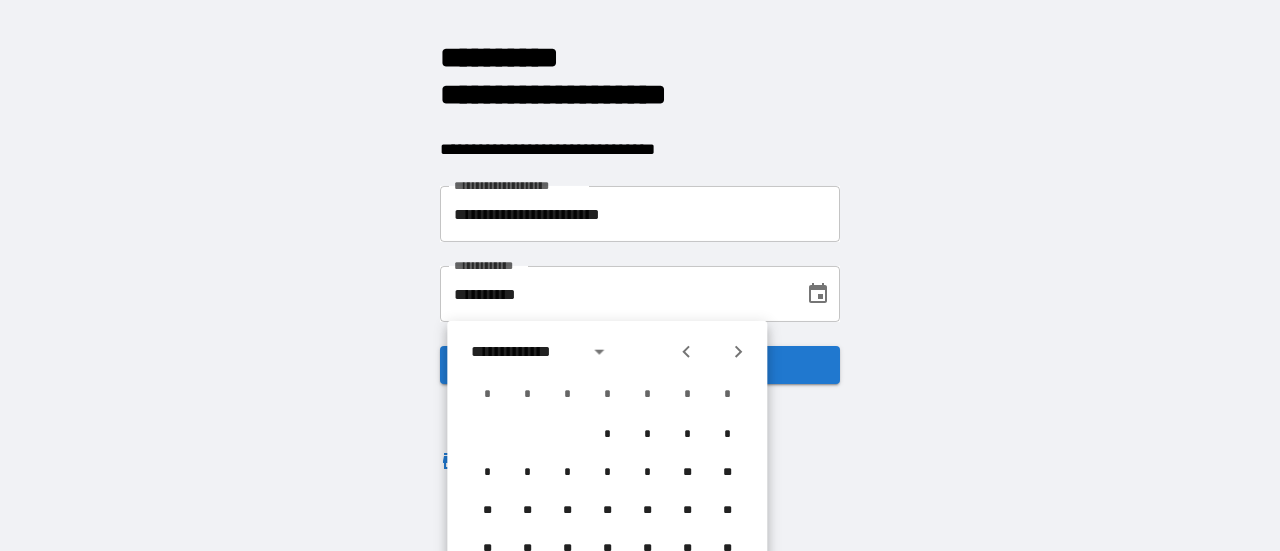 click 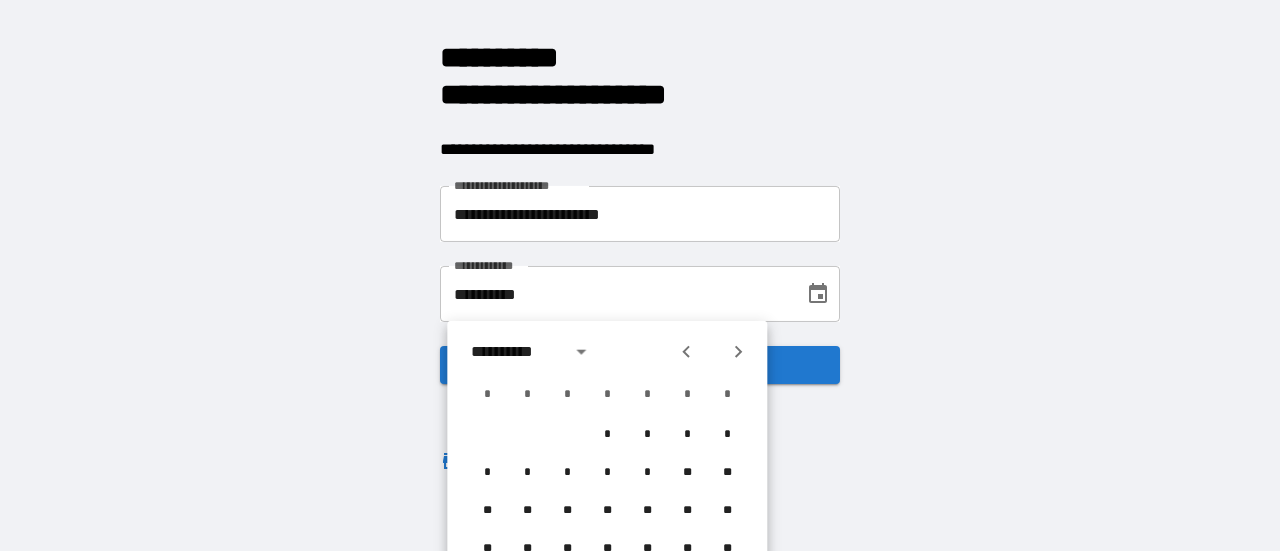 scroll, scrollTop: 103, scrollLeft: 0, axis: vertical 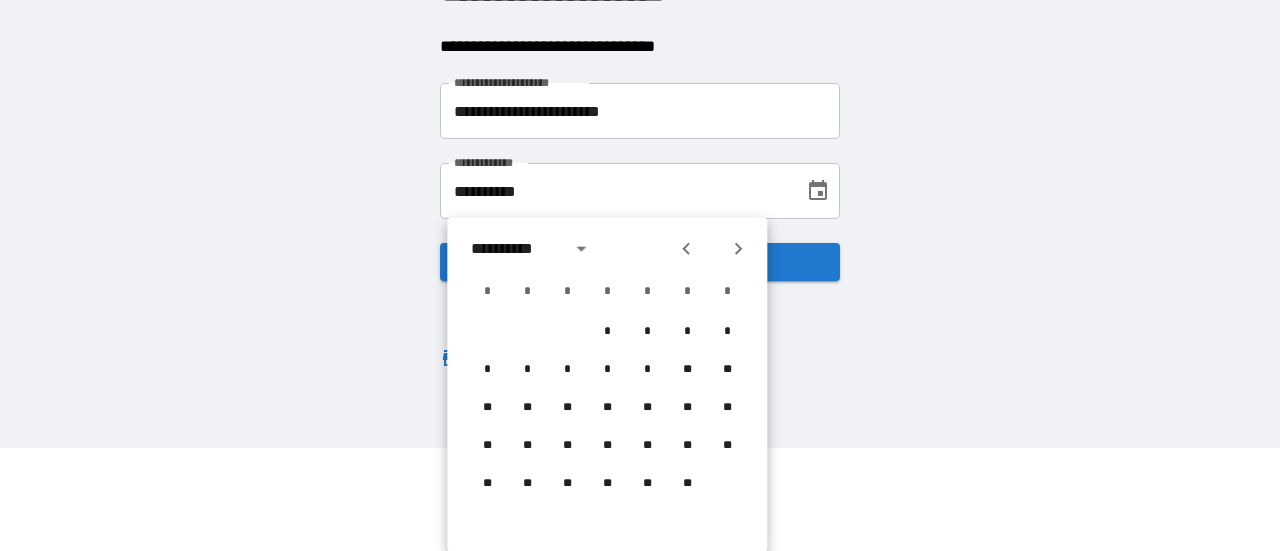 click on "**********" at bounding box center [640, 172] 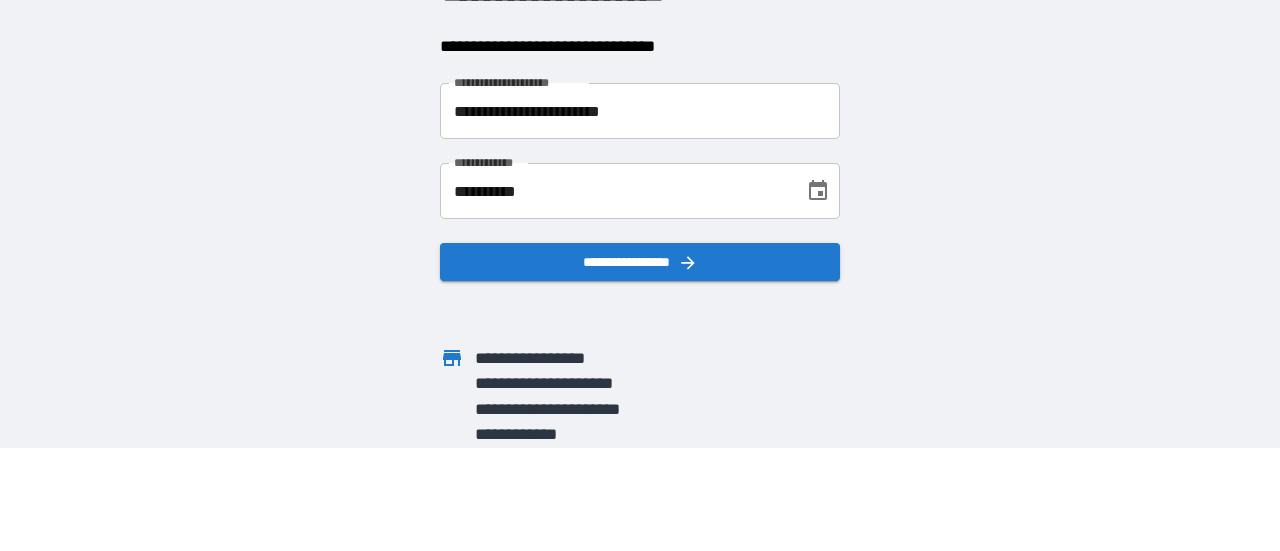 scroll, scrollTop: 0, scrollLeft: 0, axis: both 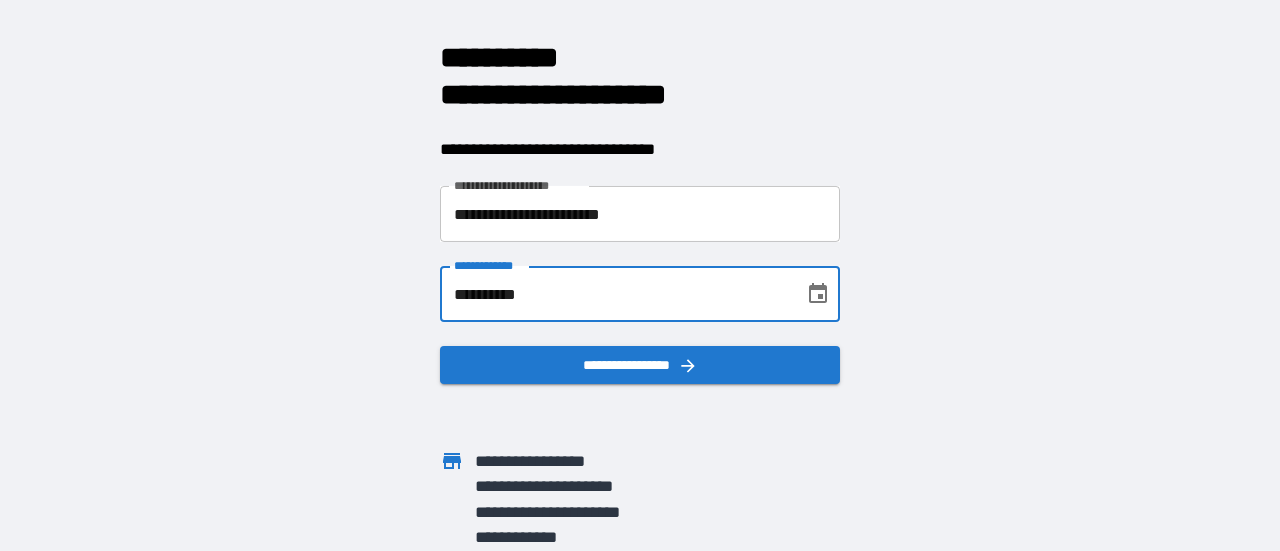 click on "**********" at bounding box center (615, 294) 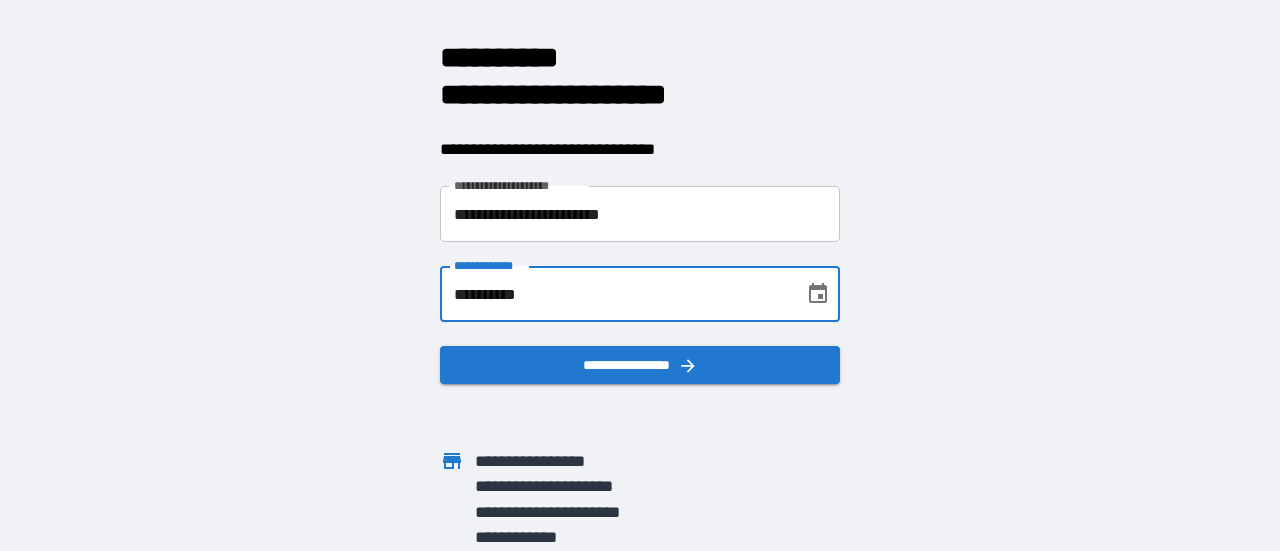 click on "**********" at bounding box center [615, 294] 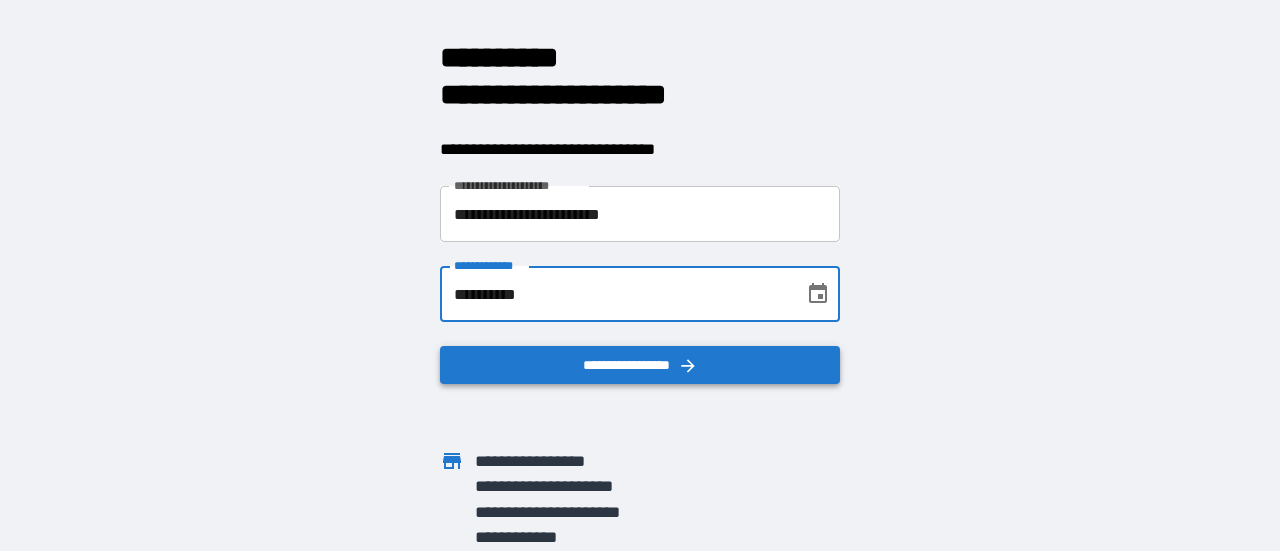 type on "**********" 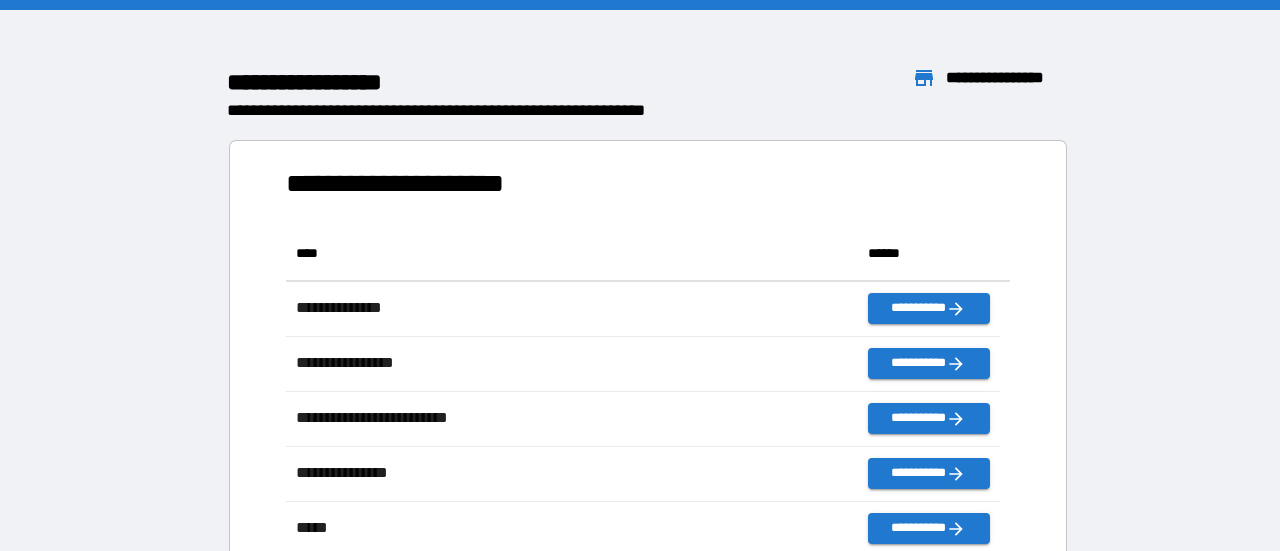 scroll, scrollTop: 16, scrollLeft: 16, axis: both 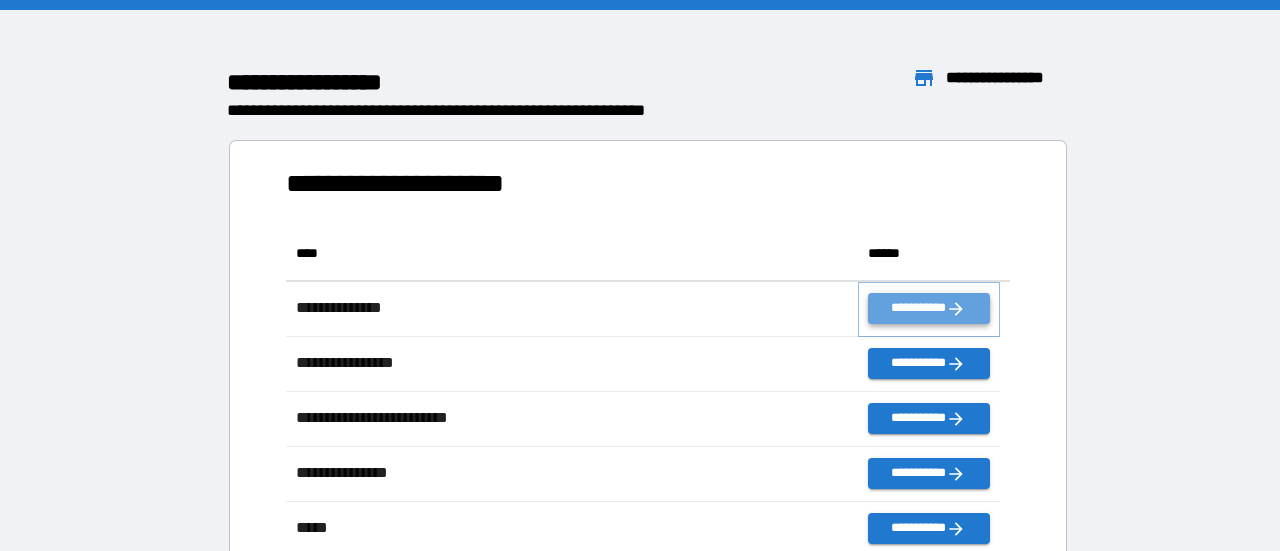 click on "**********" at bounding box center (929, 308) 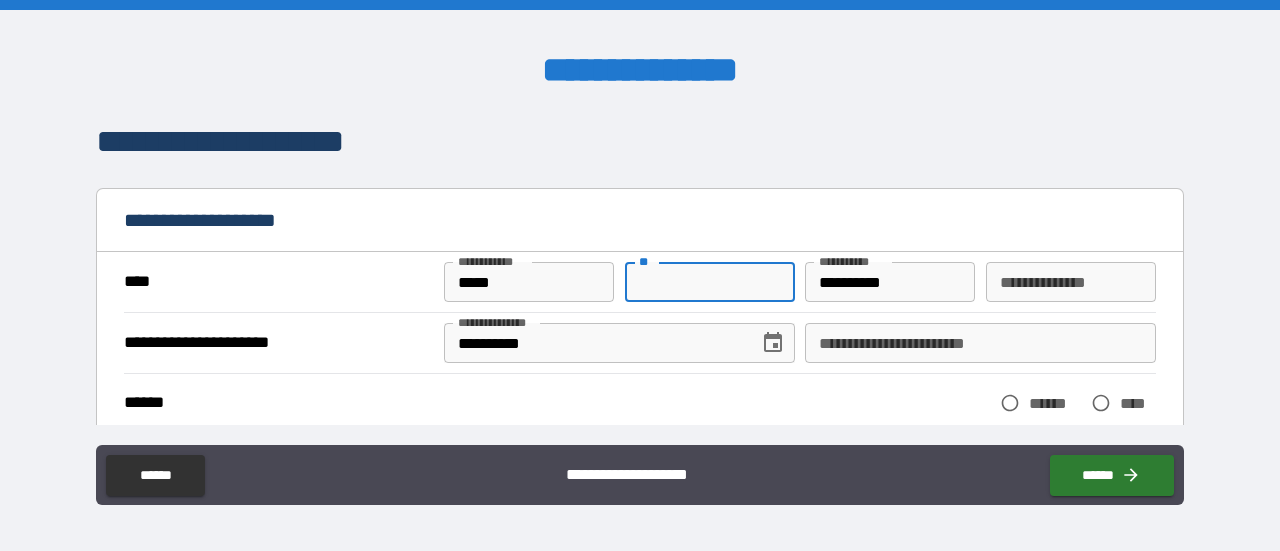 click on "**" at bounding box center (710, 282) 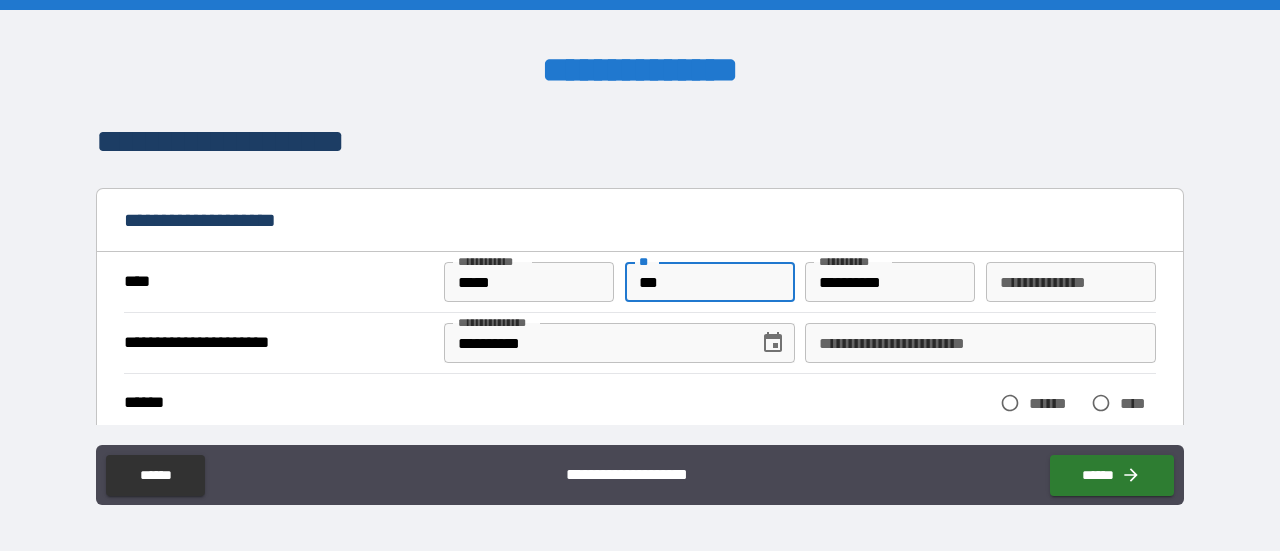 type on "***" 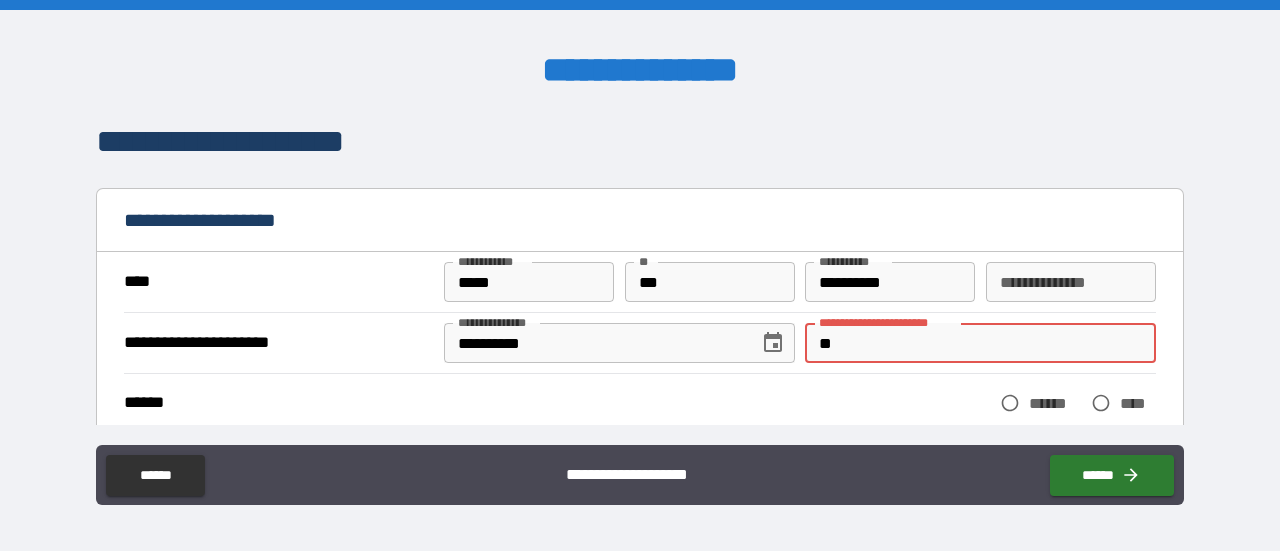 type on "*" 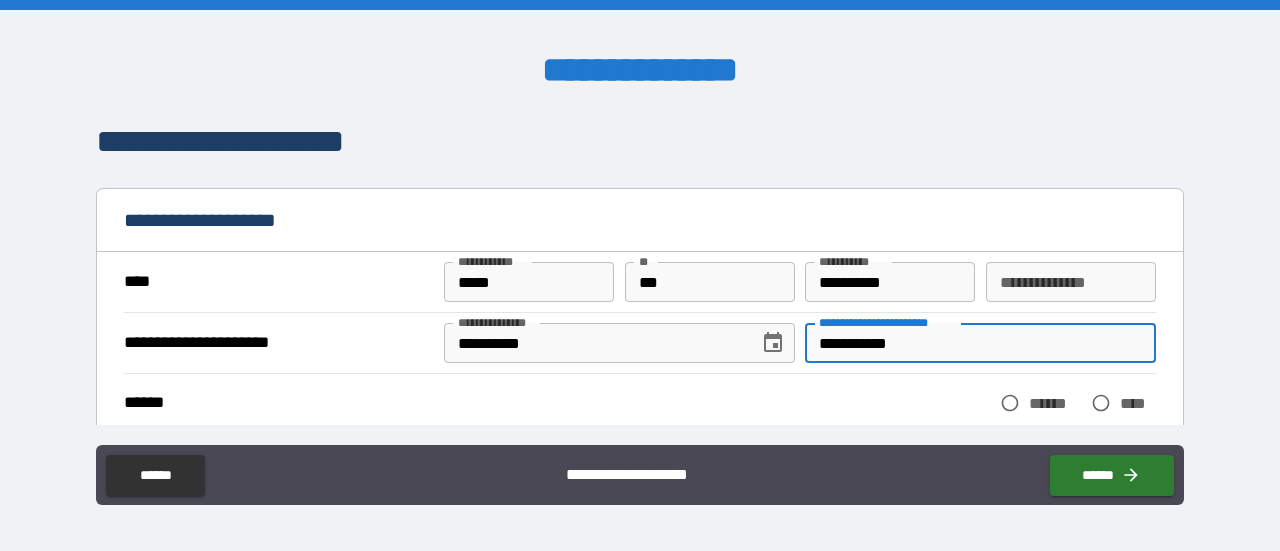 type on "**********" 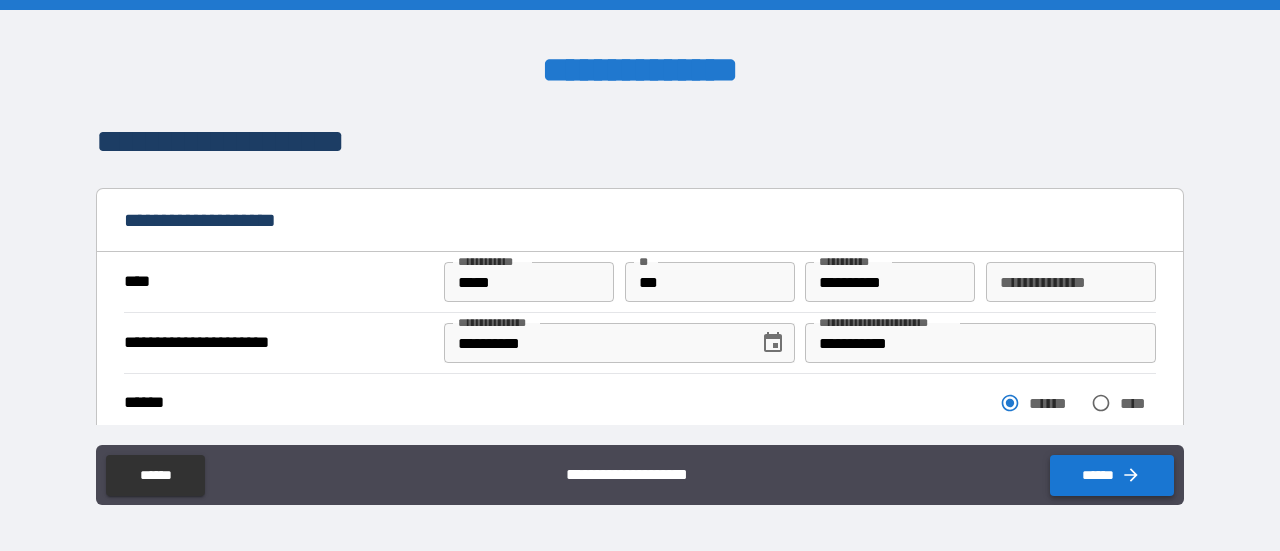 click on "******" at bounding box center (1112, 475) 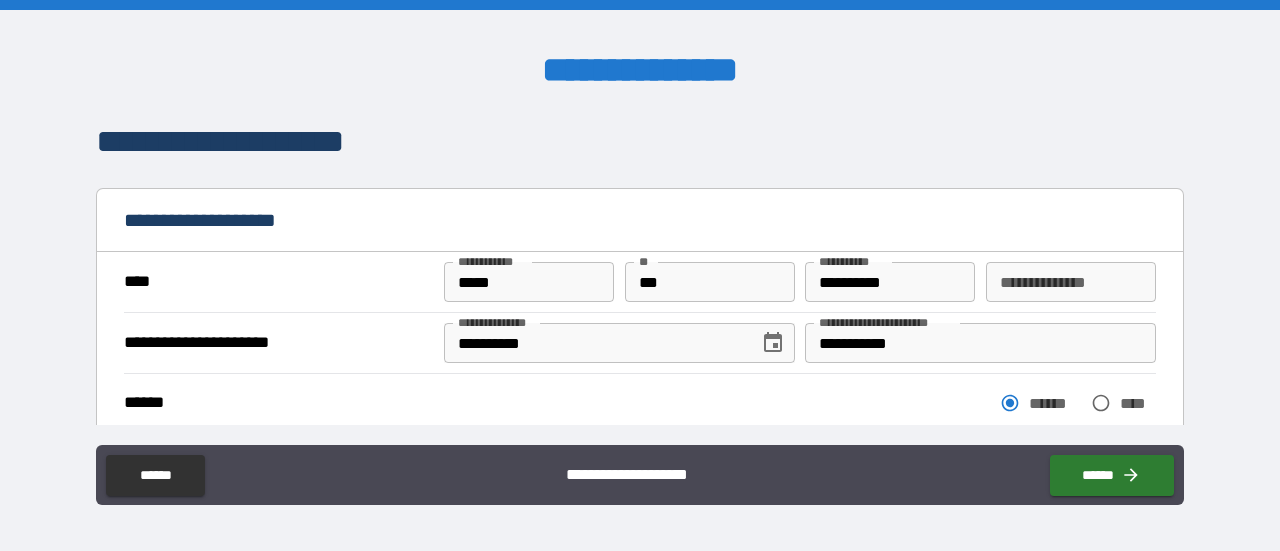 click on "**********" at bounding box center [594, 343] 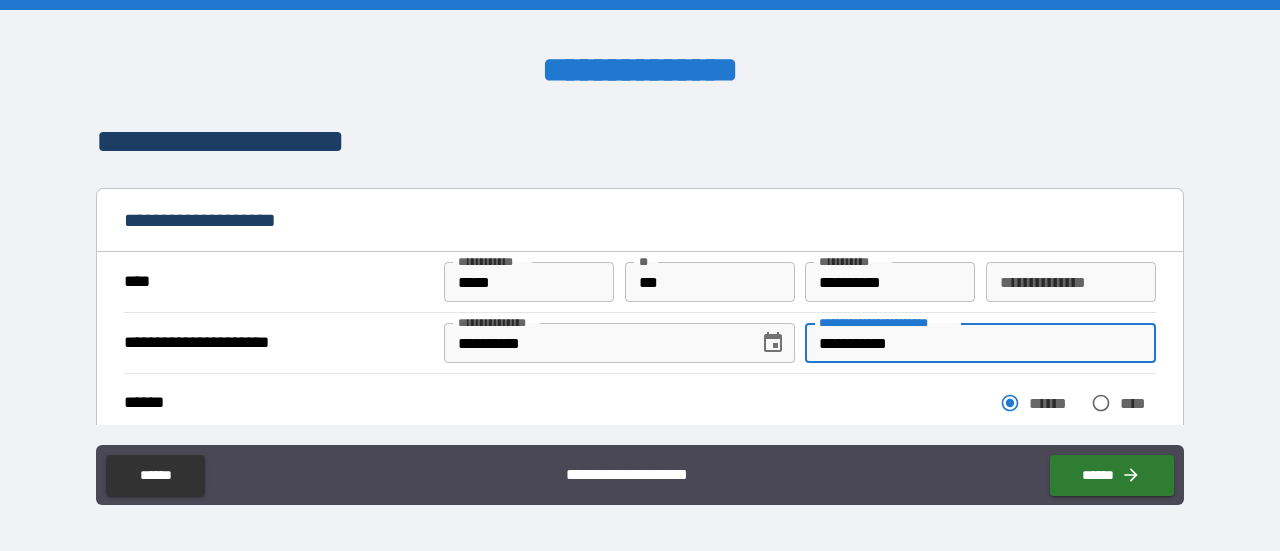 click on "**********" at bounding box center [980, 343] 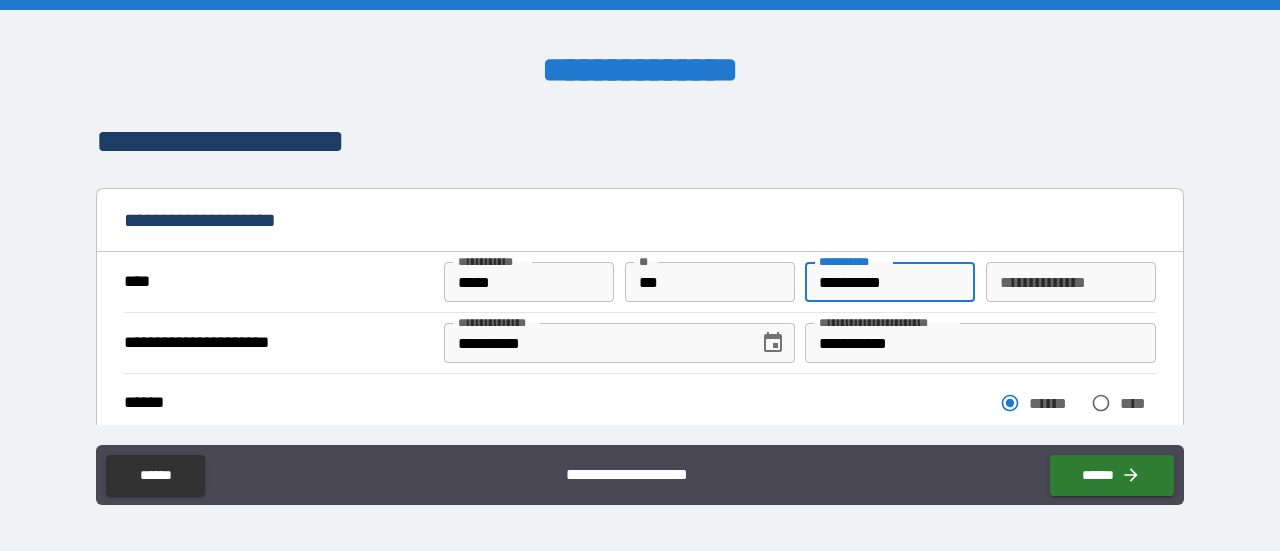 click on "**********" at bounding box center [890, 282] 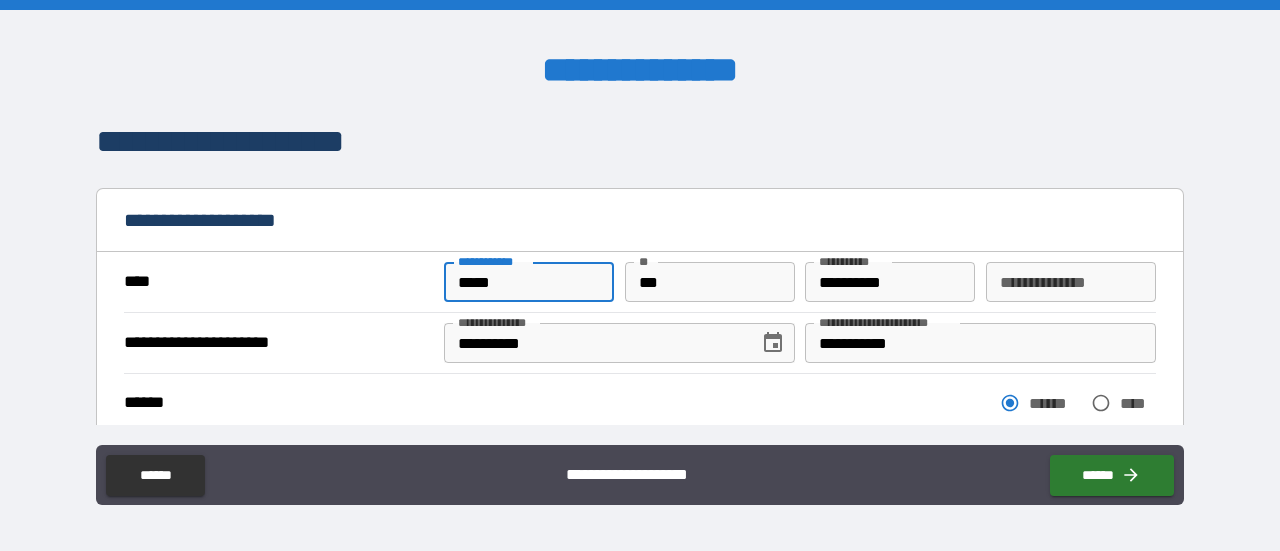 click on "*****" at bounding box center [529, 282] 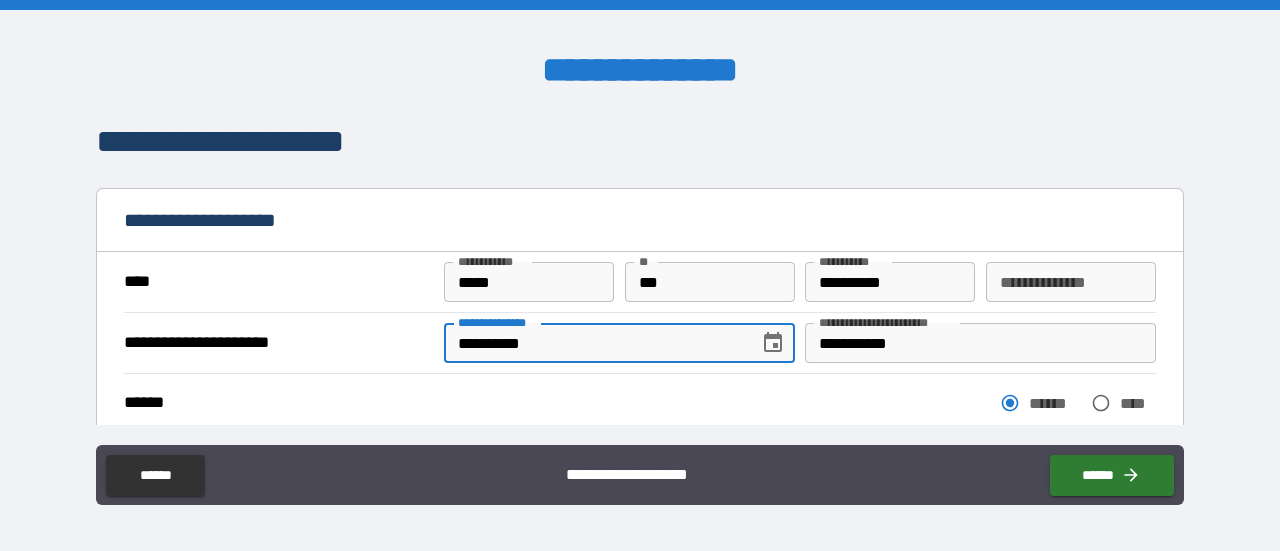 click on "**********" at bounding box center [594, 343] 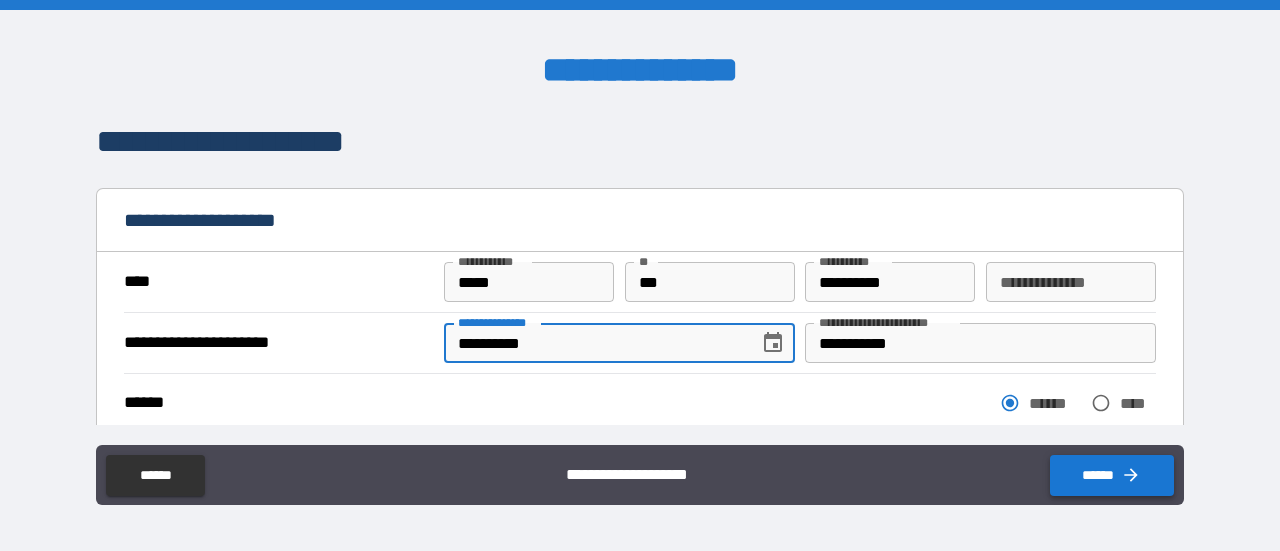 click on "******" at bounding box center [1112, 475] 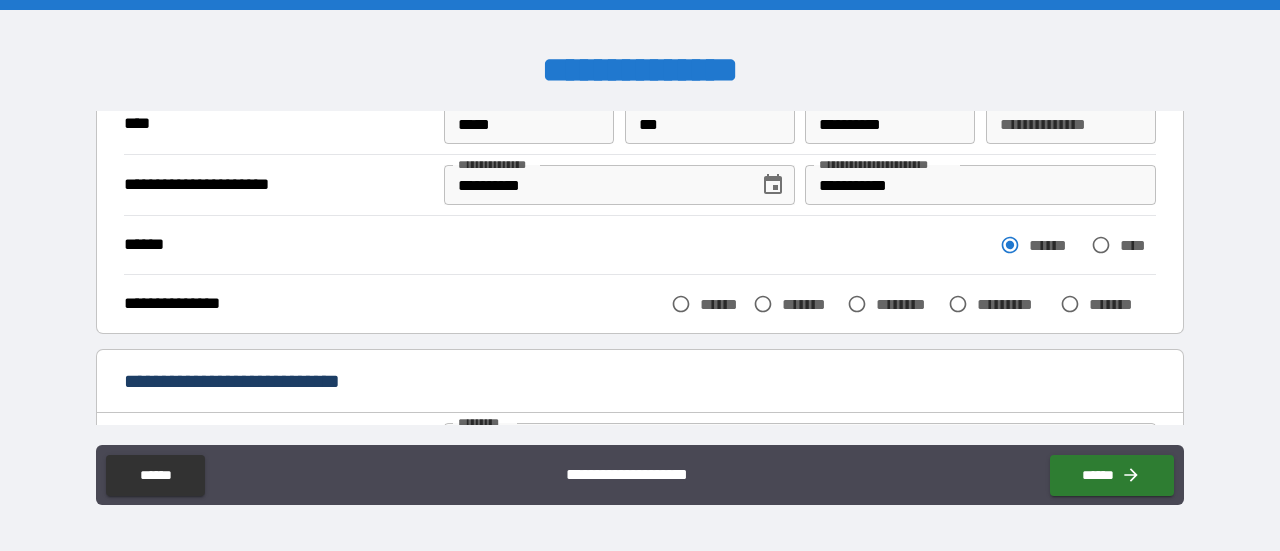 scroll, scrollTop: 200, scrollLeft: 0, axis: vertical 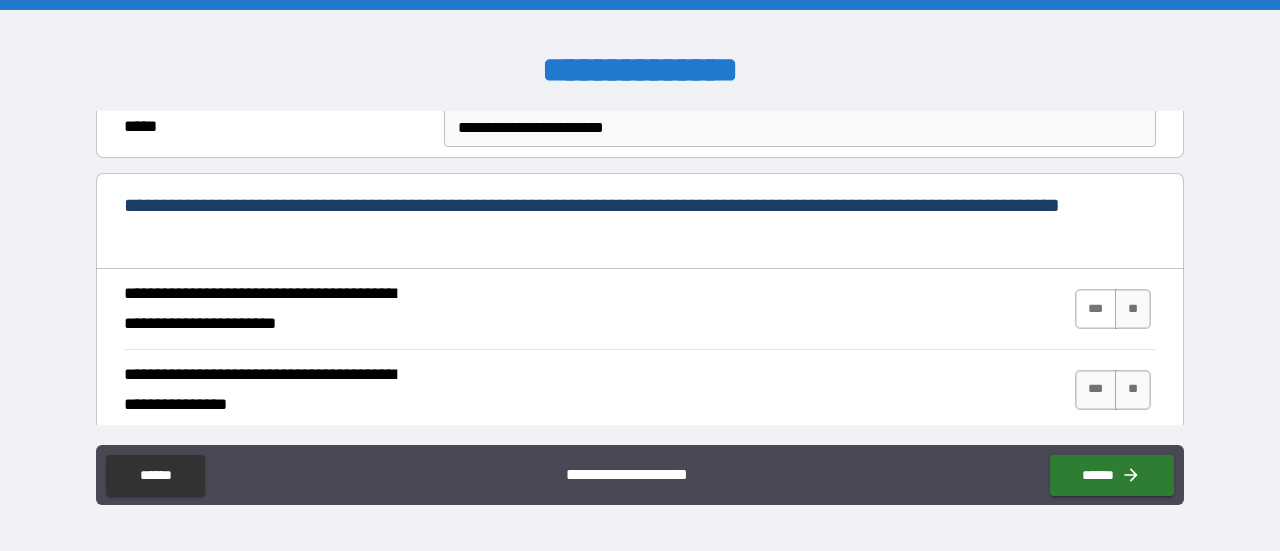 click on "***" at bounding box center [1096, 309] 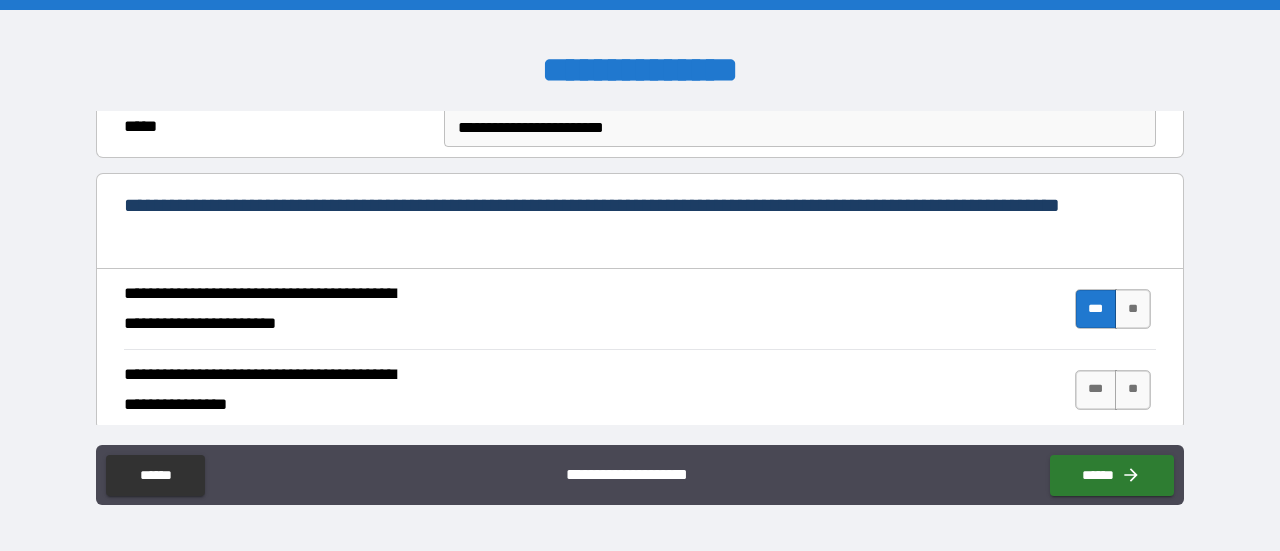 scroll, scrollTop: 800, scrollLeft: 0, axis: vertical 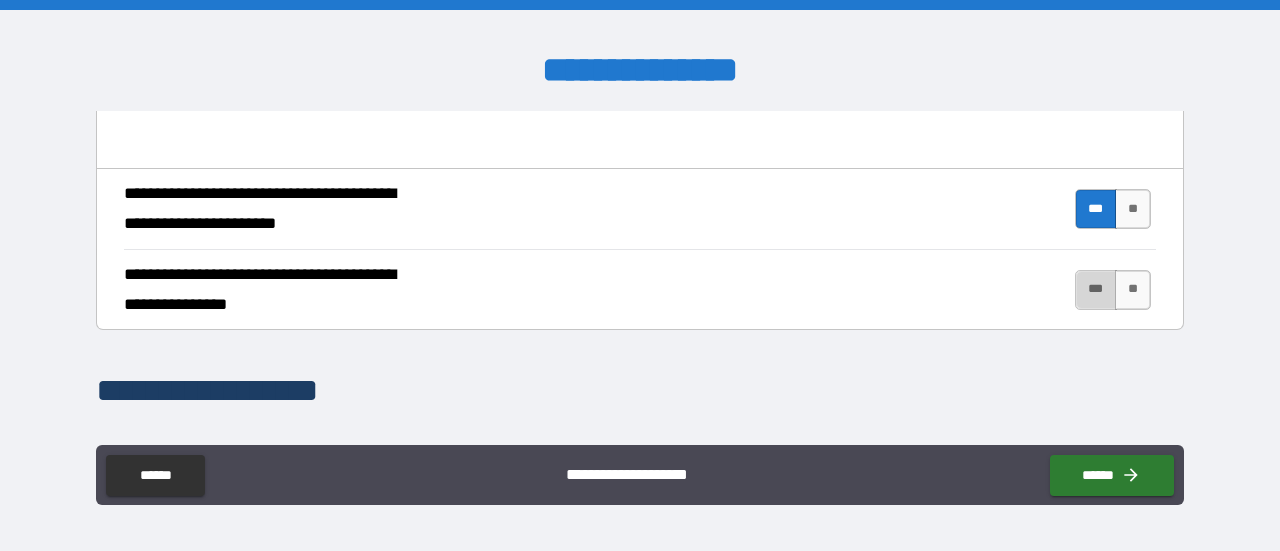 click on "***" at bounding box center (1096, 290) 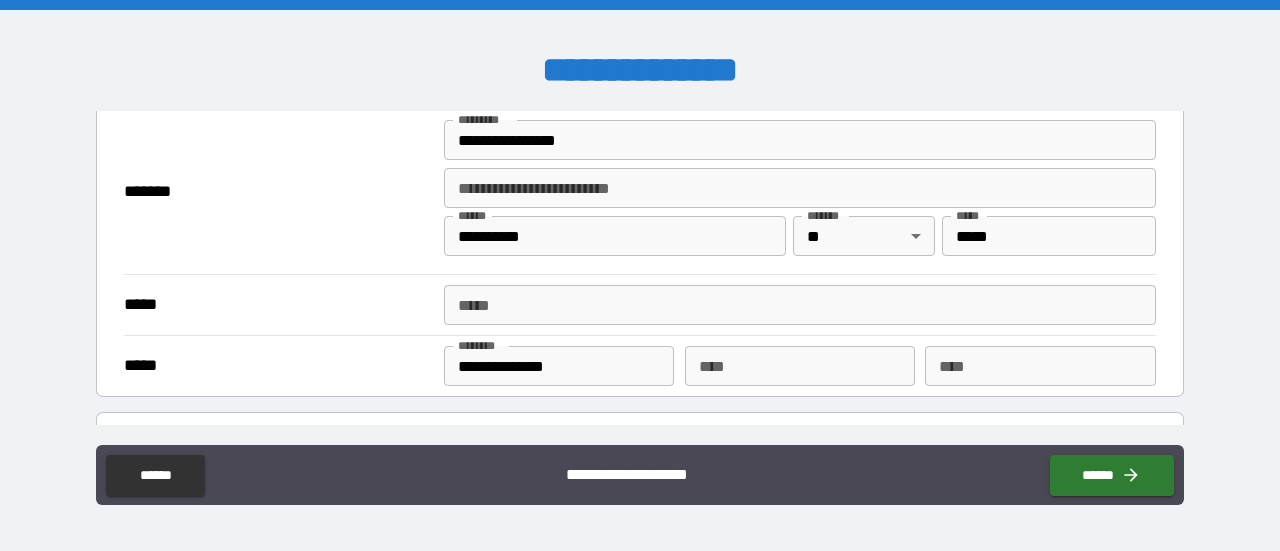 scroll, scrollTop: 1500, scrollLeft: 0, axis: vertical 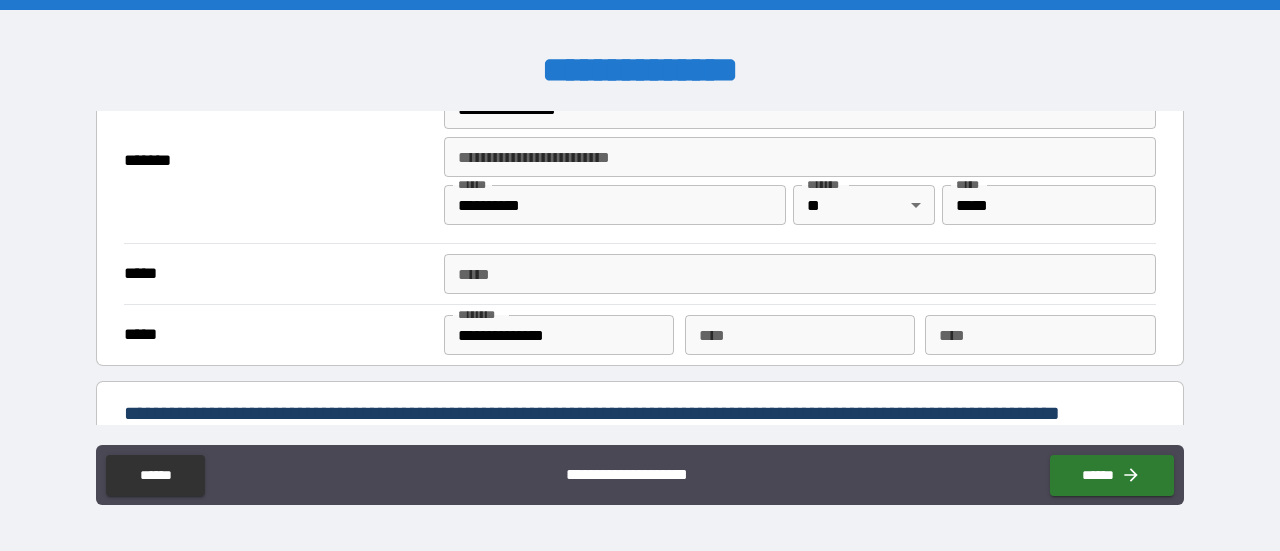 click on "*****" at bounding box center [800, 274] 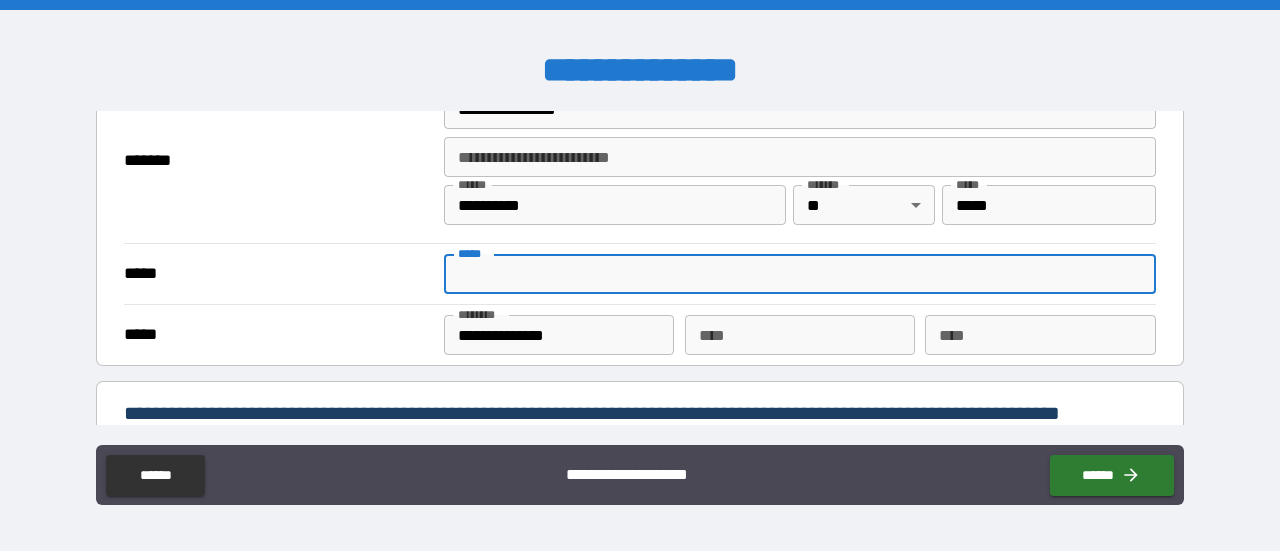 type on "**********" 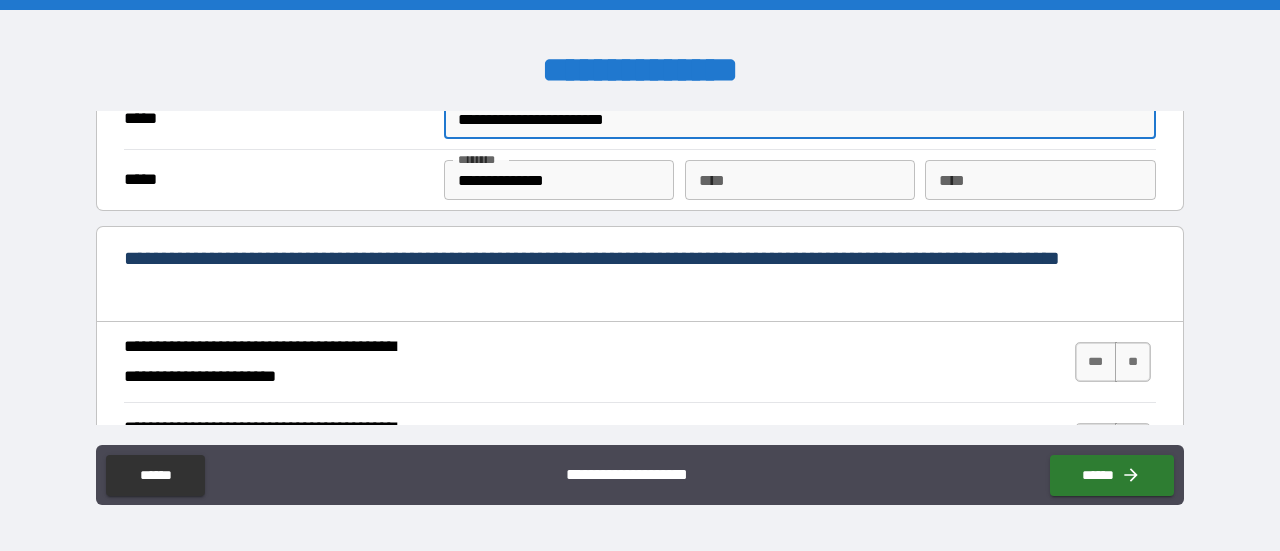 scroll, scrollTop: 1700, scrollLeft: 0, axis: vertical 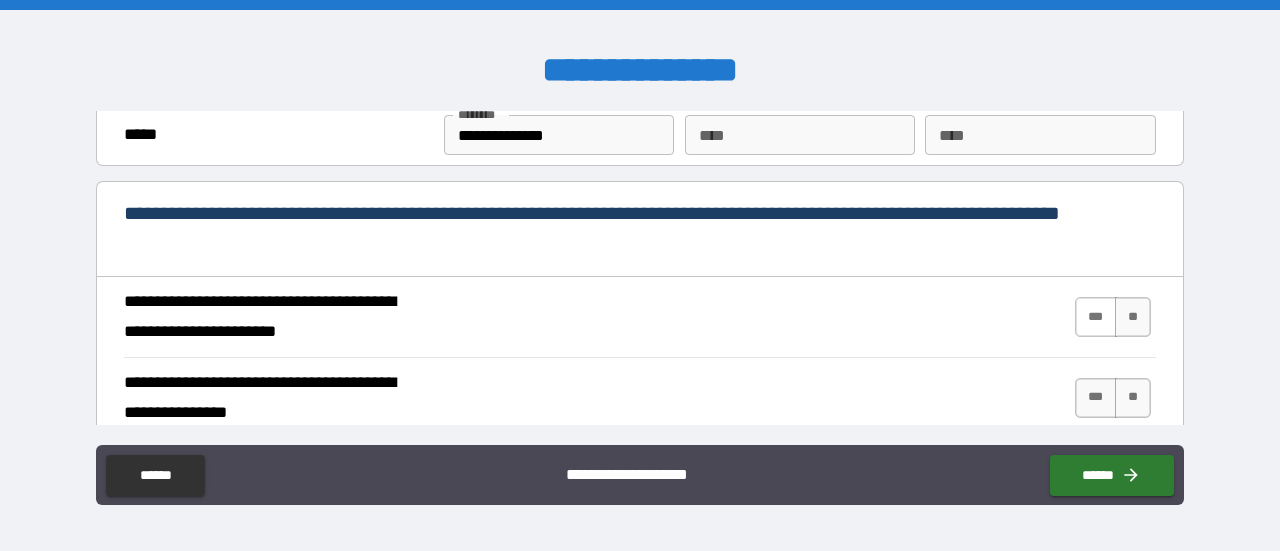 click on "***" at bounding box center [1096, 317] 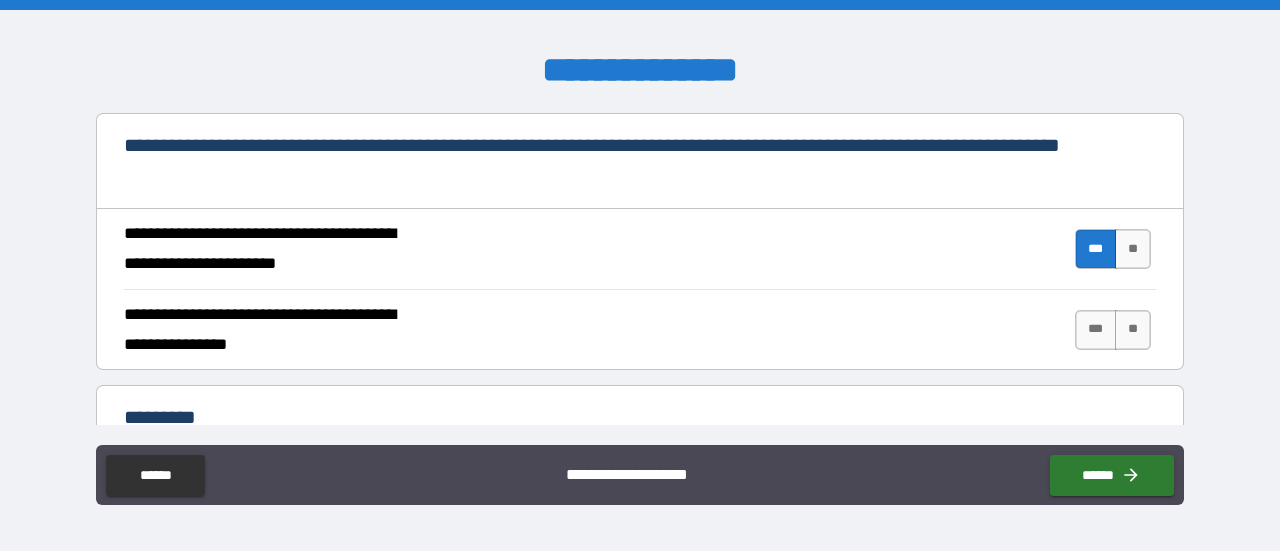 scroll, scrollTop: 1800, scrollLeft: 0, axis: vertical 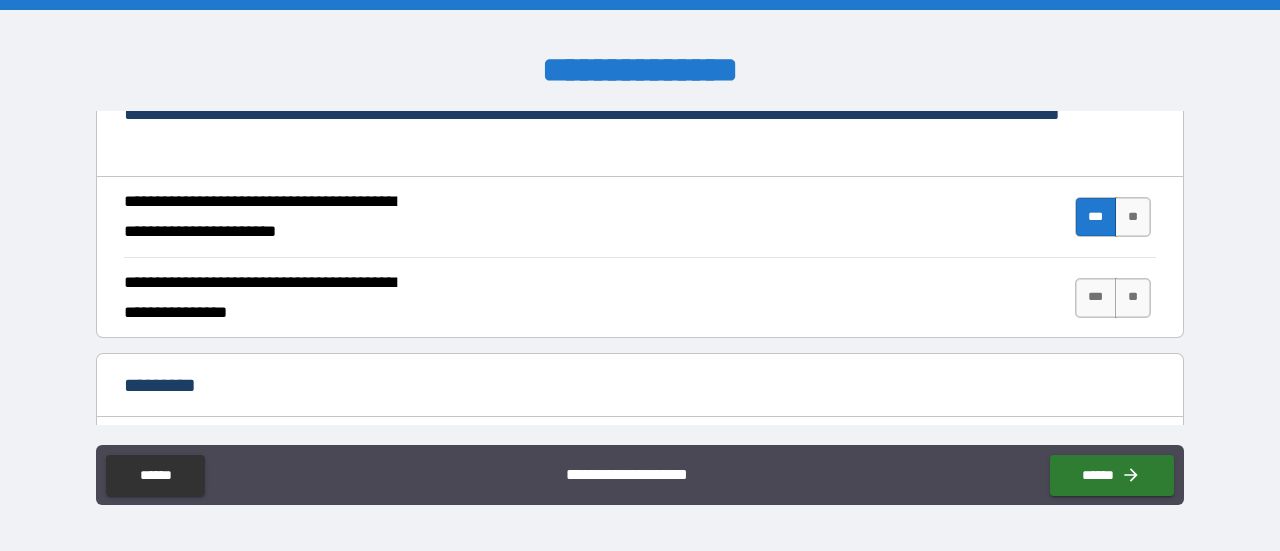 click on "***" at bounding box center (1096, 298) 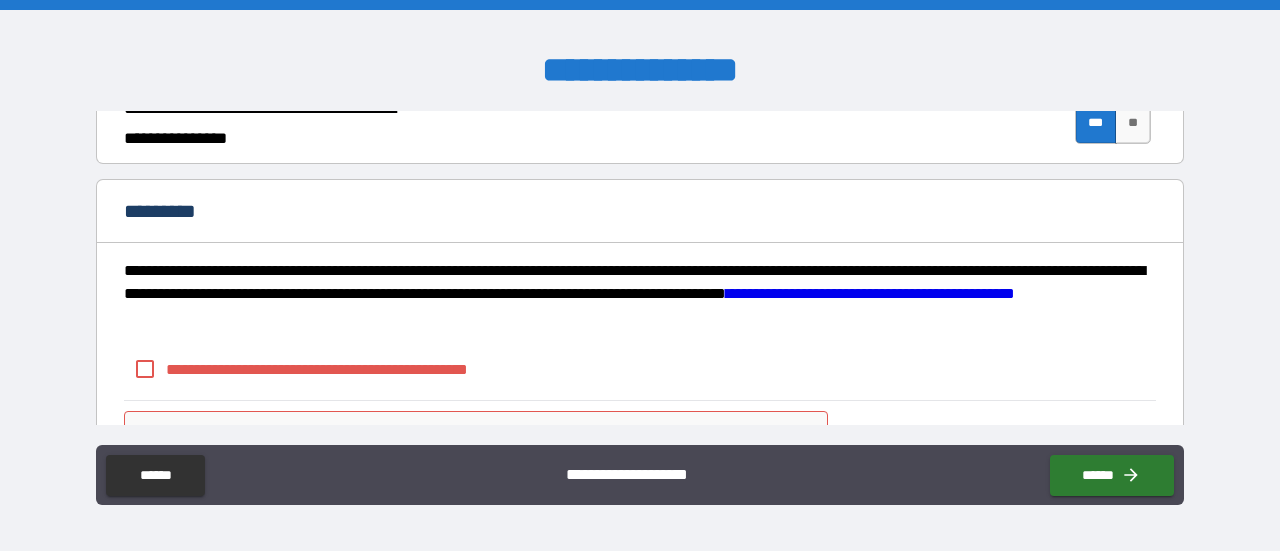 scroll, scrollTop: 2000, scrollLeft: 0, axis: vertical 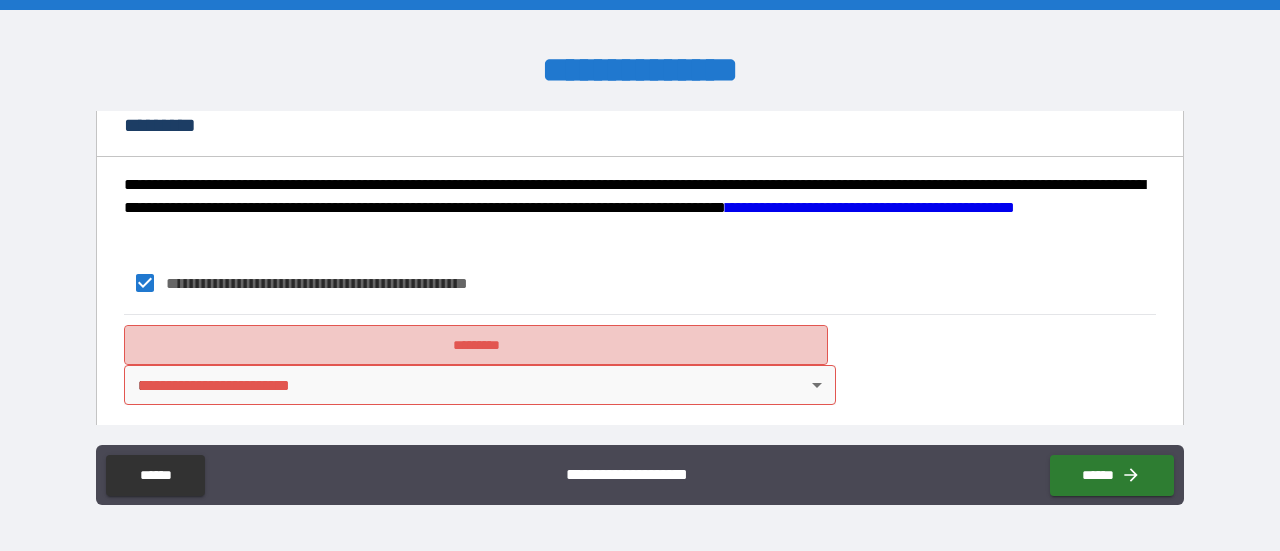 click on "*********" at bounding box center (476, 345) 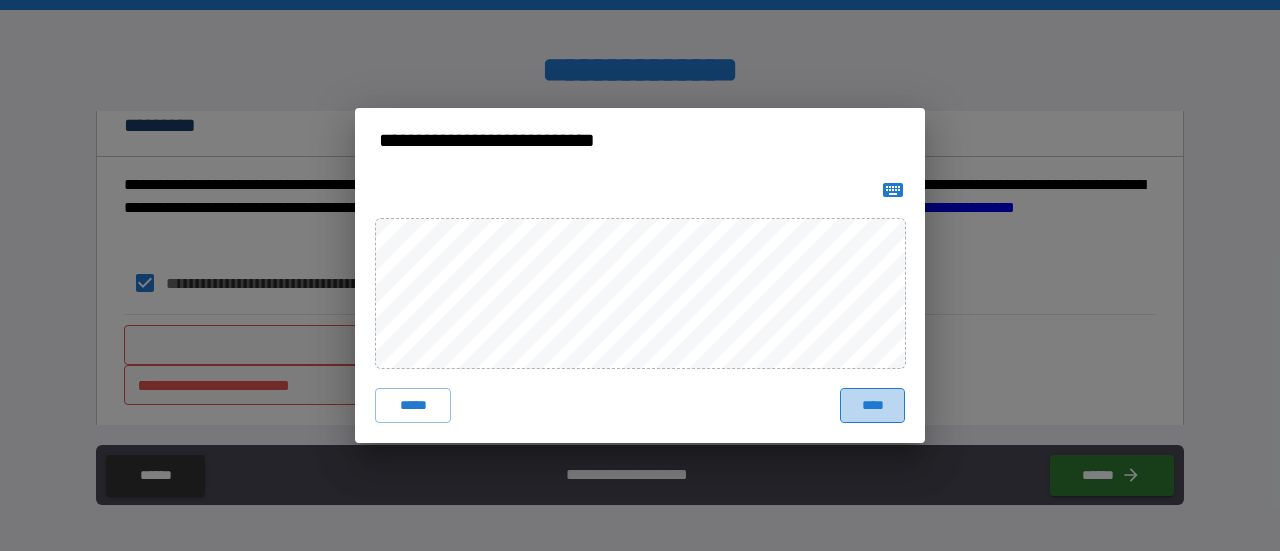 click on "****" at bounding box center (872, 406) 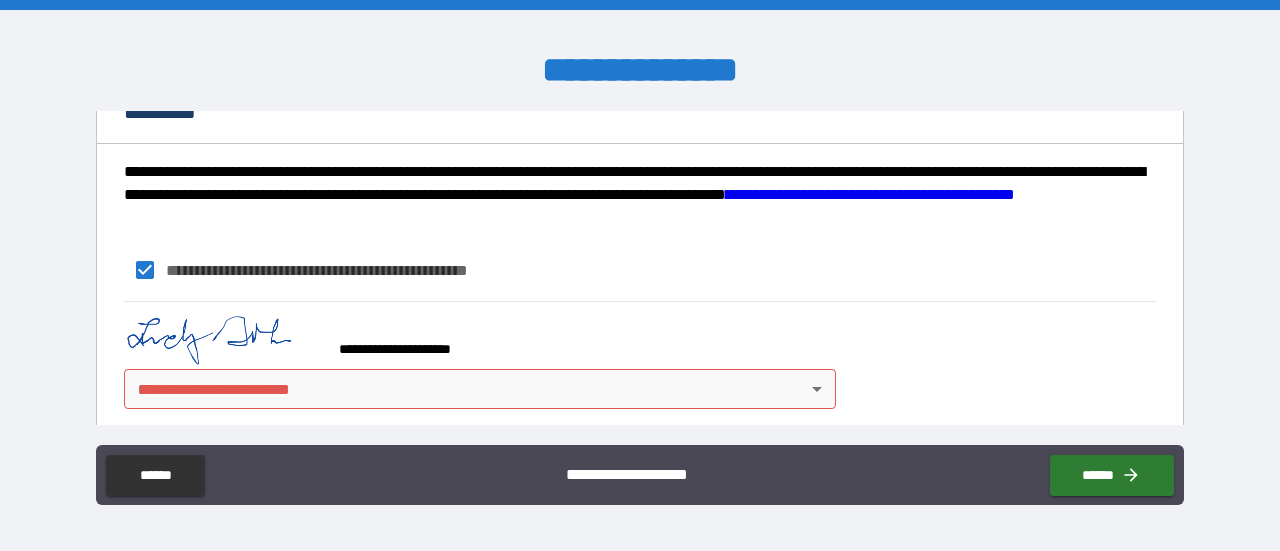 scroll, scrollTop: 2076, scrollLeft: 0, axis: vertical 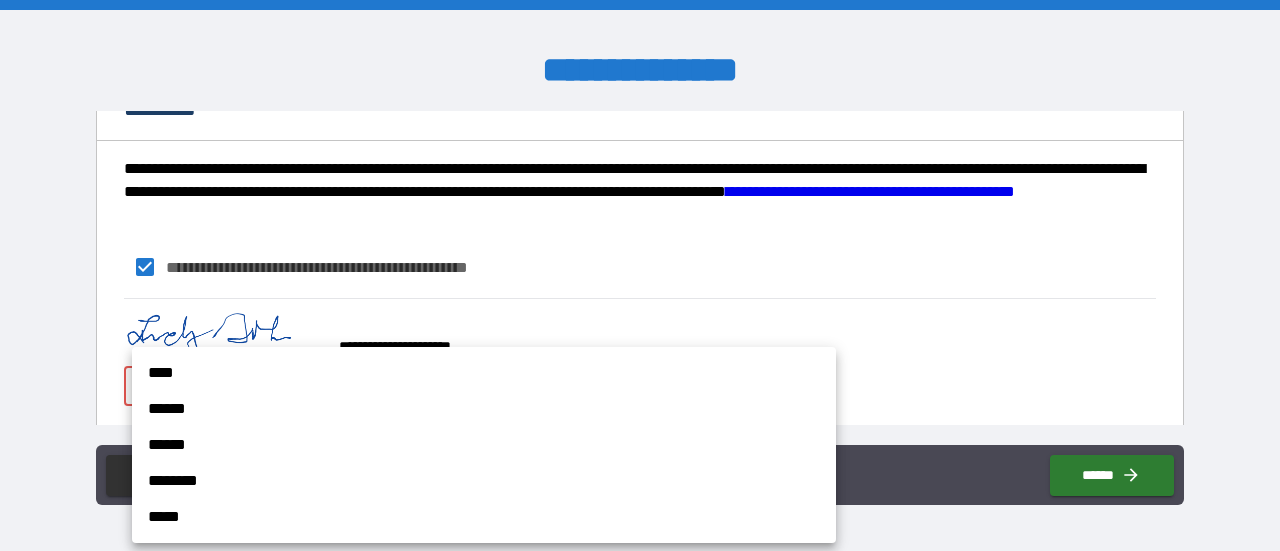 click on "**********" at bounding box center (640, 275) 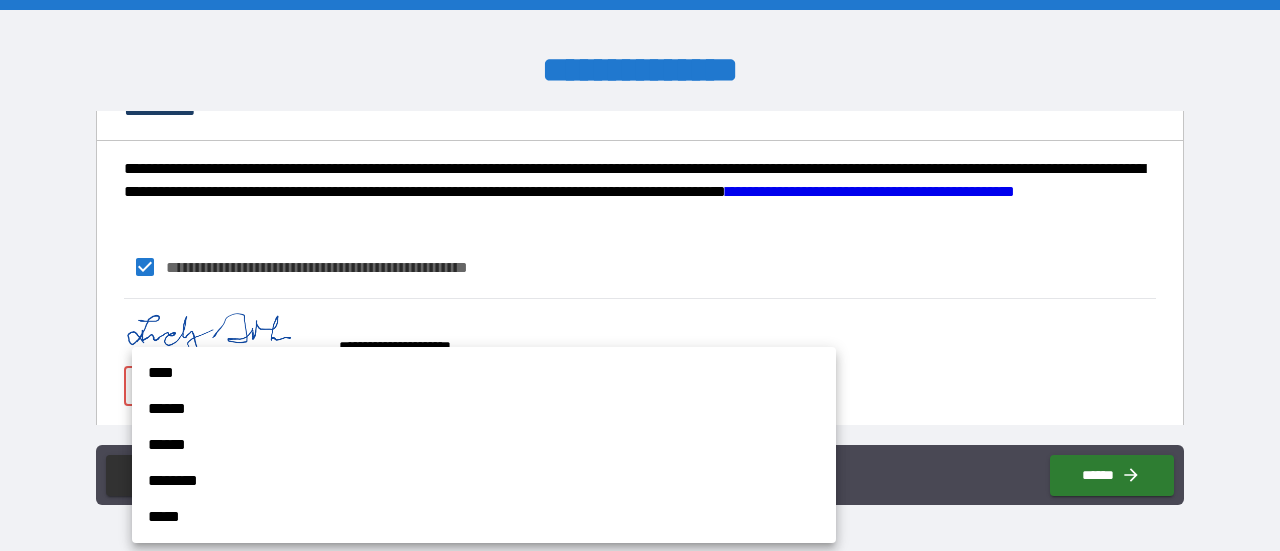click on "****" at bounding box center (484, 373) 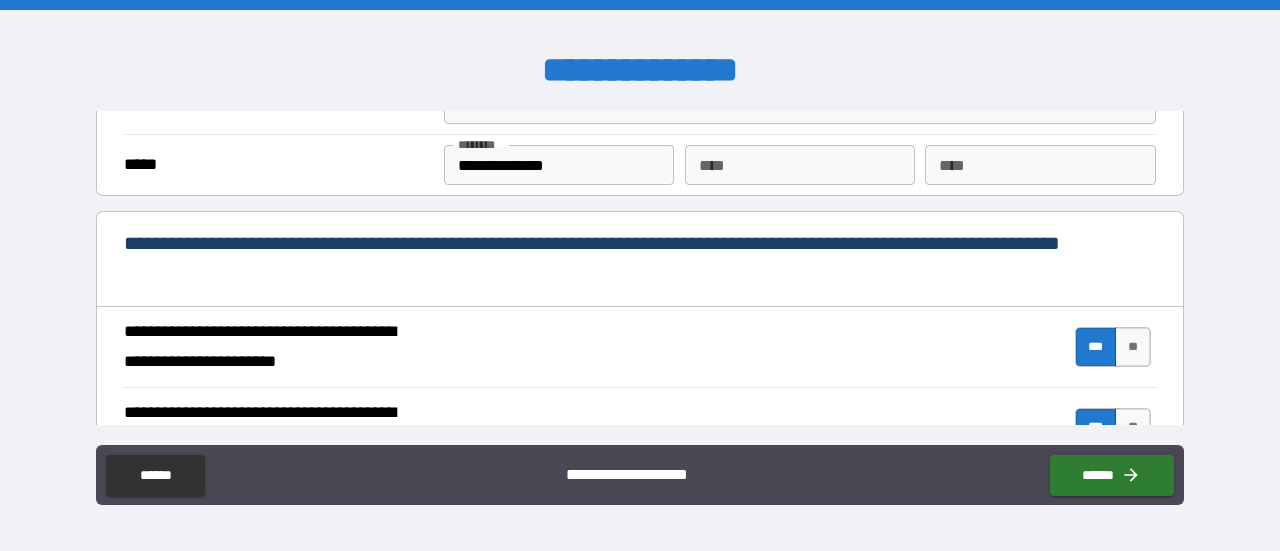 scroll, scrollTop: 1676, scrollLeft: 0, axis: vertical 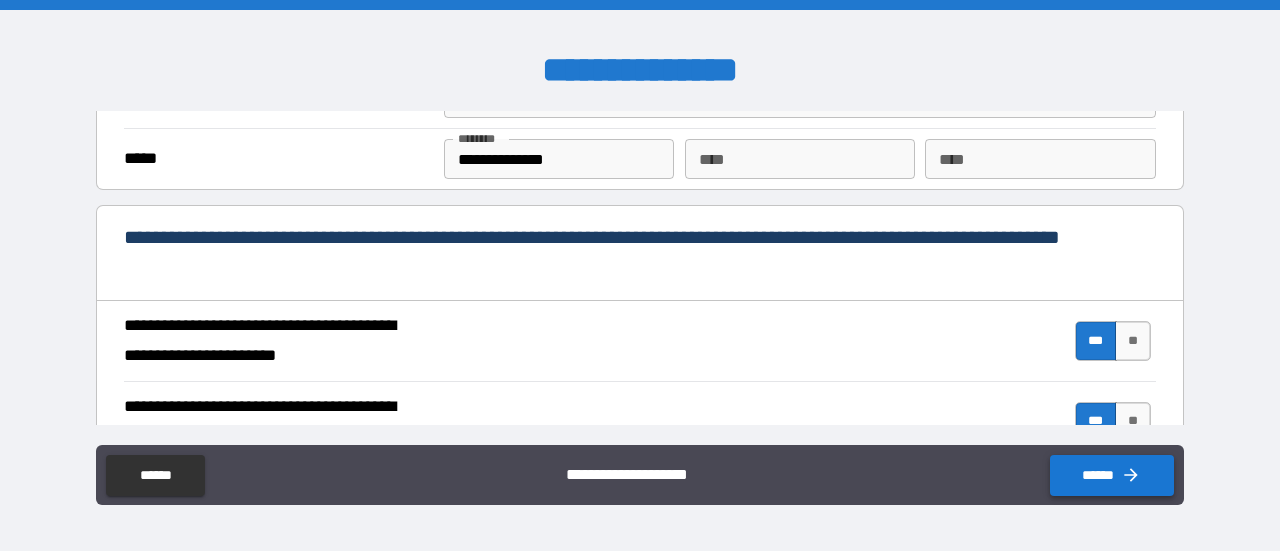 click on "******" at bounding box center (1112, 475) 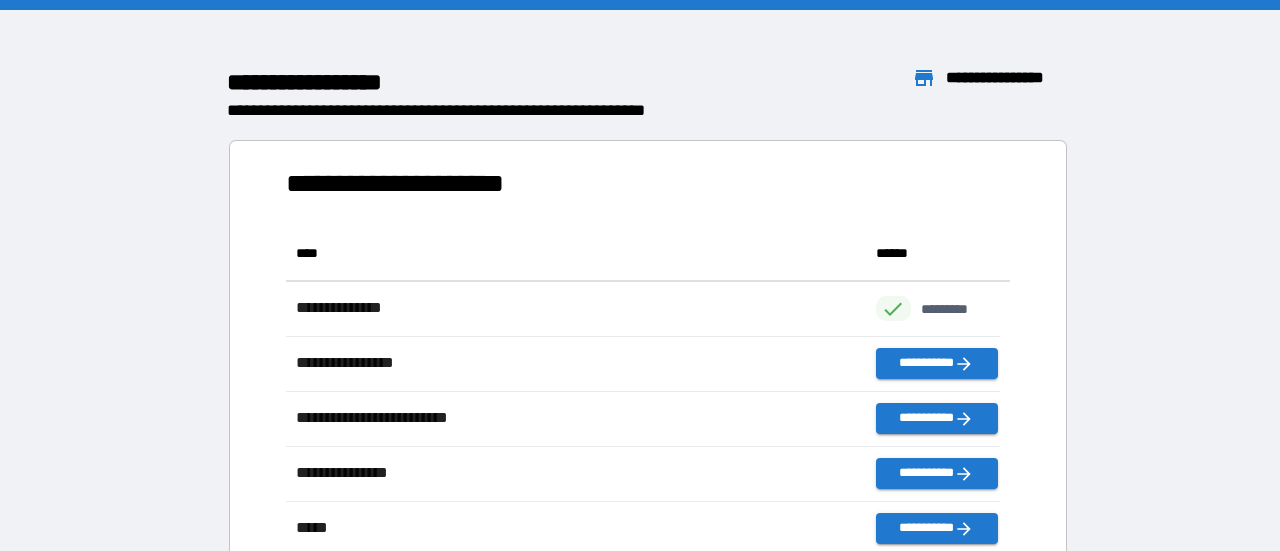 scroll, scrollTop: 425, scrollLeft: 698, axis: both 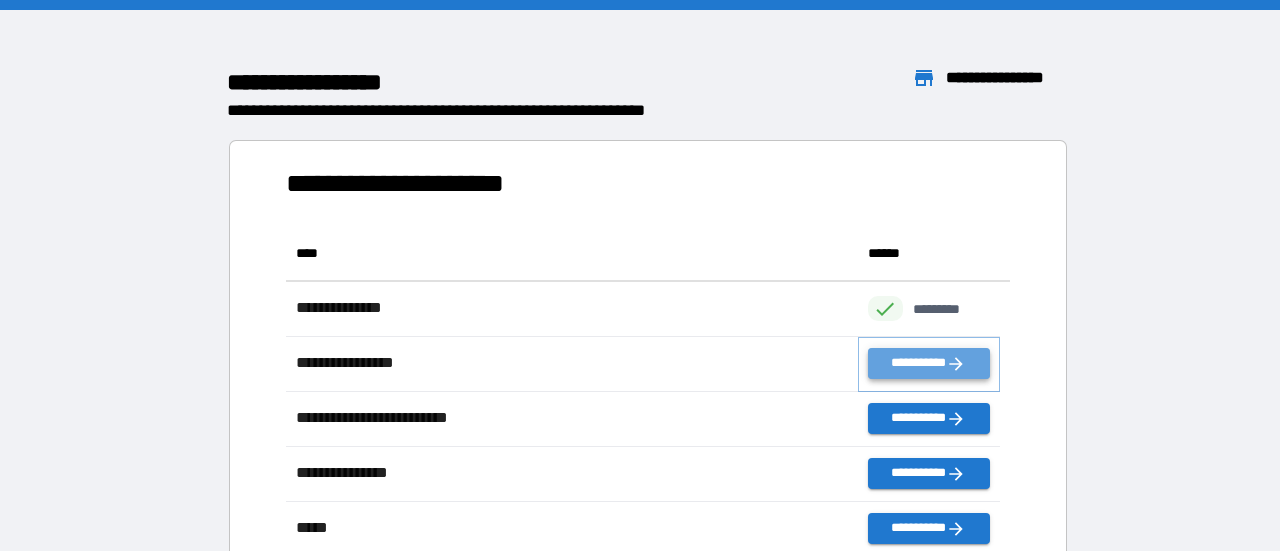 click on "**********" at bounding box center (929, 363) 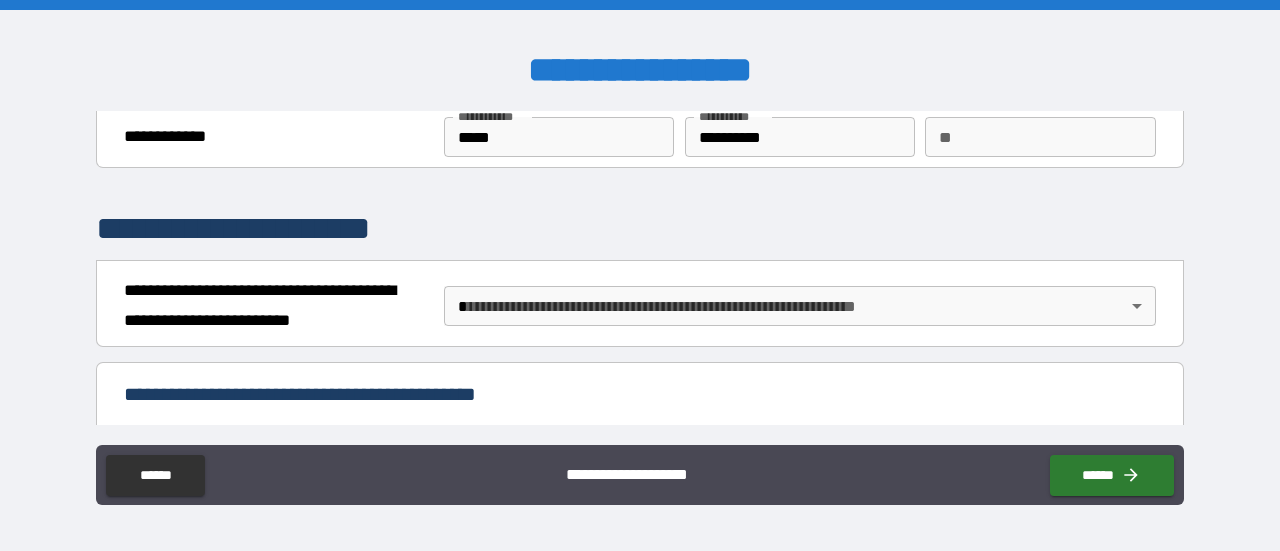 scroll, scrollTop: 100, scrollLeft: 0, axis: vertical 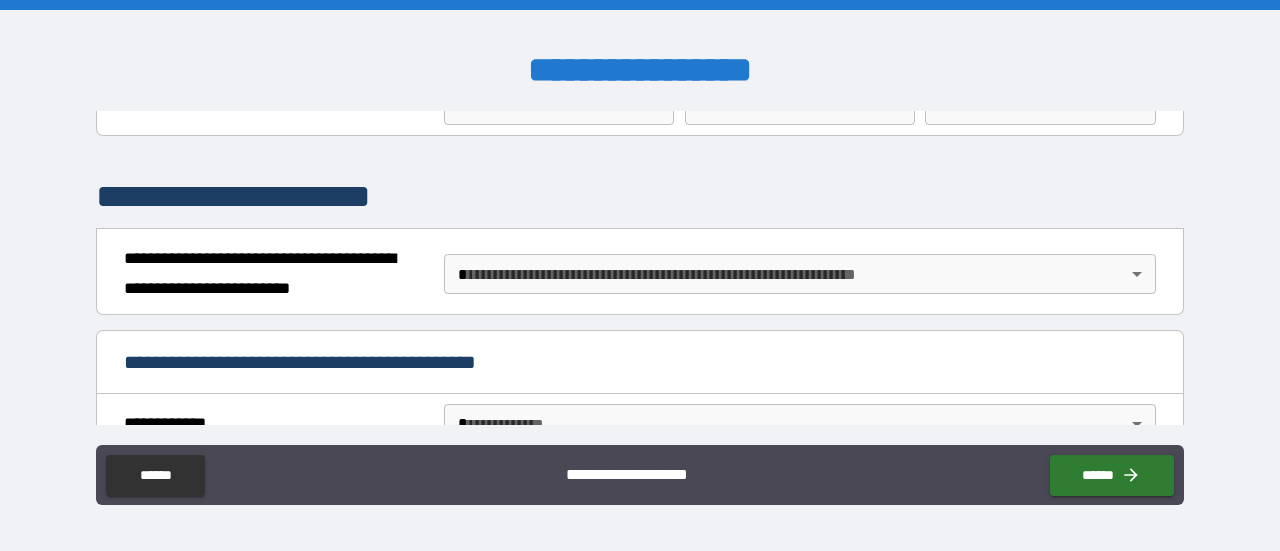 click on "**********" at bounding box center [640, 275] 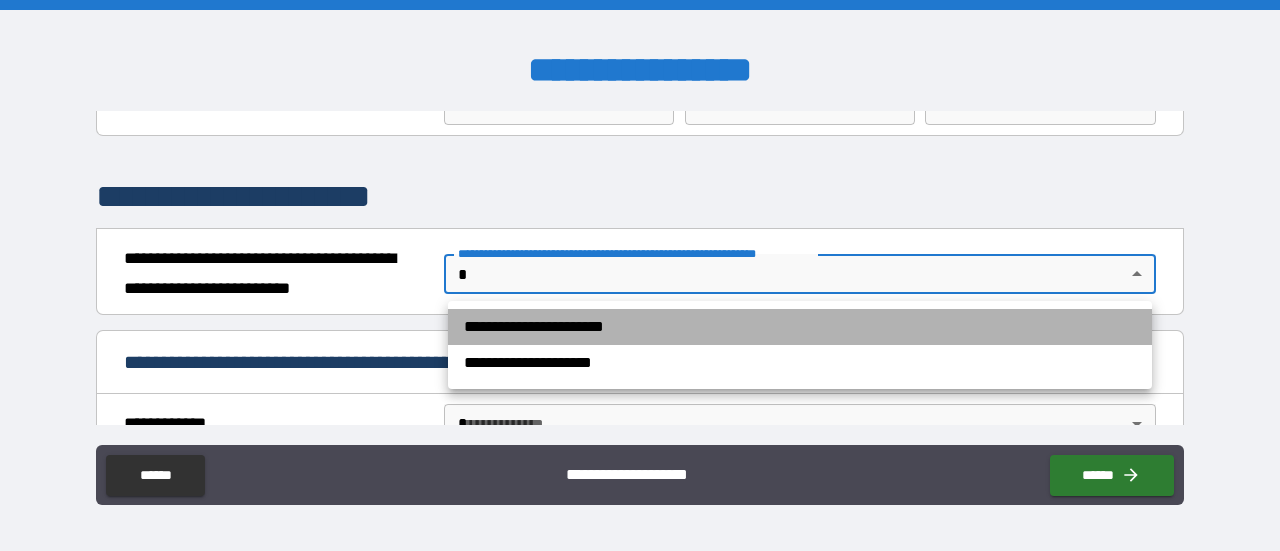click on "**********" at bounding box center (800, 327) 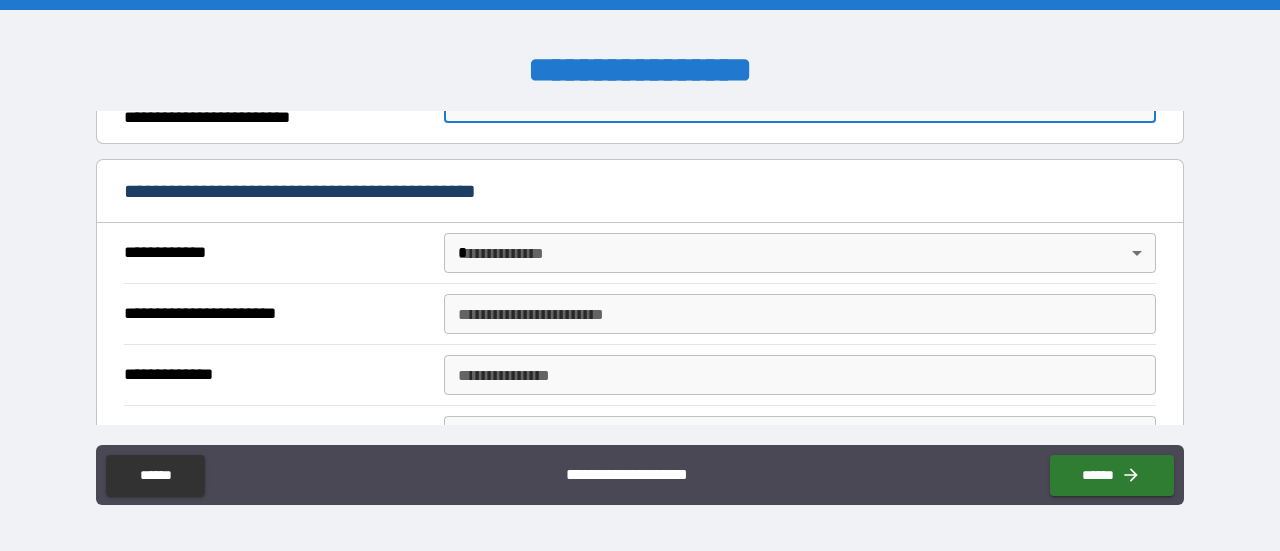 scroll, scrollTop: 300, scrollLeft: 0, axis: vertical 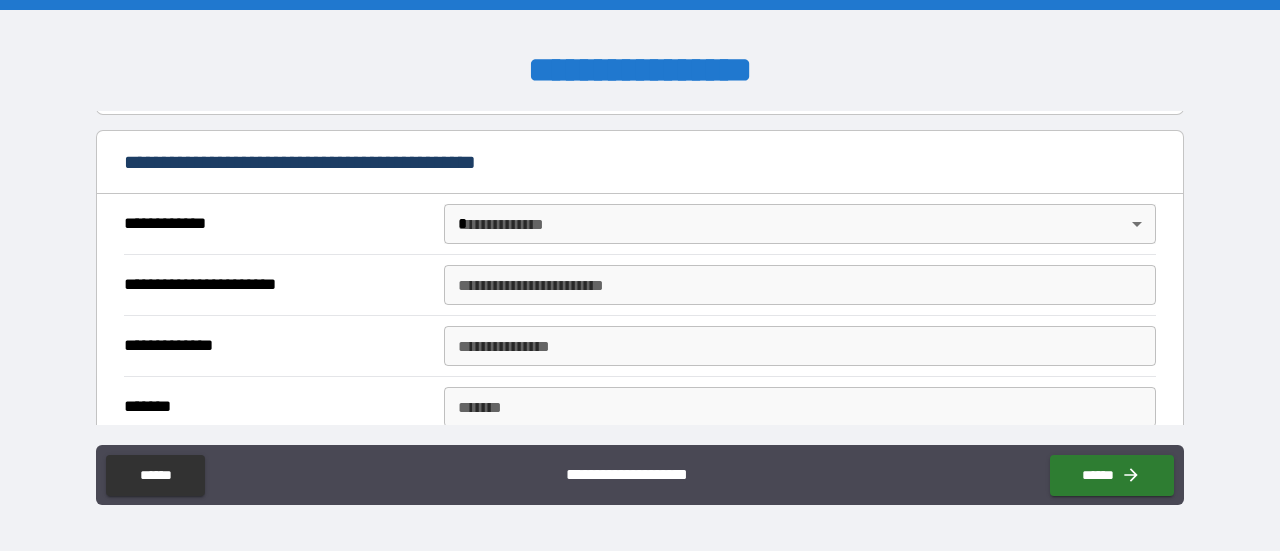 click on "**********" at bounding box center [640, 275] 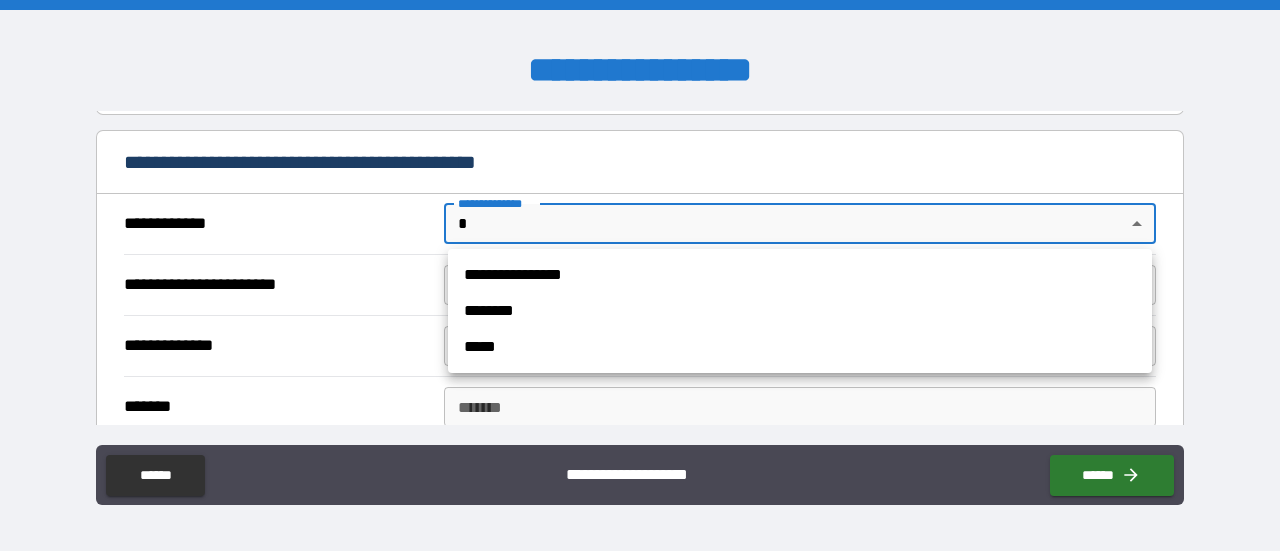 click on "**********" at bounding box center (800, 275) 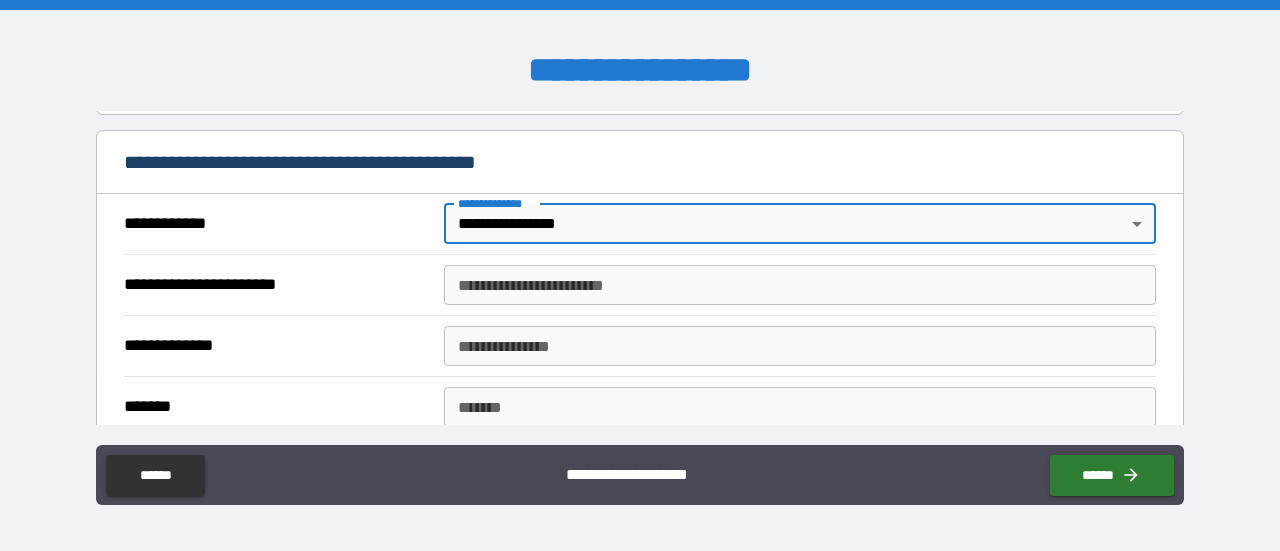 click on "**********" at bounding box center (800, 285) 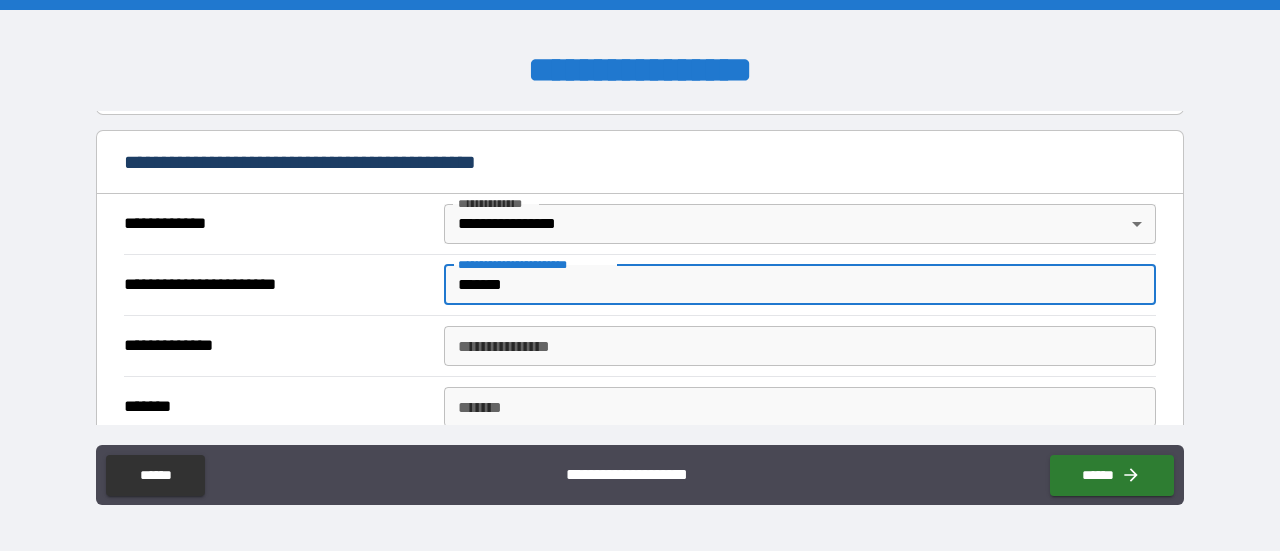 type on "*******" 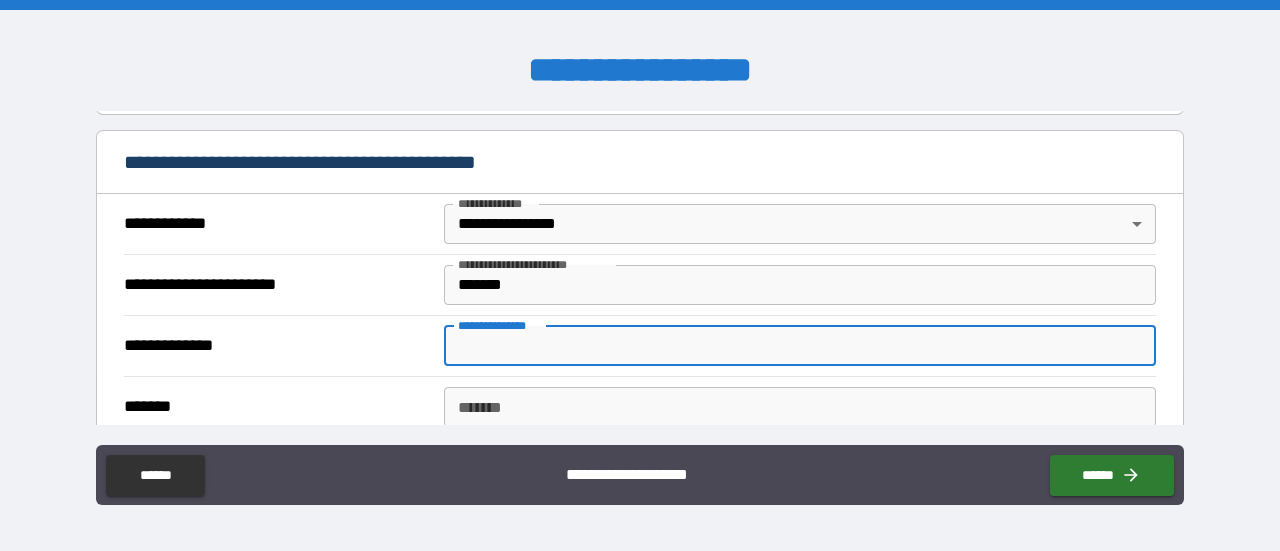 click on "**********" at bounding box center [800, 346] 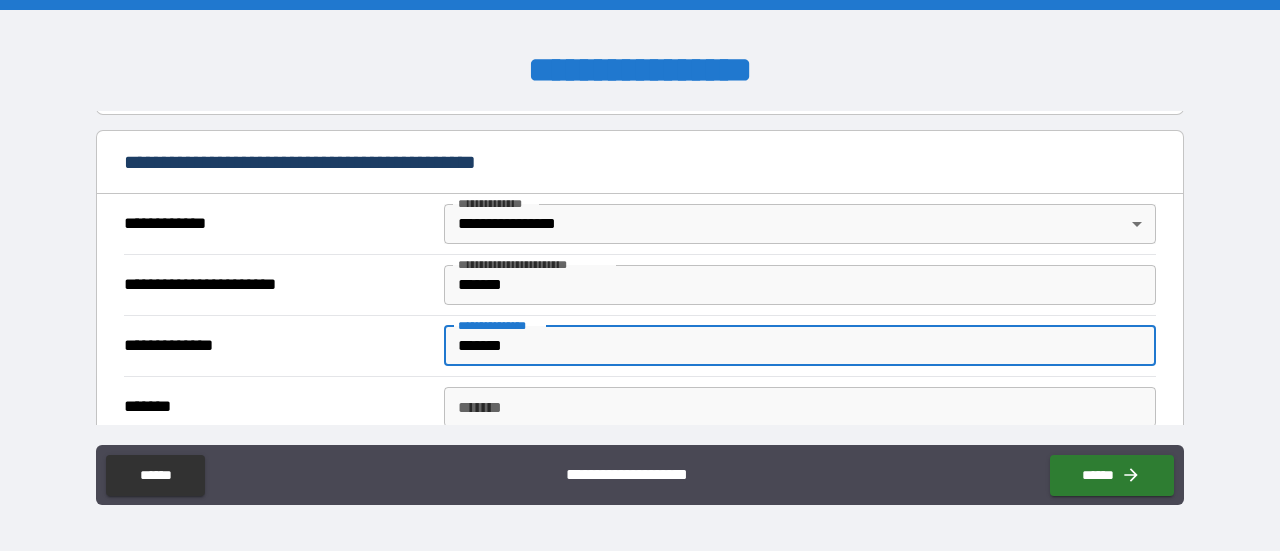 type on "*******" 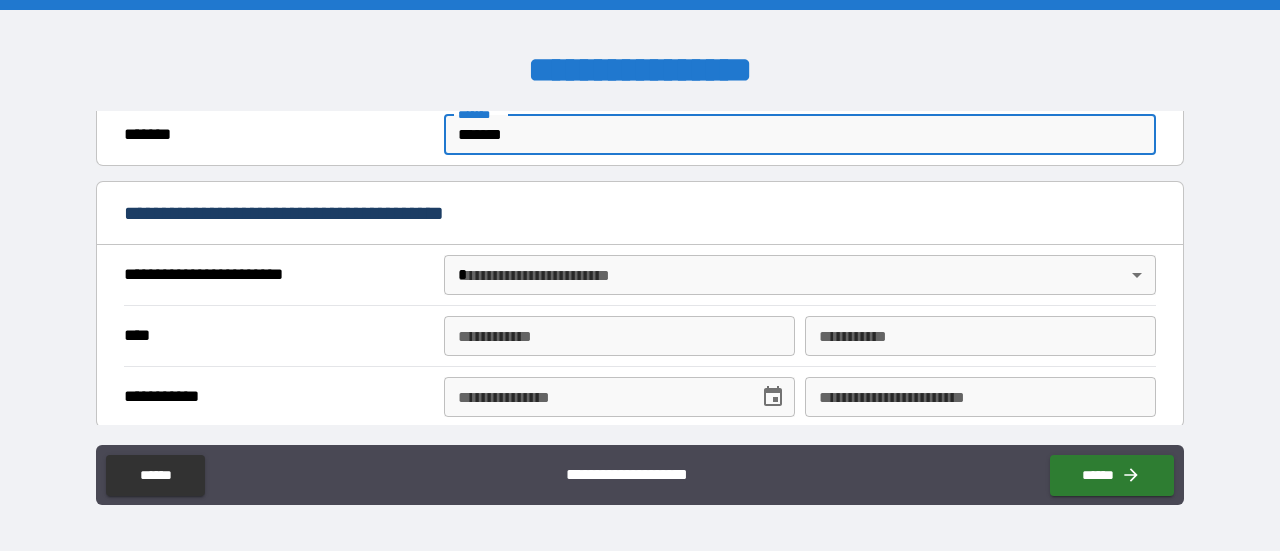 scroll, scrollTop: 600, scrollLeft: 0, axis: vertical 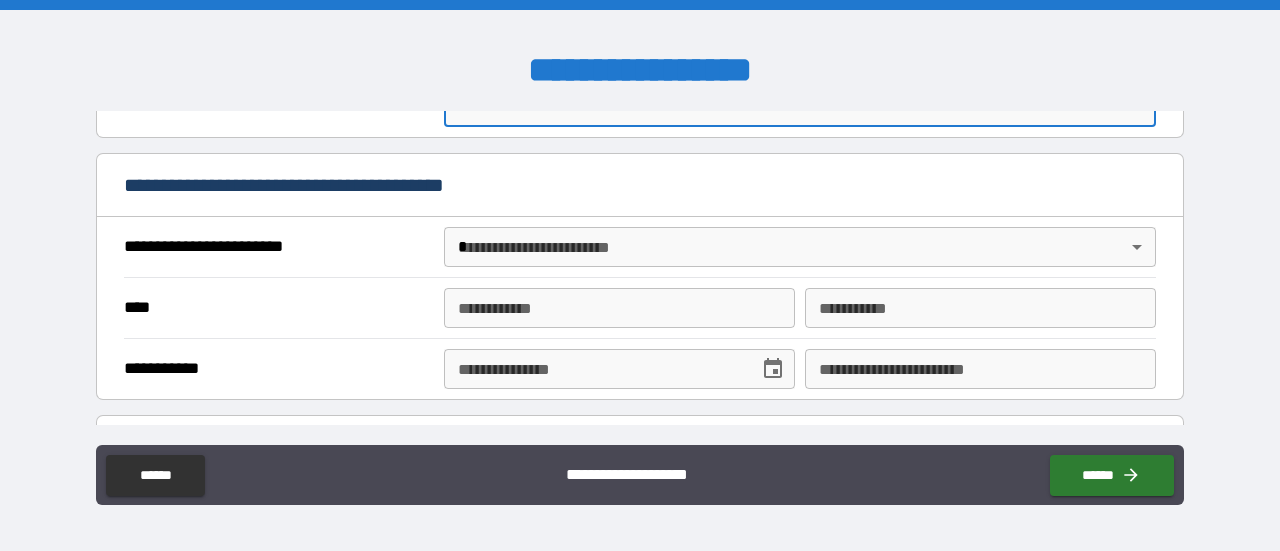 type on "*******" 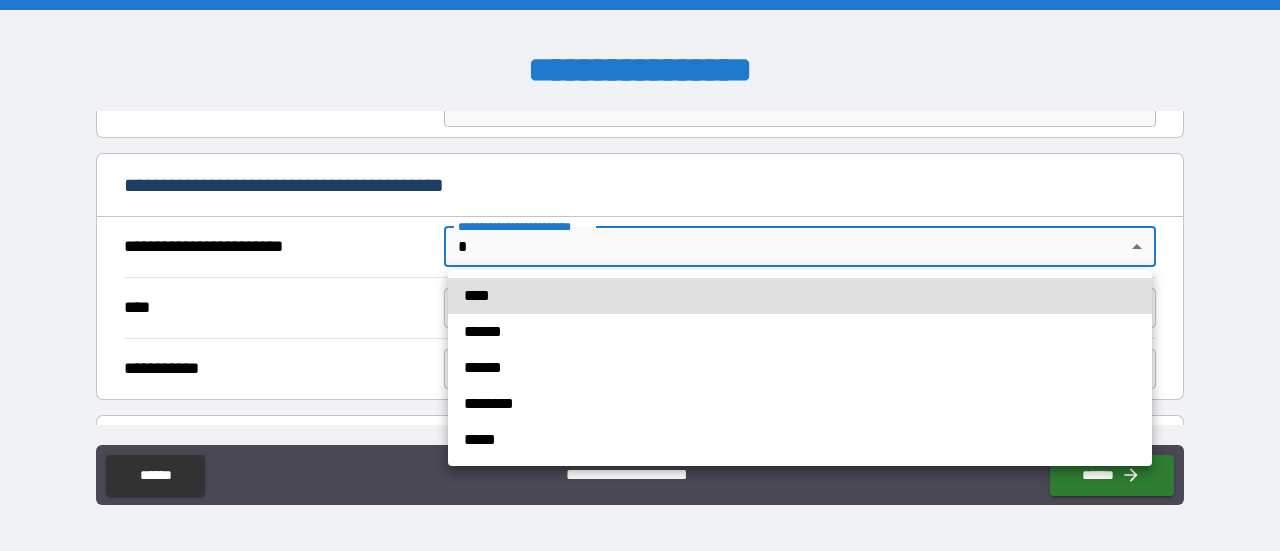 click on "**********" at bounding box center (640, 275) 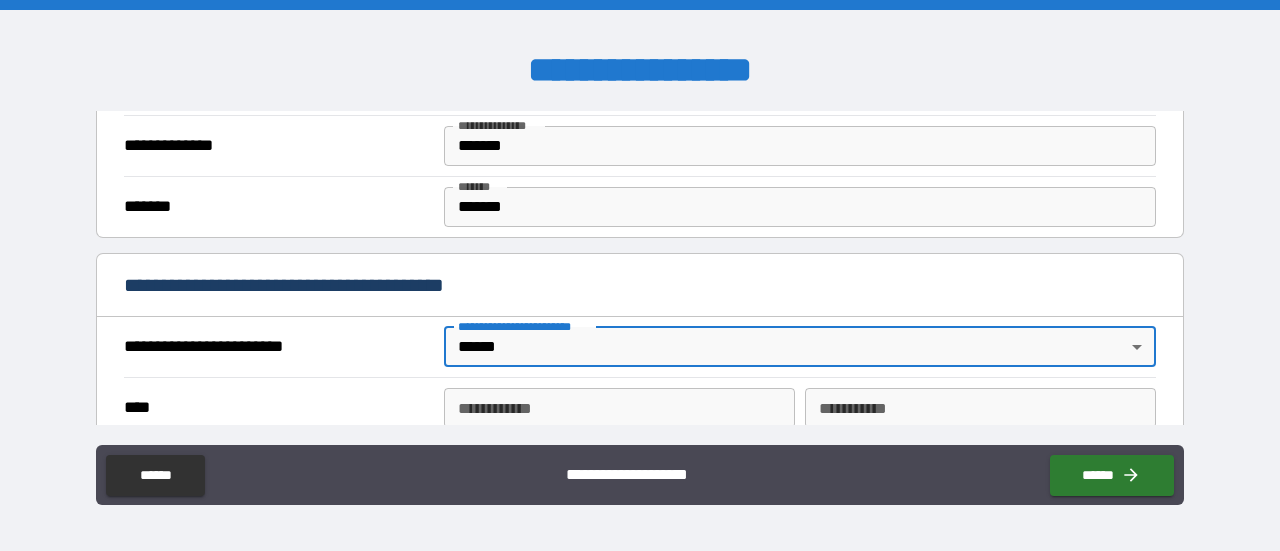 scroll, scrollTop: 600, scrollLeft: 0, axis: vertical 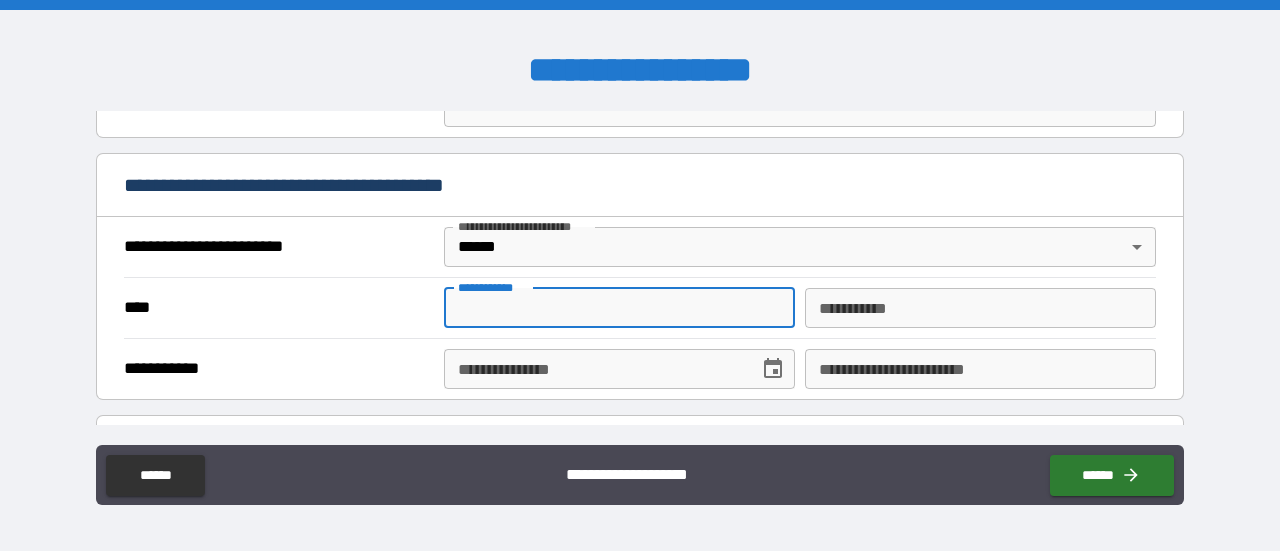 click on "**********" at bounding box center [619, 308] 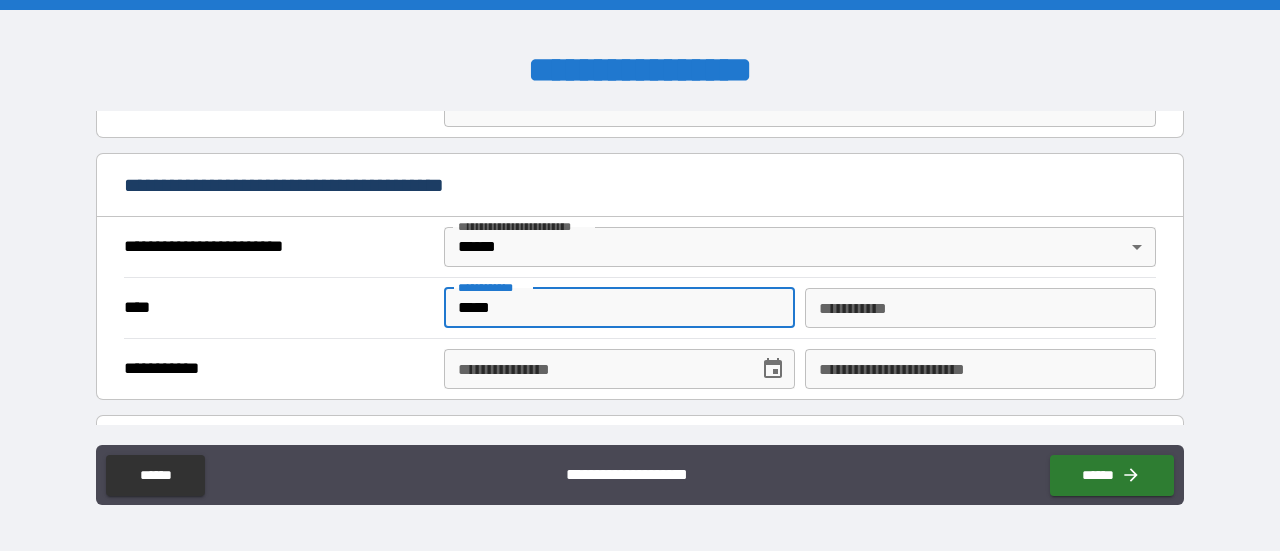 type on "*****" 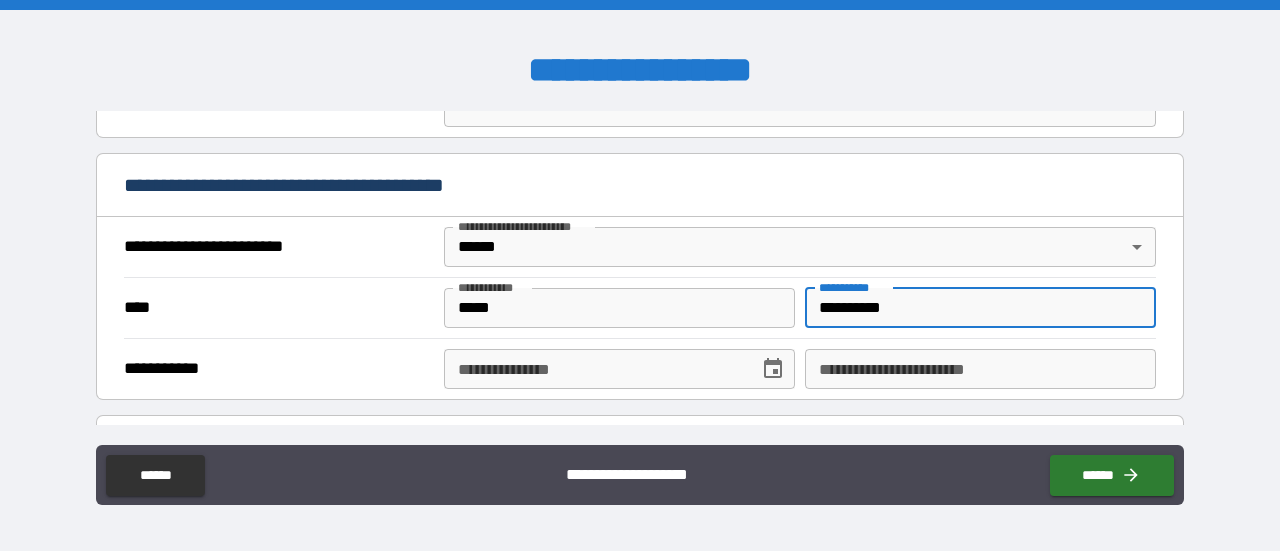 type on "**********" 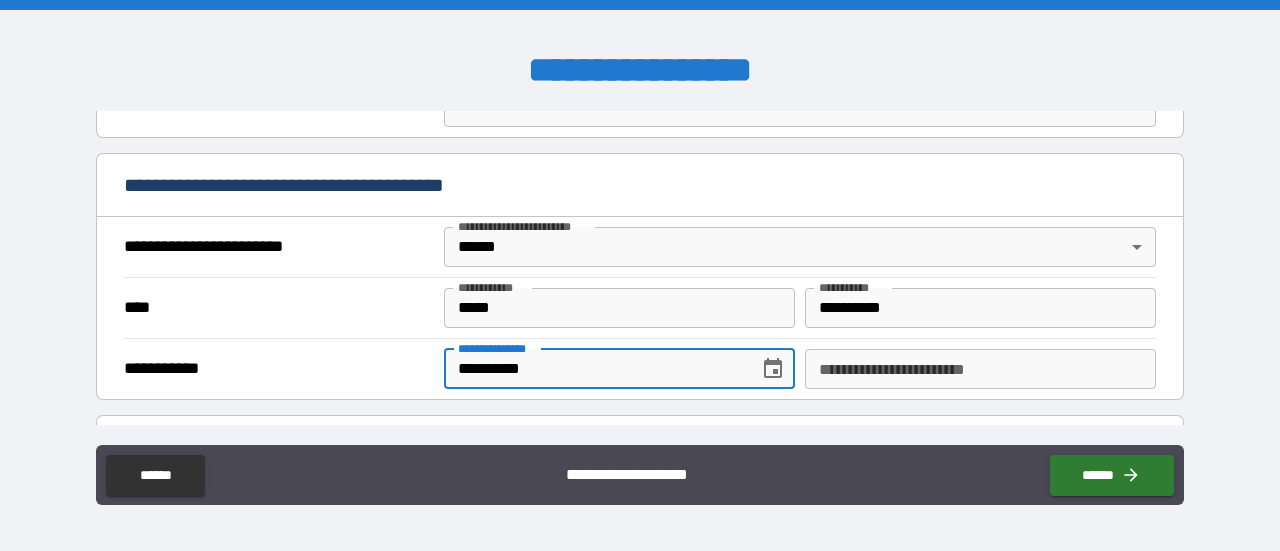 type on "**********" 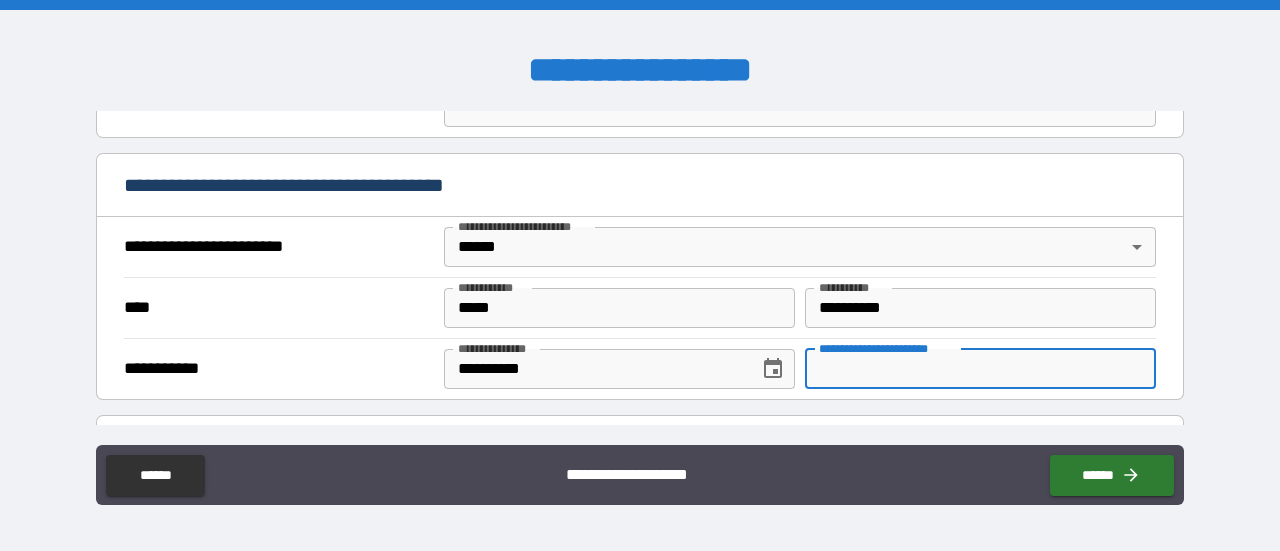 click on "**********" at bounding box center (980, 369) 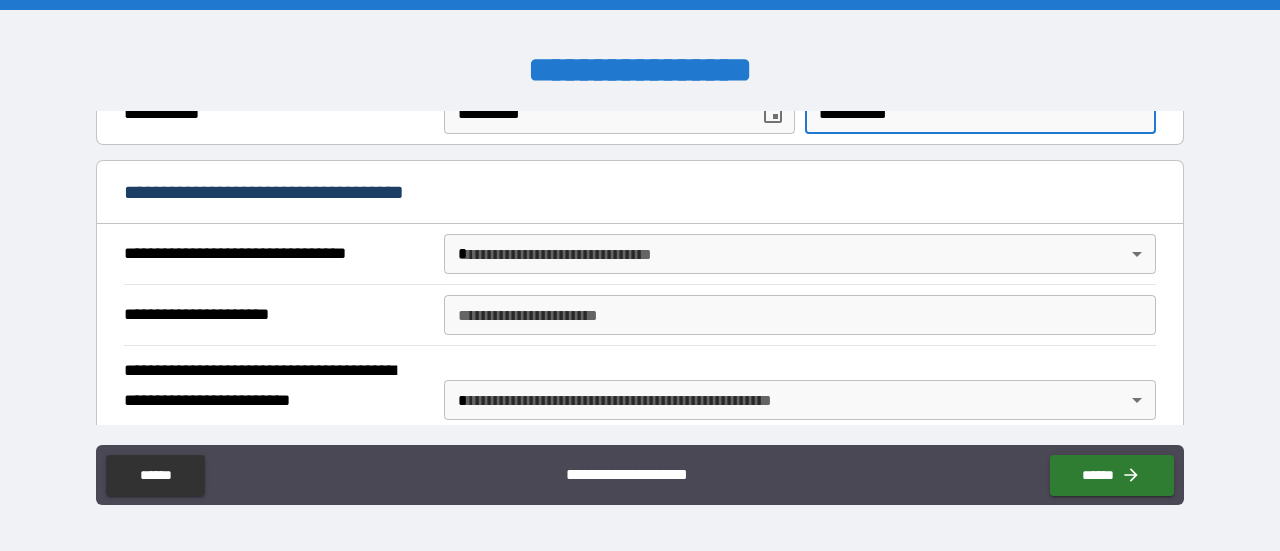 scroll, scrollTop: 900, scrollLeft: 0, axis: vertical 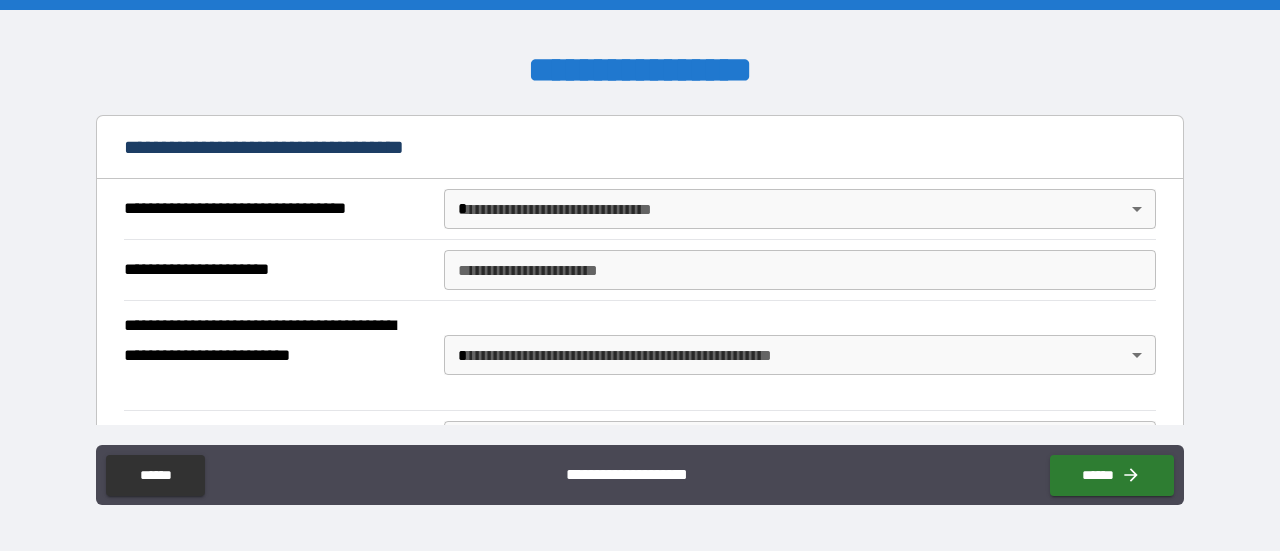 type on "**********" 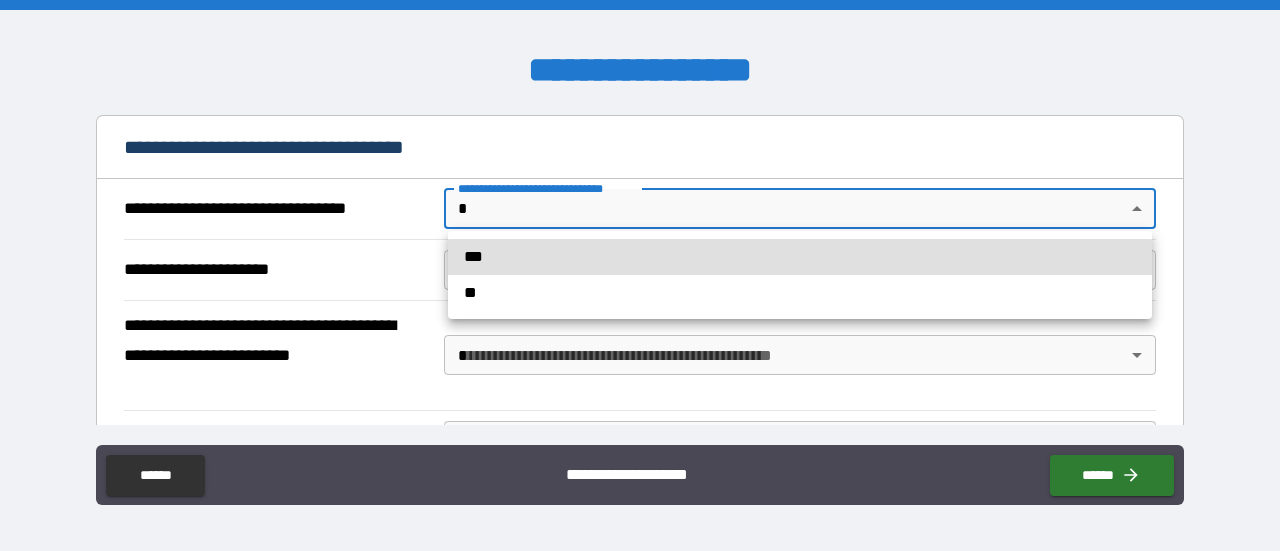 click on "***" at bounding box center [800, 257] 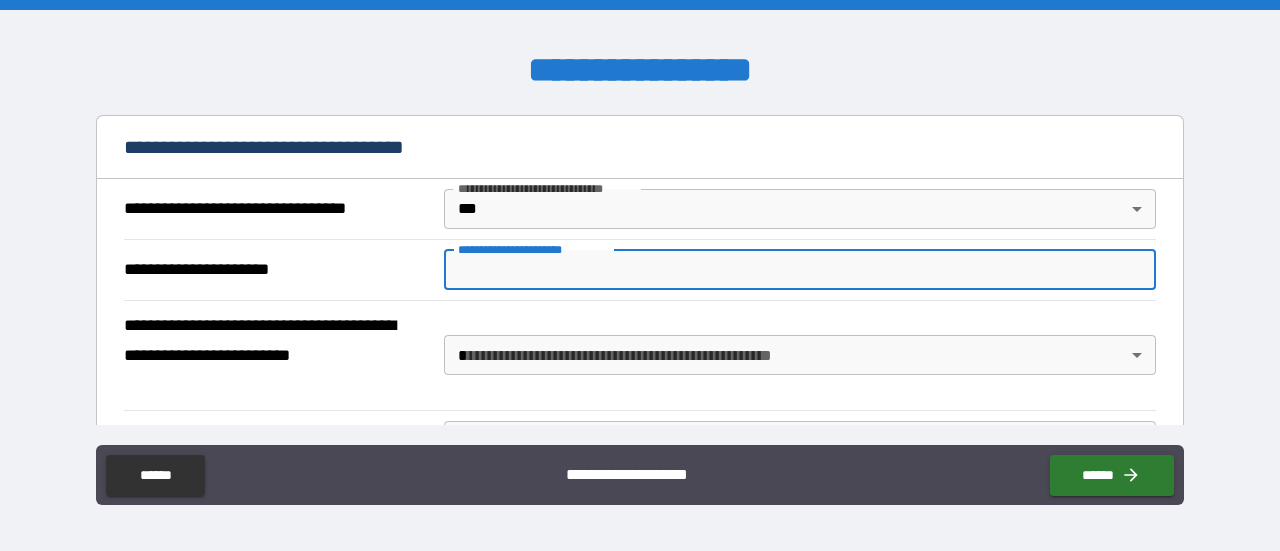 click on "**********" at bounding box center (800, 270) 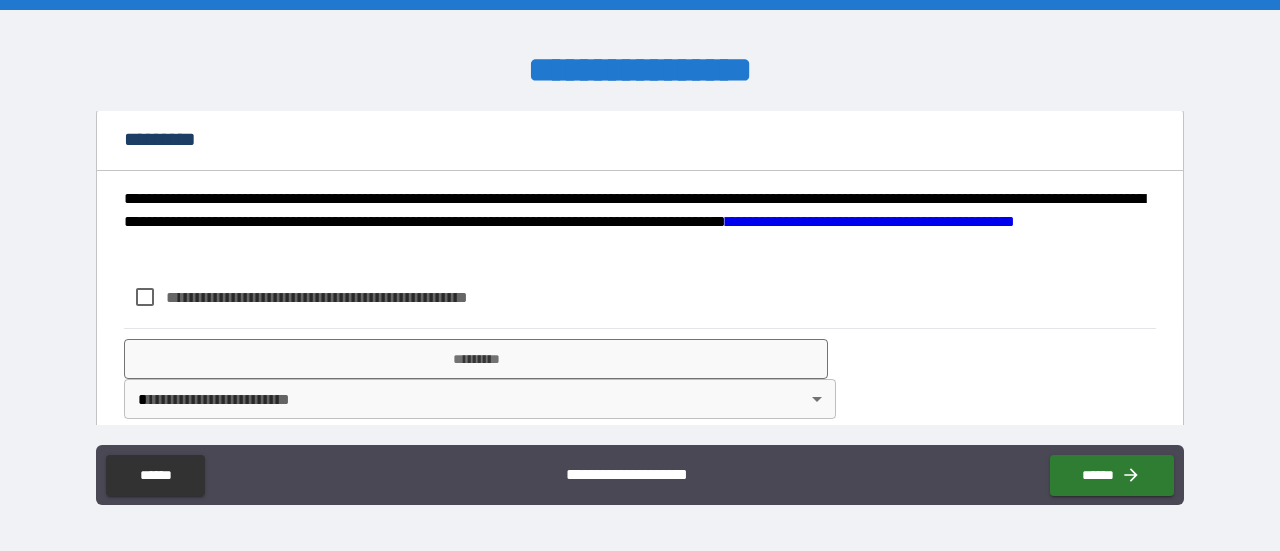 scroll, scrollTop: 1938, scrollLeft: 0, axis: vertical 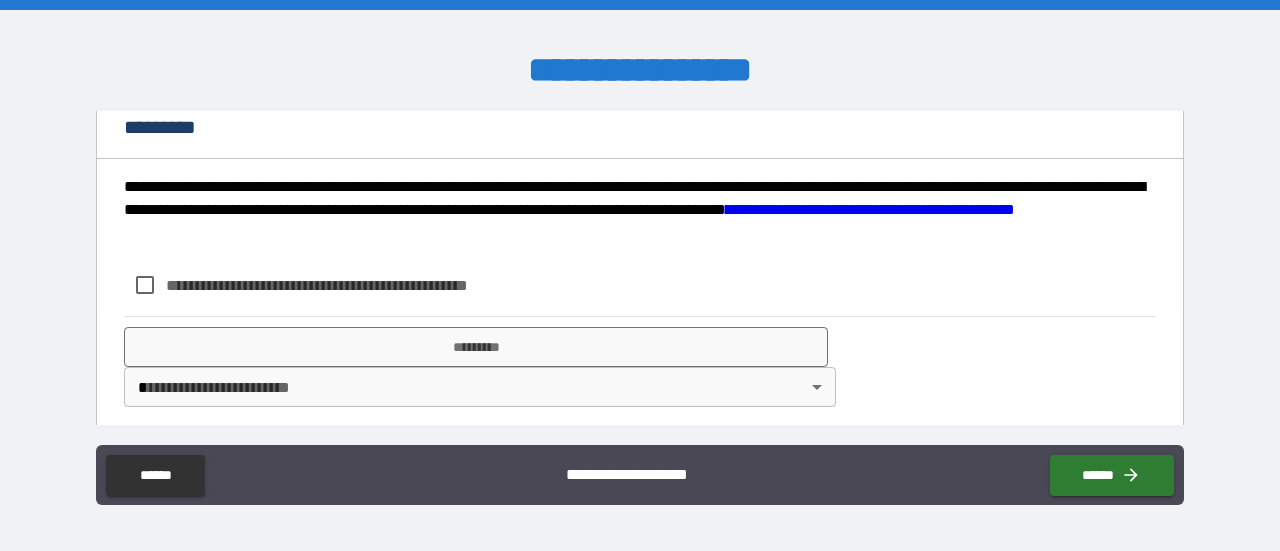 type on "**********" 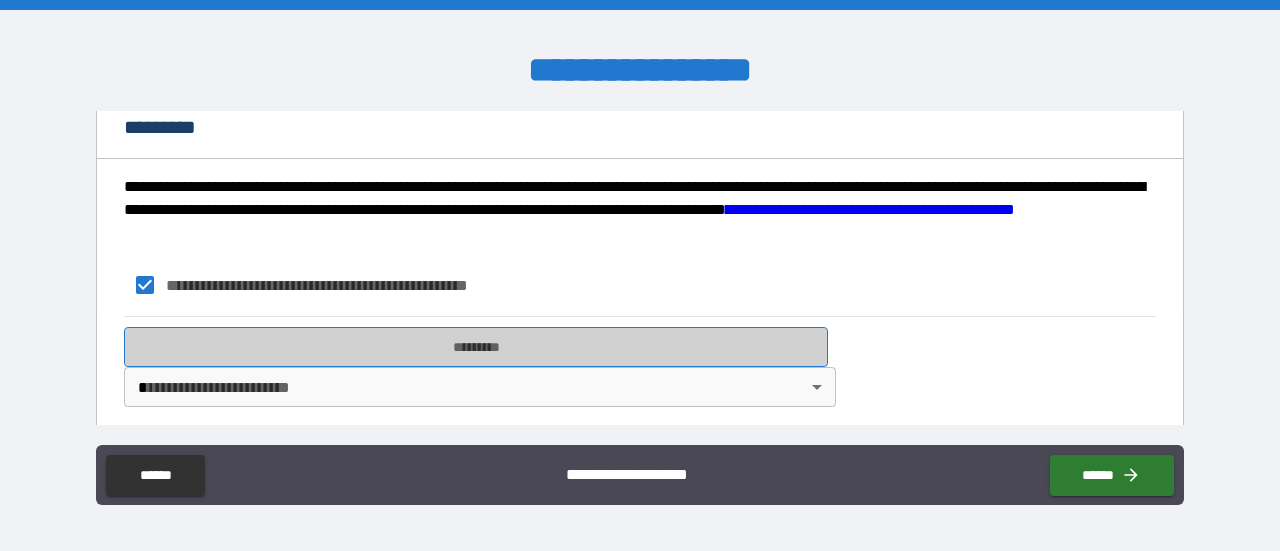 click on "*********" at bounding box center (476, 347) 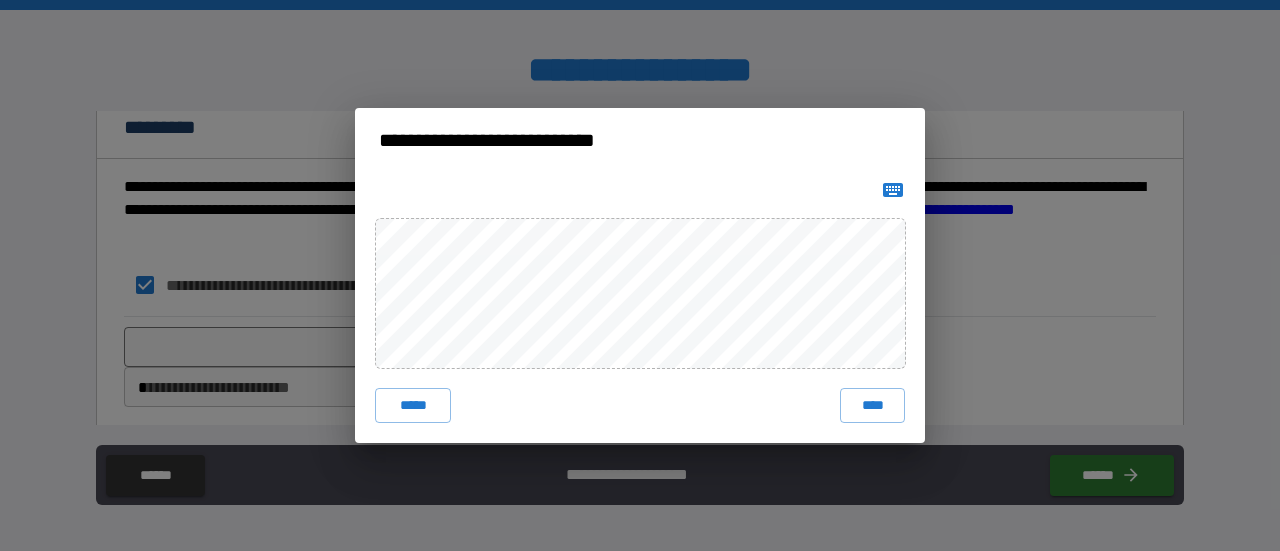 click on "***** ****" at bounding box center (640, 308) 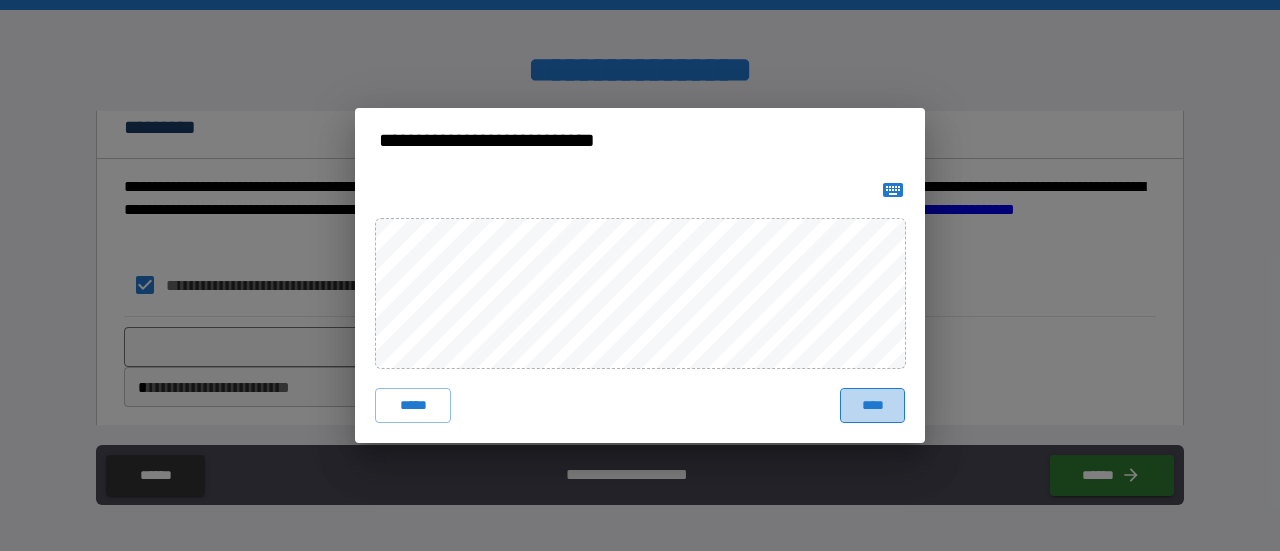 click on "****" at bounding box center (872, 406) 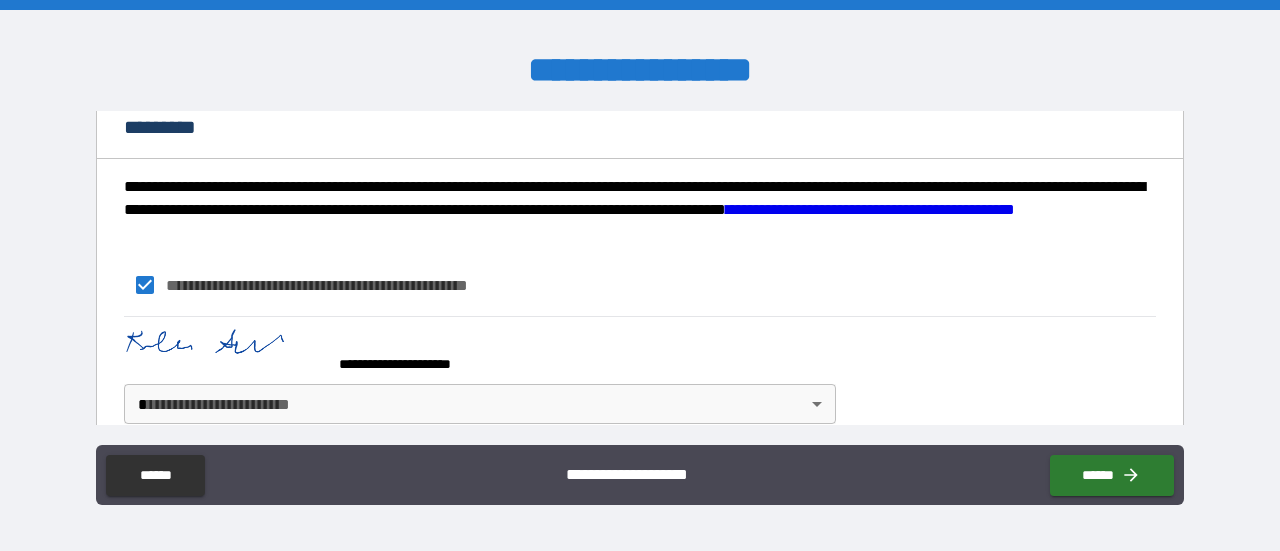 click on "**********" at bounding box center (640, 275) 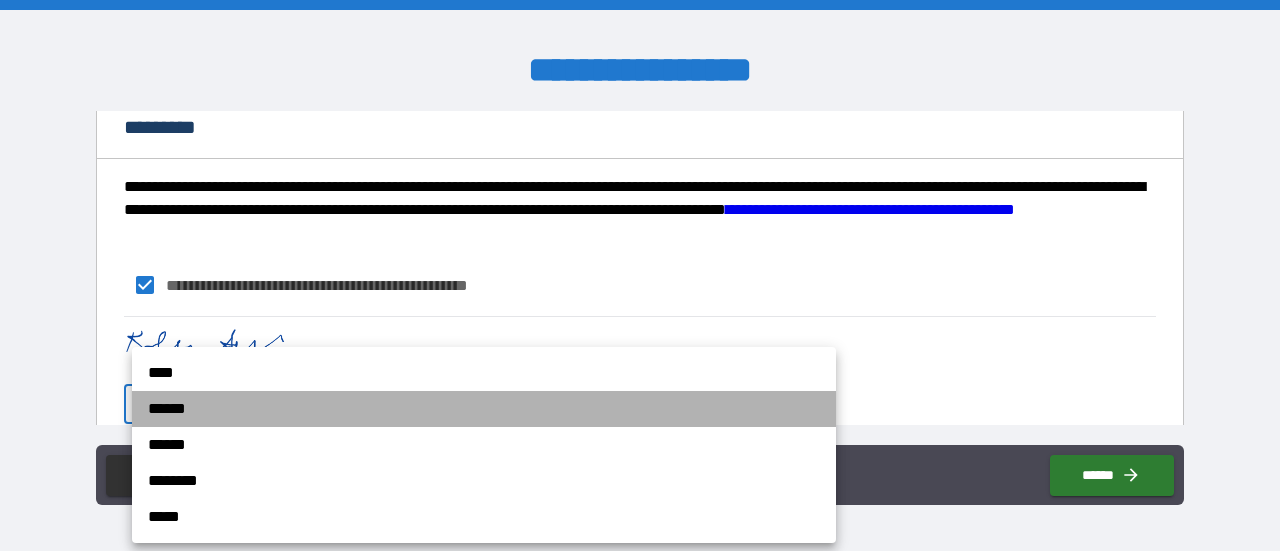 click on "******" at bounding box center (484, 409) 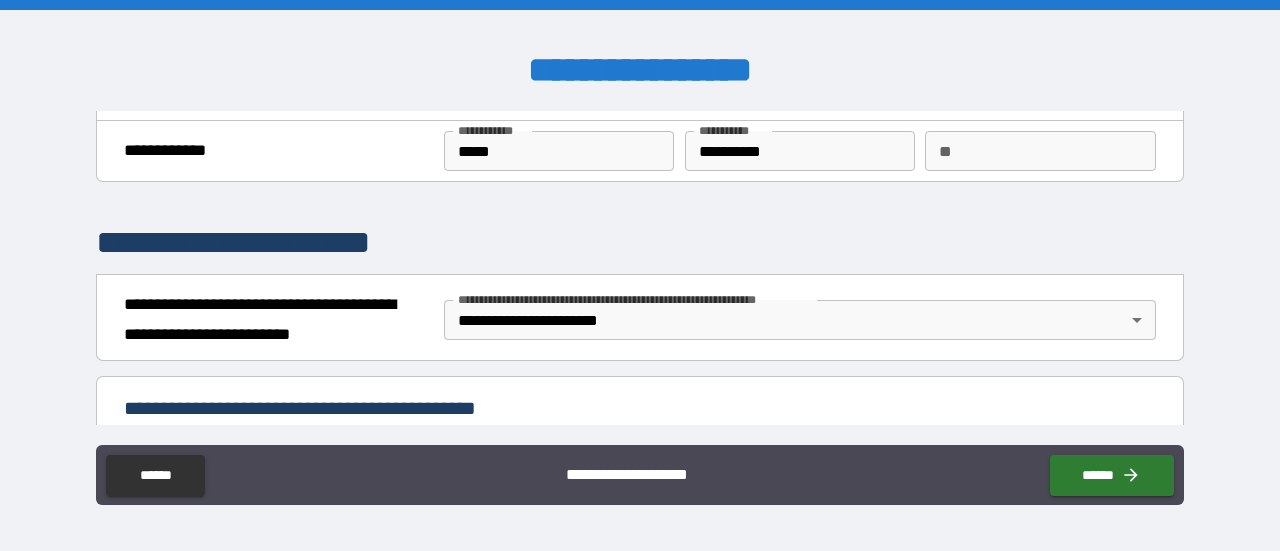 scroll, scrollTop: 38, scrollLeft: 0, axis: vertical 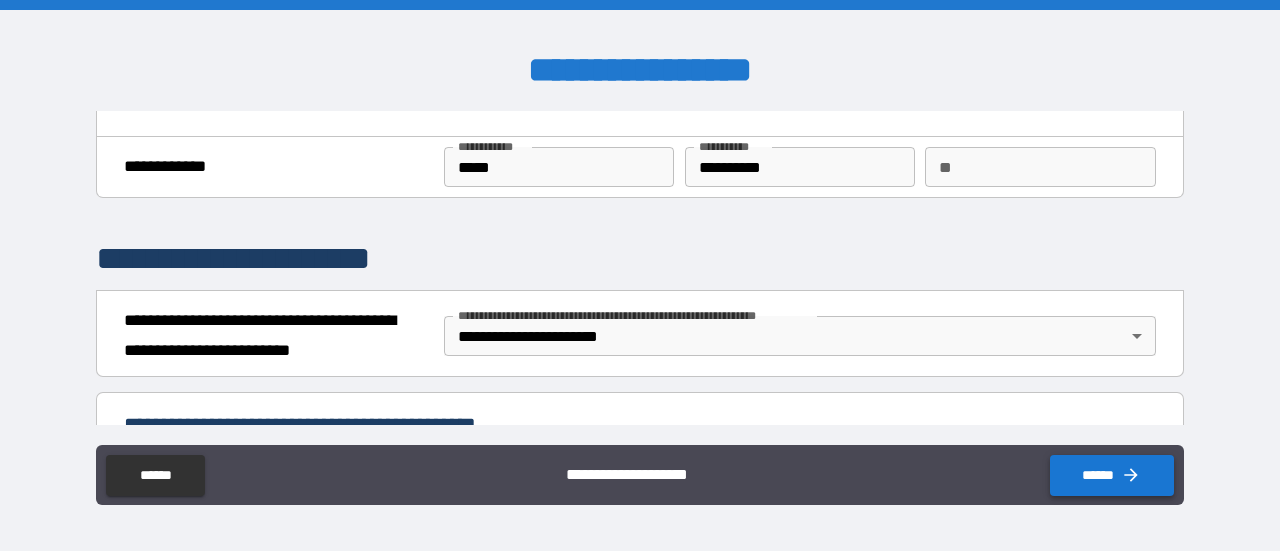 click on "******" at bounding box center (1112, 475) 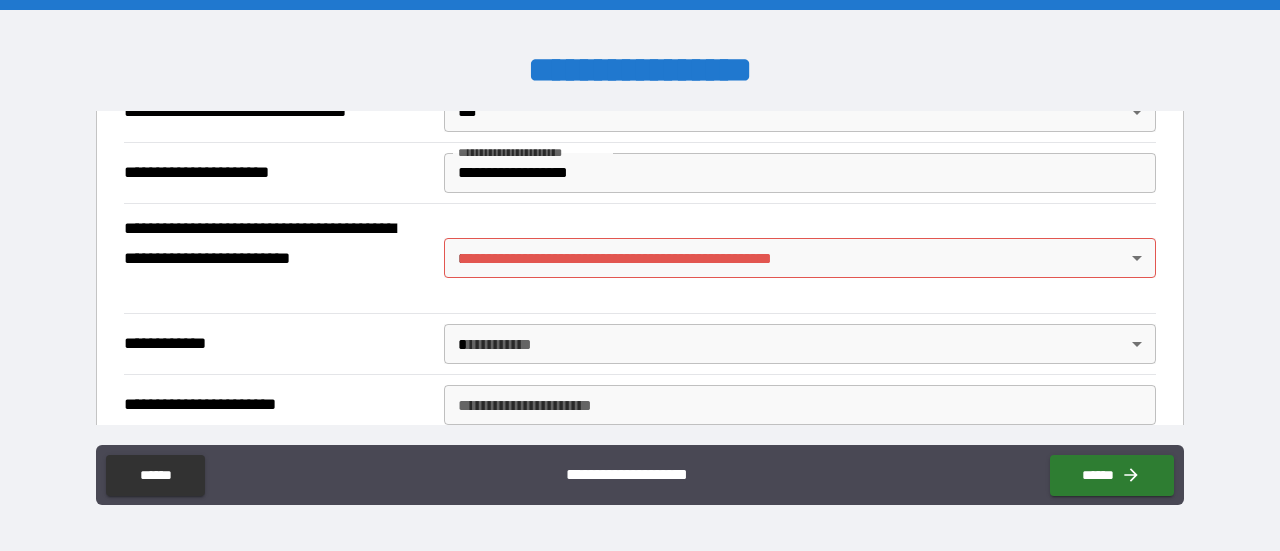 scroll, scrollTop: 955, scrollLeft: 0, axis: vertical 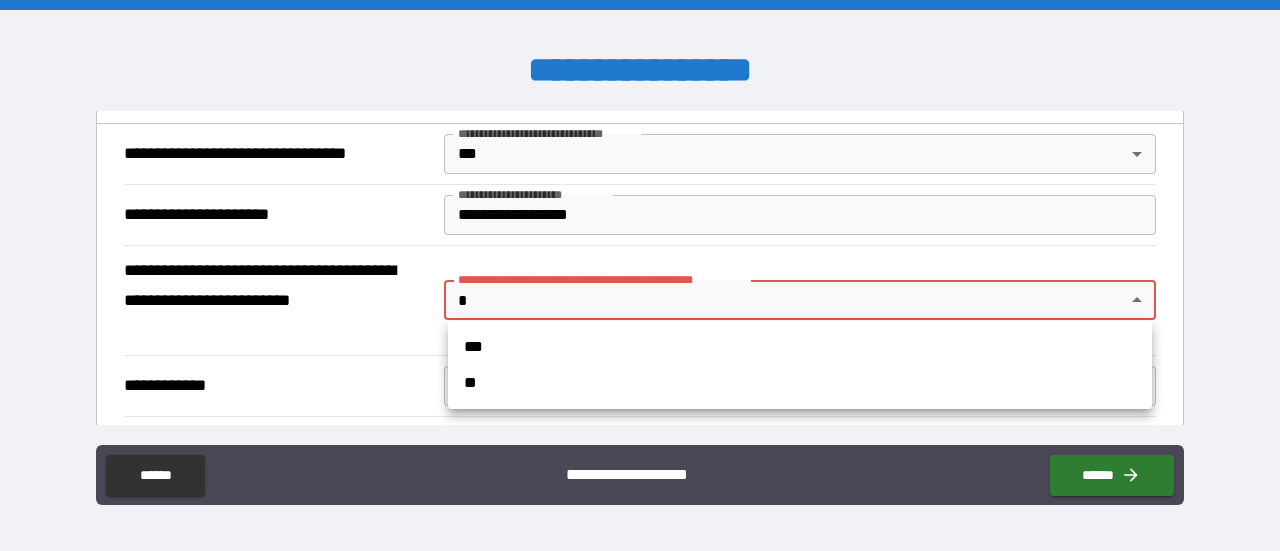click on "**********" at bounding box center (640, 275) 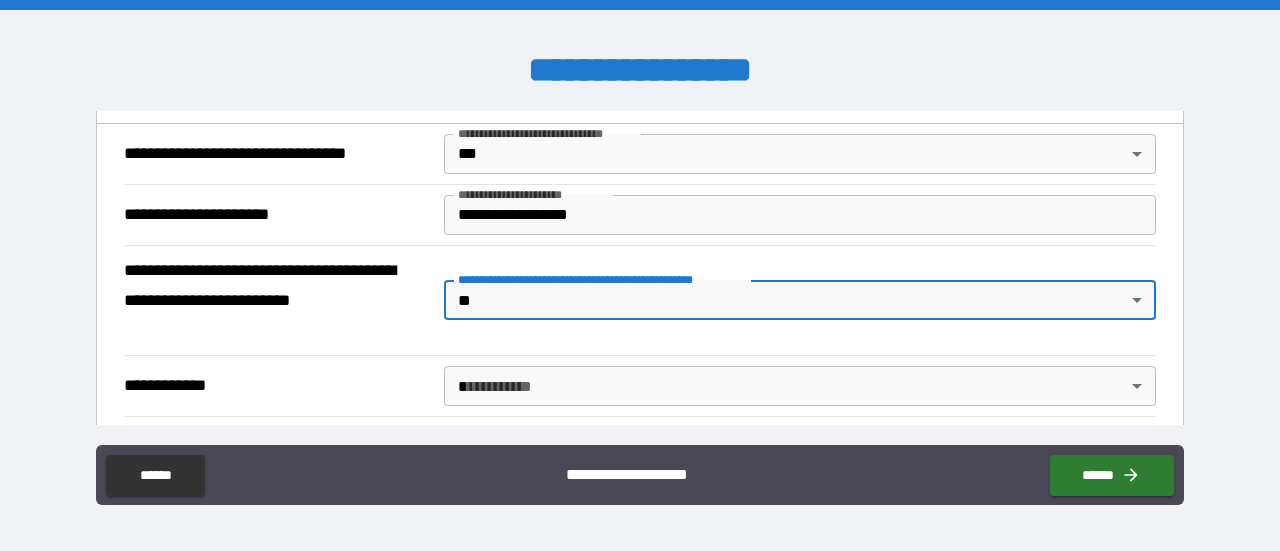 click on "**********" at bounding box center [640, 275] 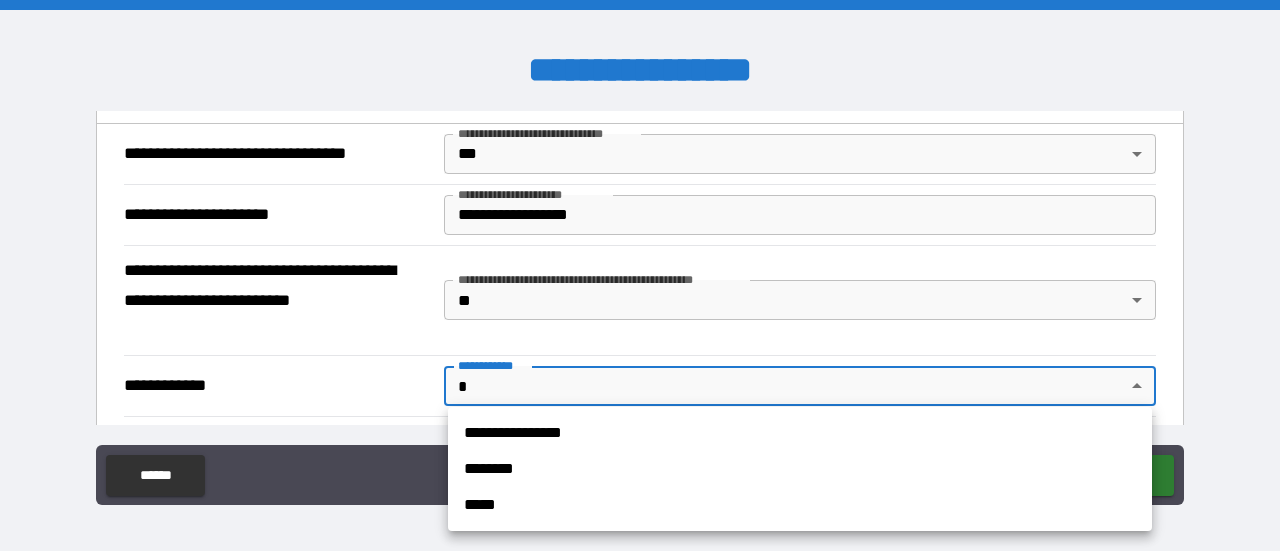 click at bounding box center [640, 275] 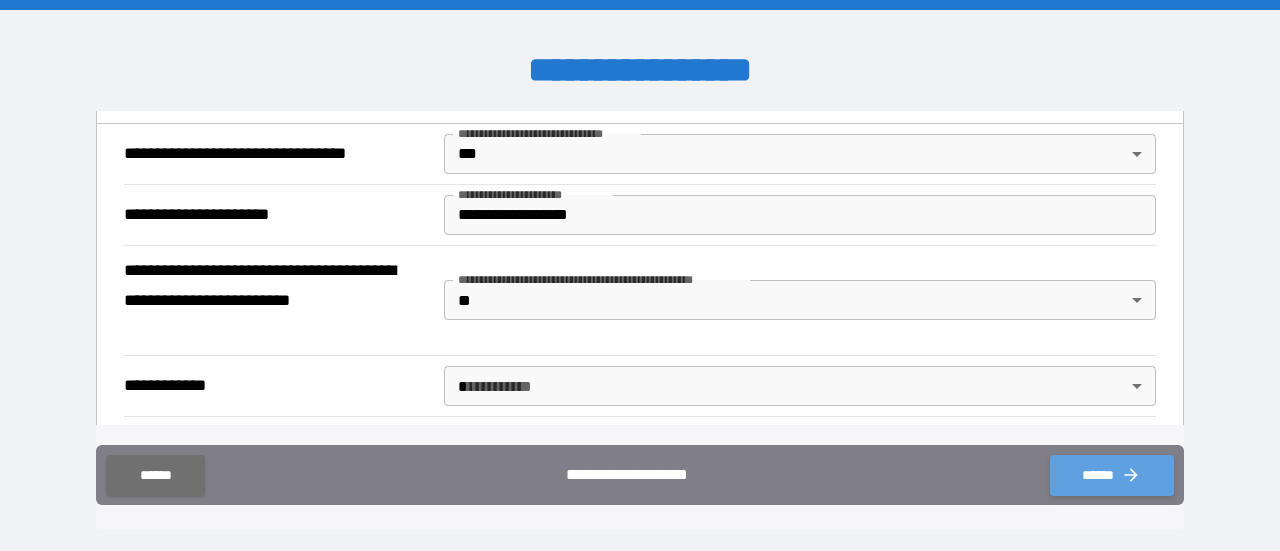 click 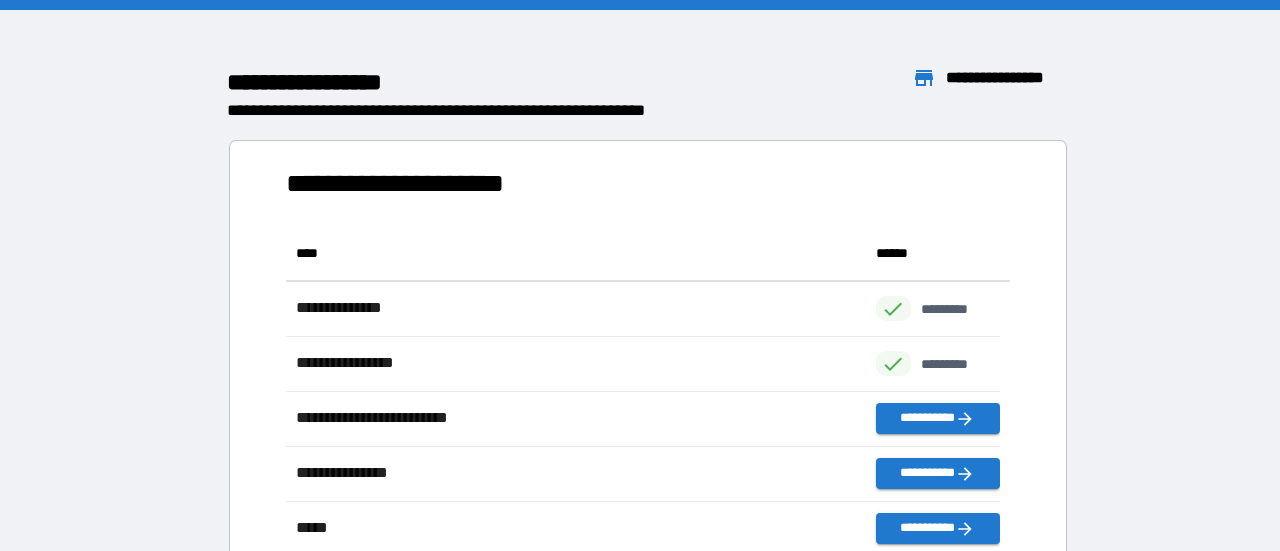 scroll, scrollTop: 425, scrollLeft: 698, axis: both 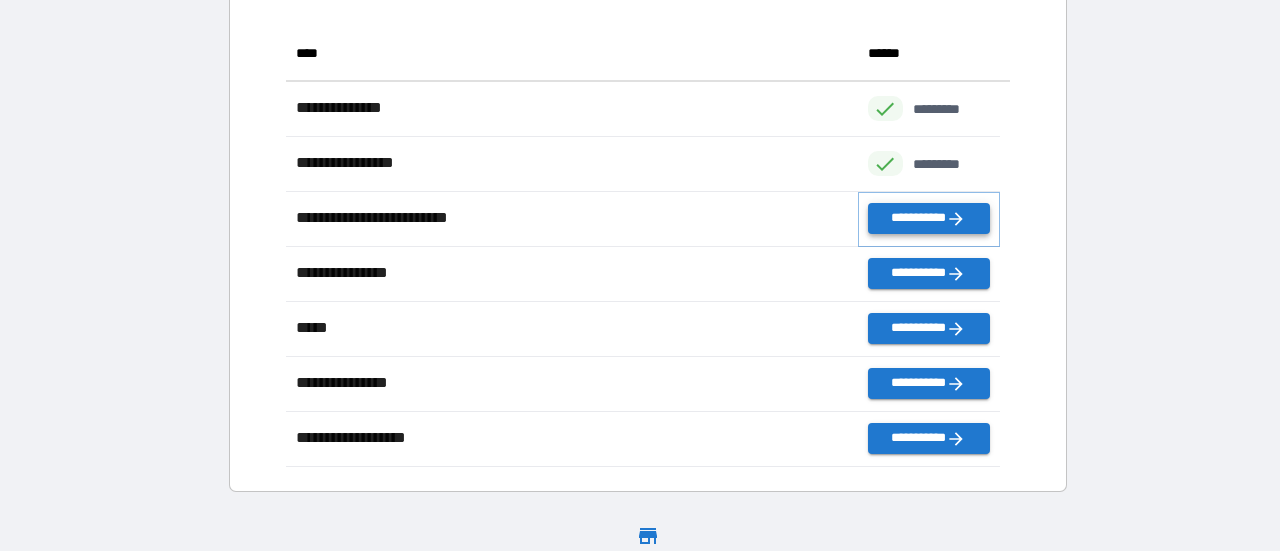 click on "**********" at bounding box center (929, 218) 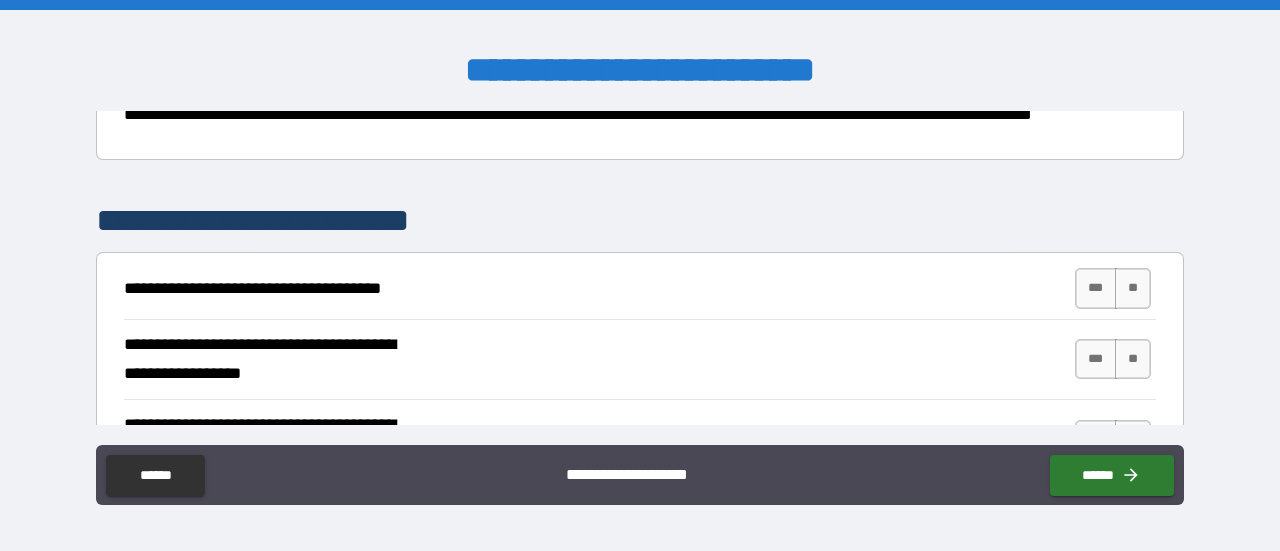 scroll, scrollTop: 300, scrollLeft: 0, axis: vertical 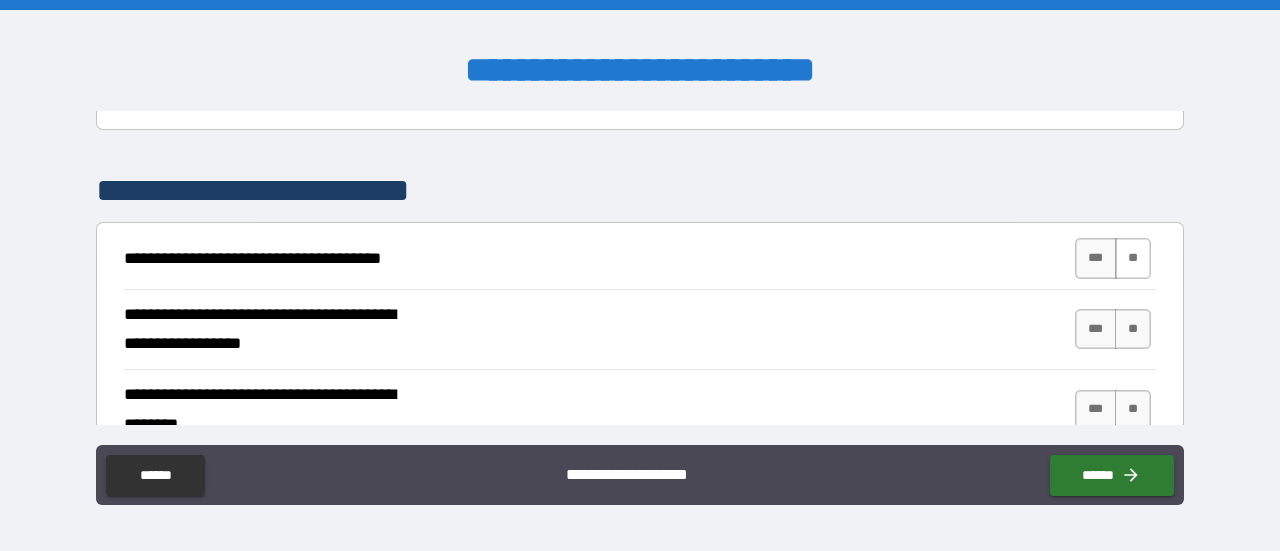 click on "**" at bounding box center [1133, 258] 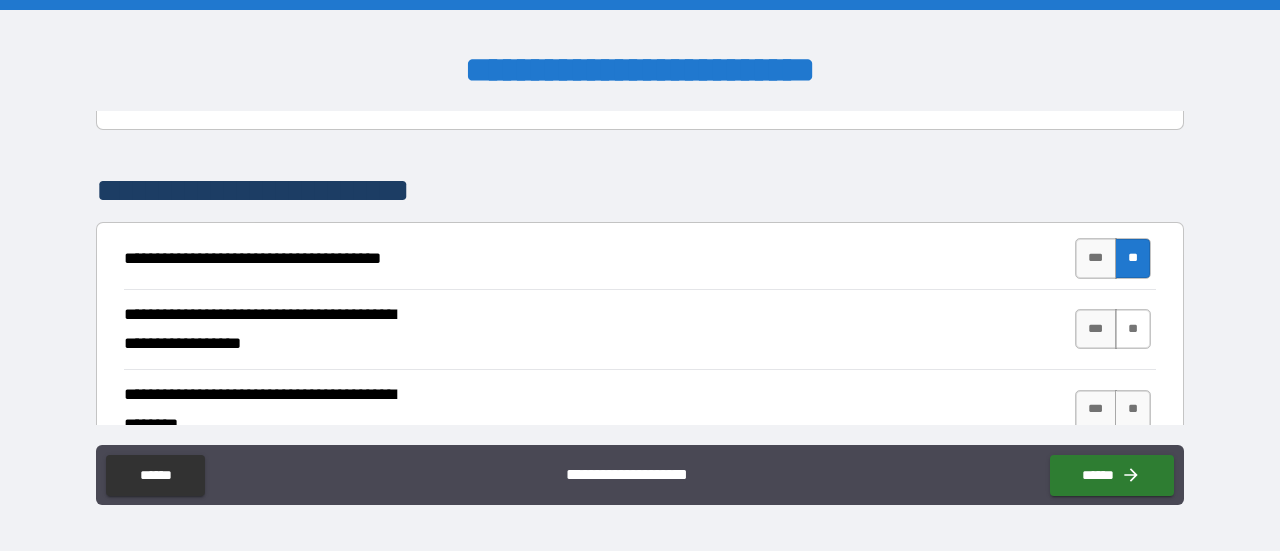 click on "**" at bounding box center [1133, 329] 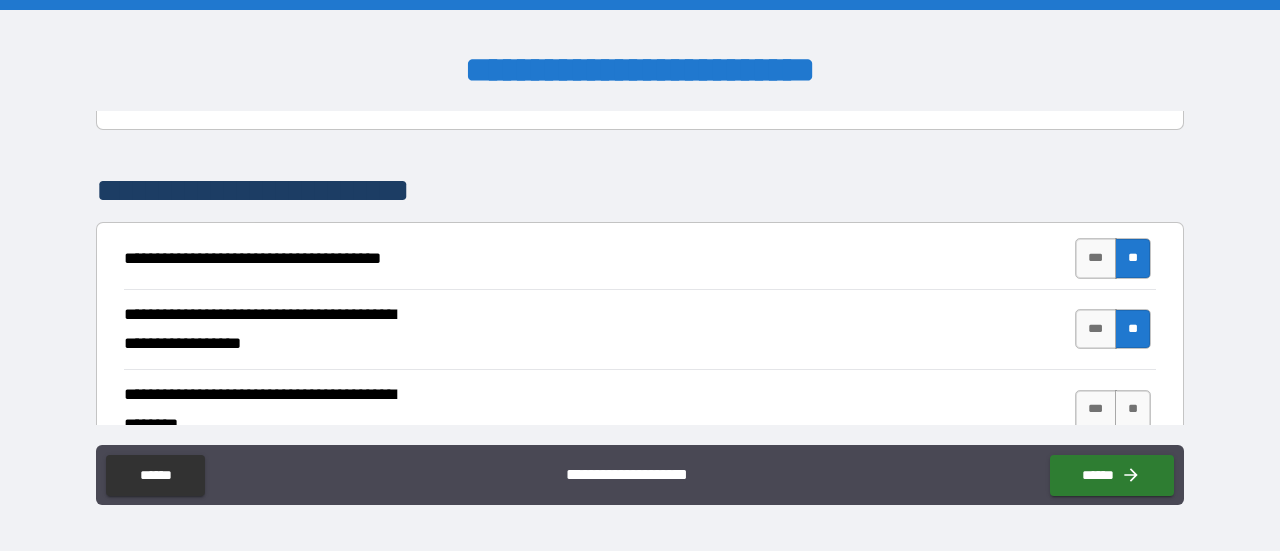 scroll, scrollTop: 400, scrollLeft: 0, axis: vertical 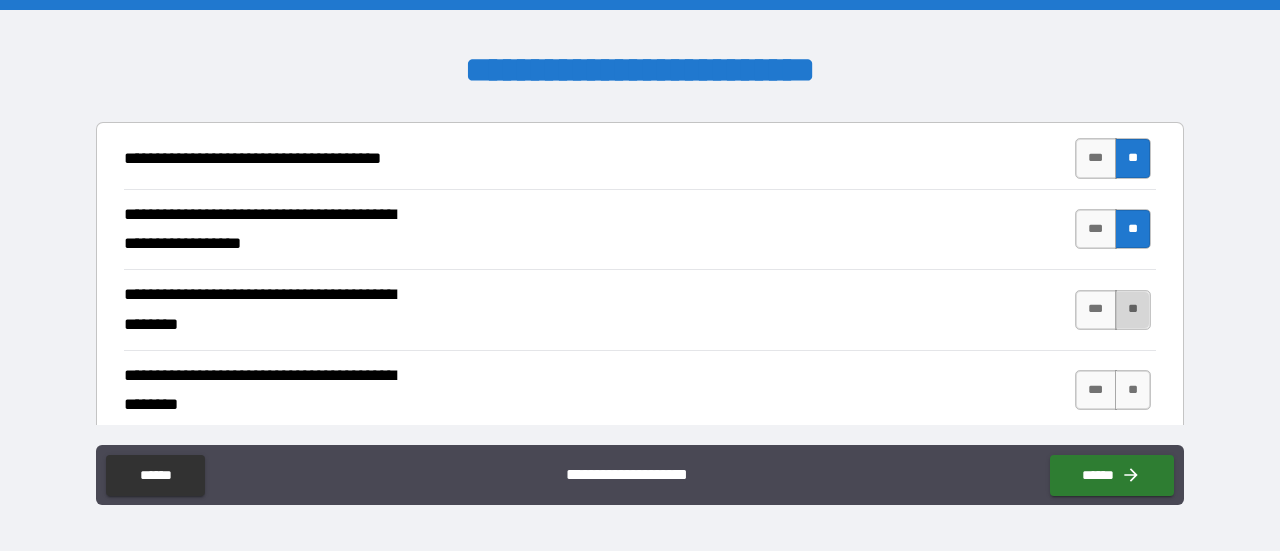 click on "**" at bounding box center (1133, 310) 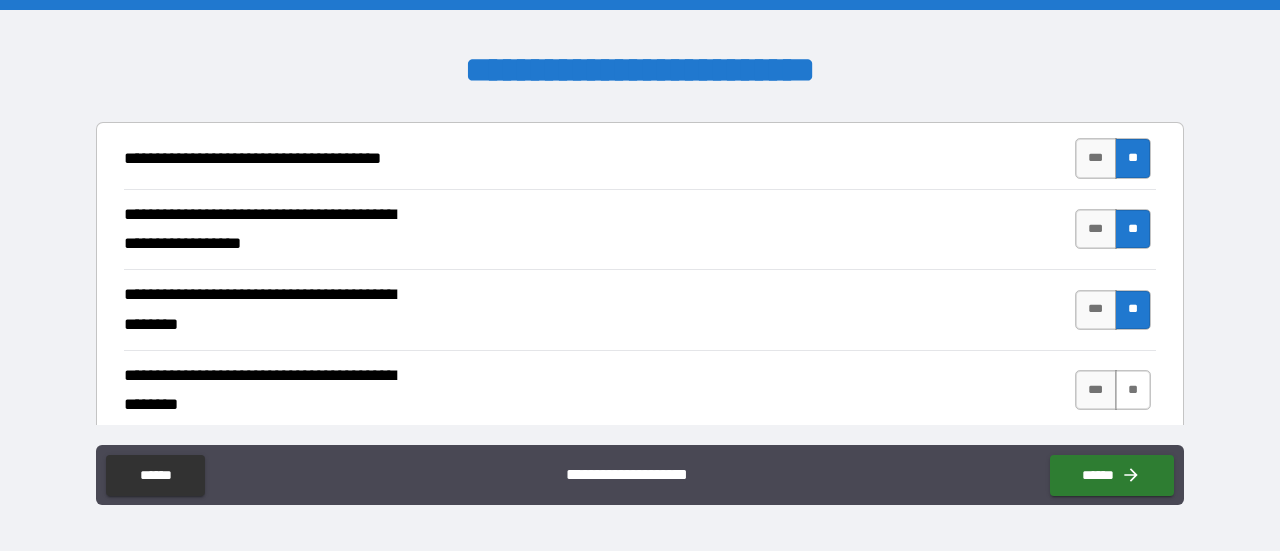 click on "**" at bounding box center [1133, 390] 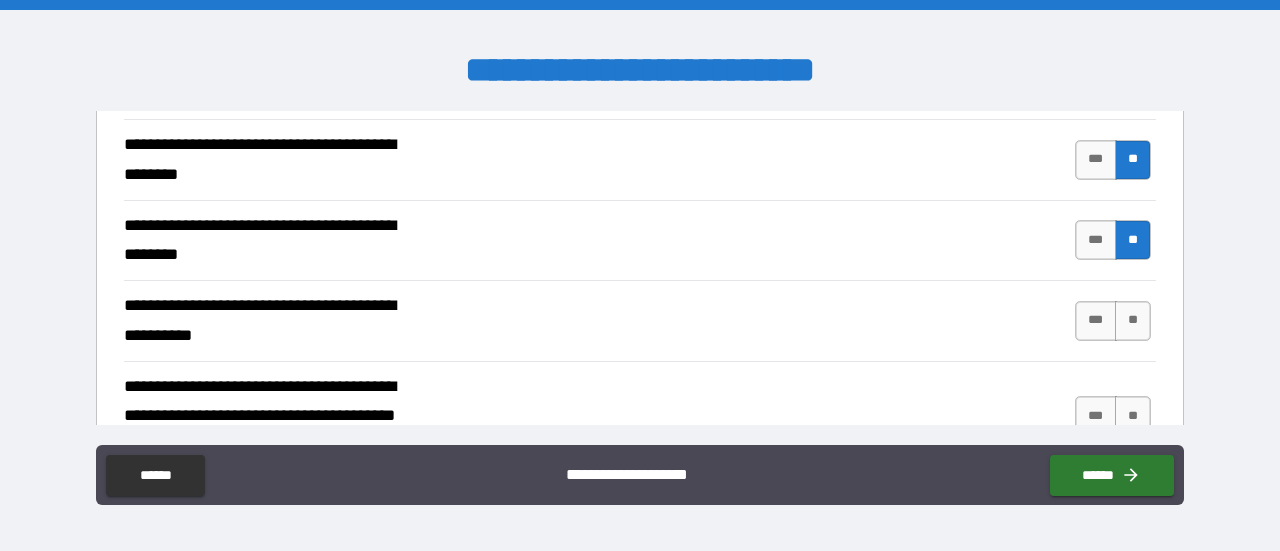 scroll, scrollTop: 600, scrollLeft: 0, axis: vertical 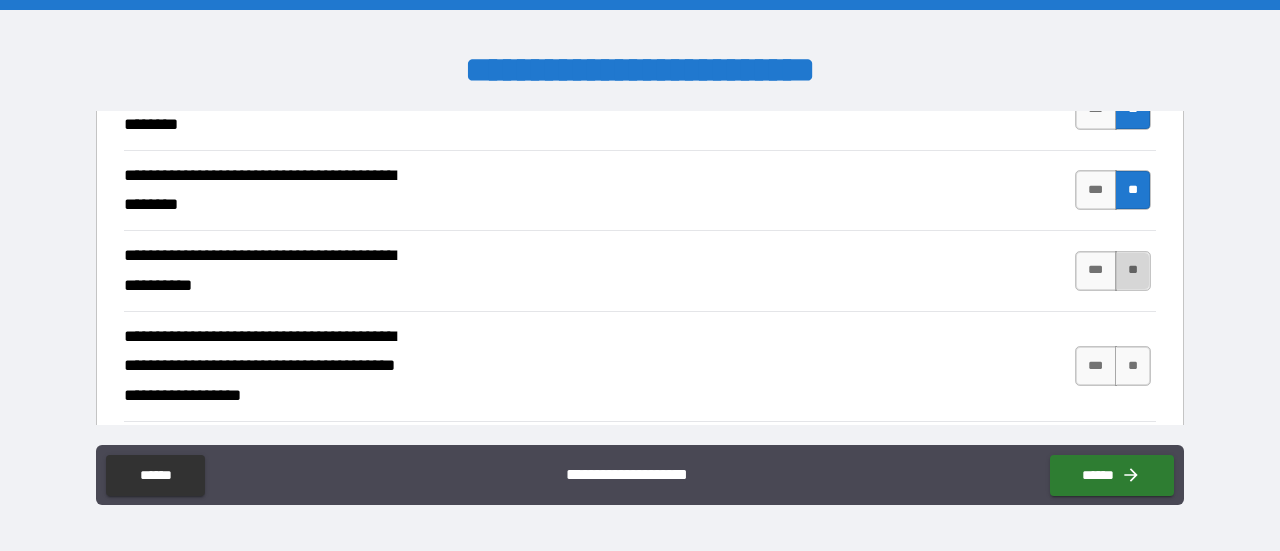 click on "**" at bounding box center (1133, 271) 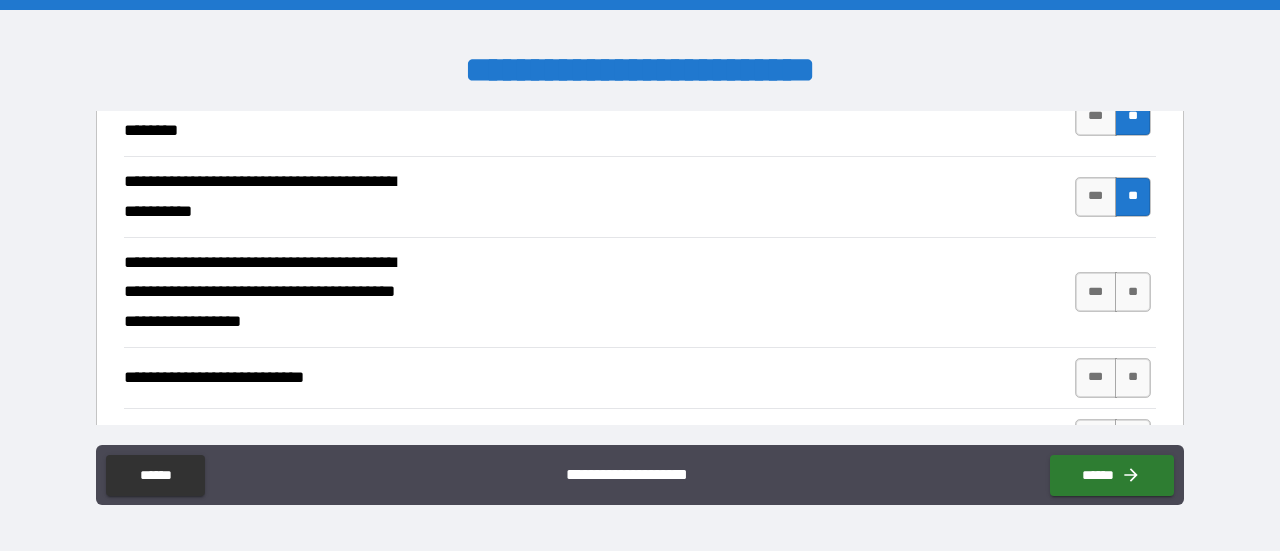 scroll, scrollTop: 700, scrollLeft: 0, axis: vertical 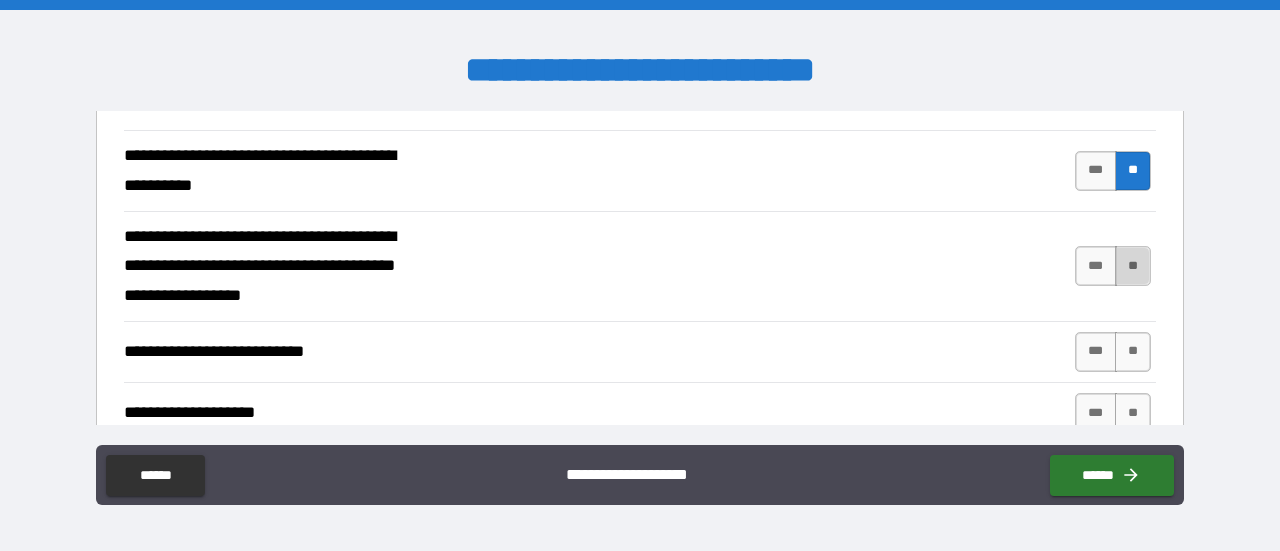 click on "**" at bounding box center [1133, 266] 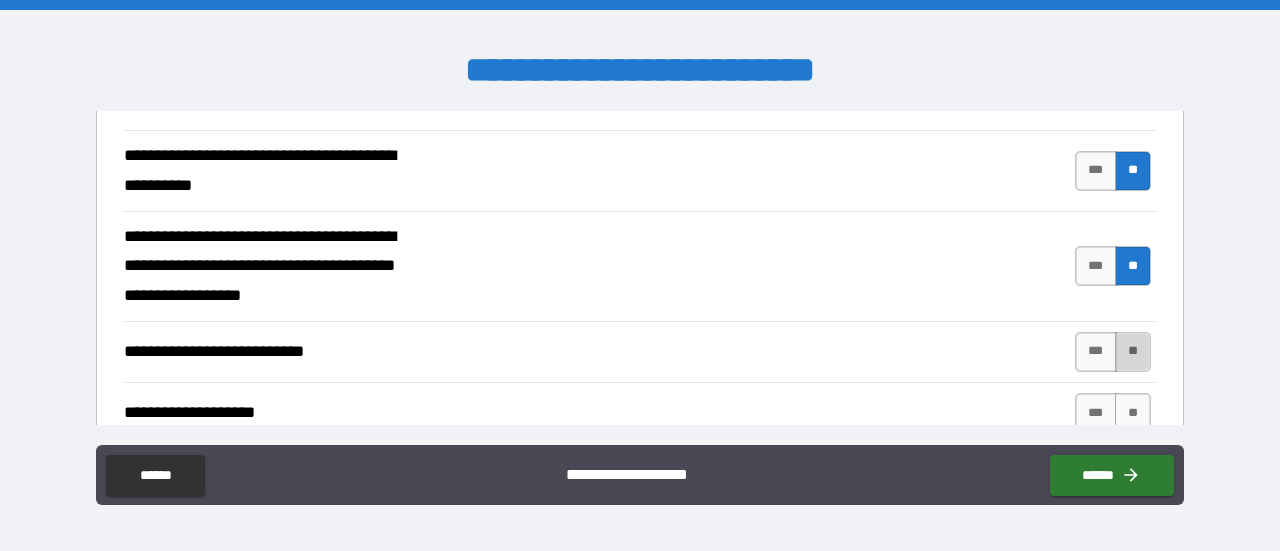 click on "**" at bounding box center (1133, 352) 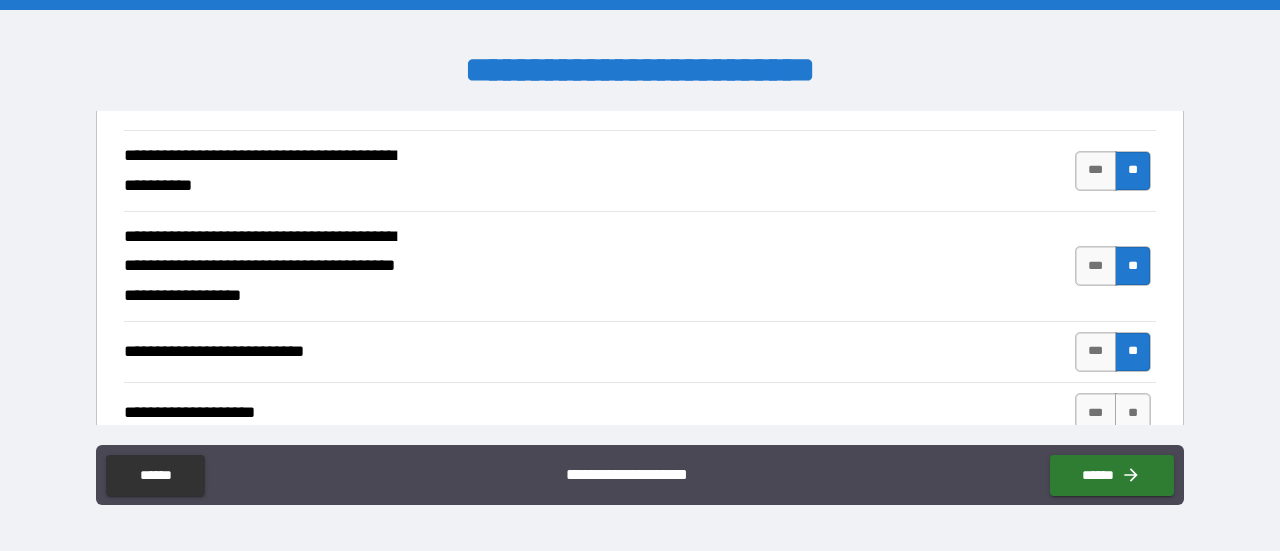 scroll, scrollTop: 800, scrollLeft: 0, axis: vertical 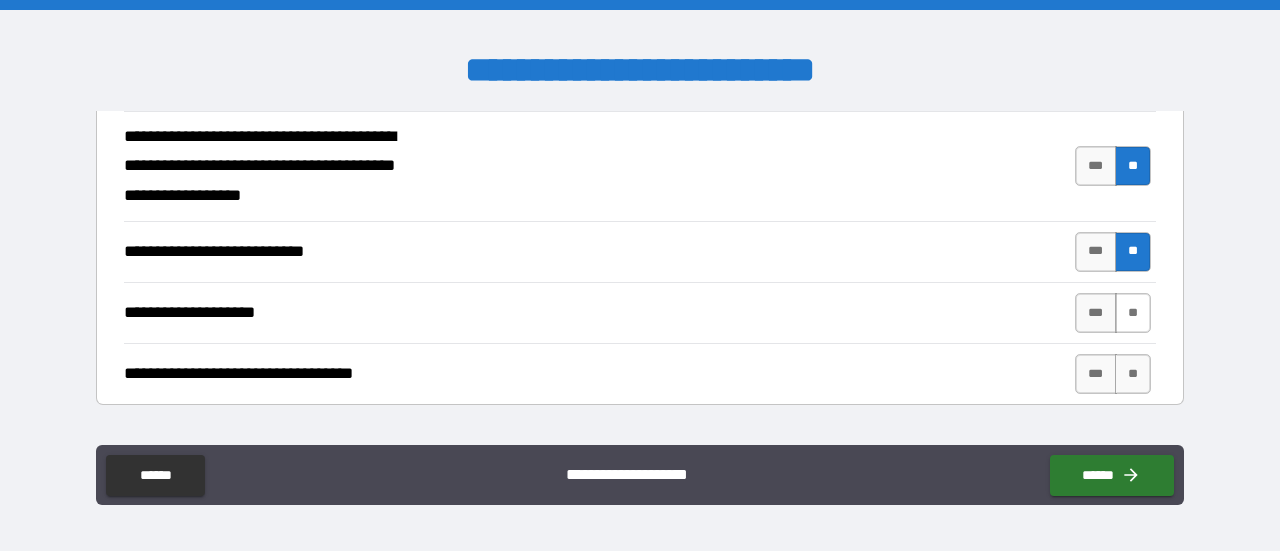 click on "**" at bounding box center (1133, 313) 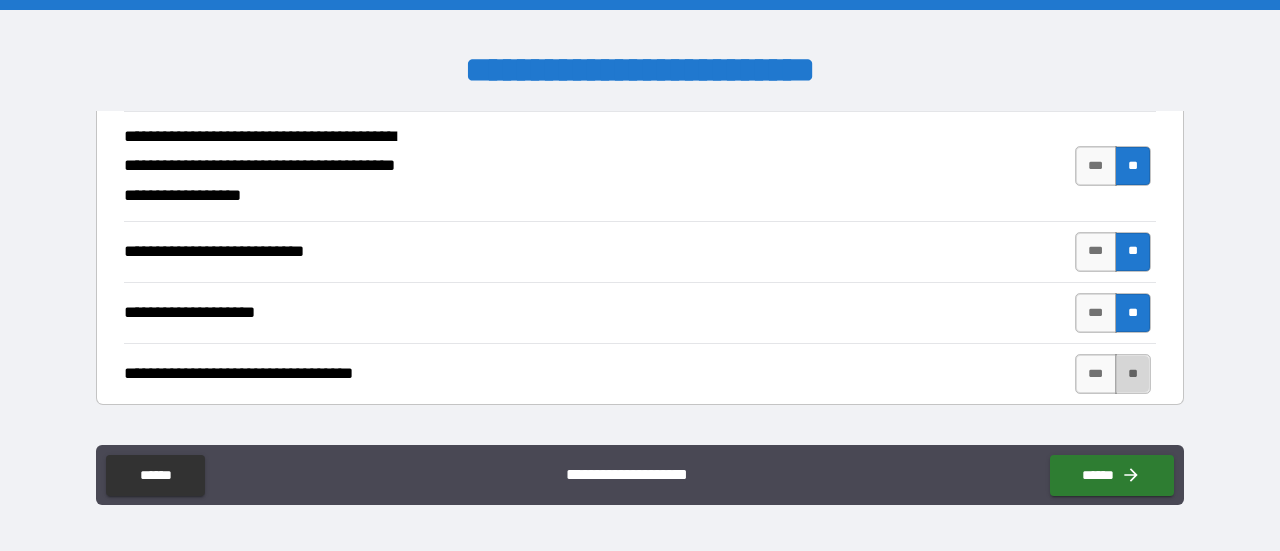 click on "**" at bounding box center [1133, 374] 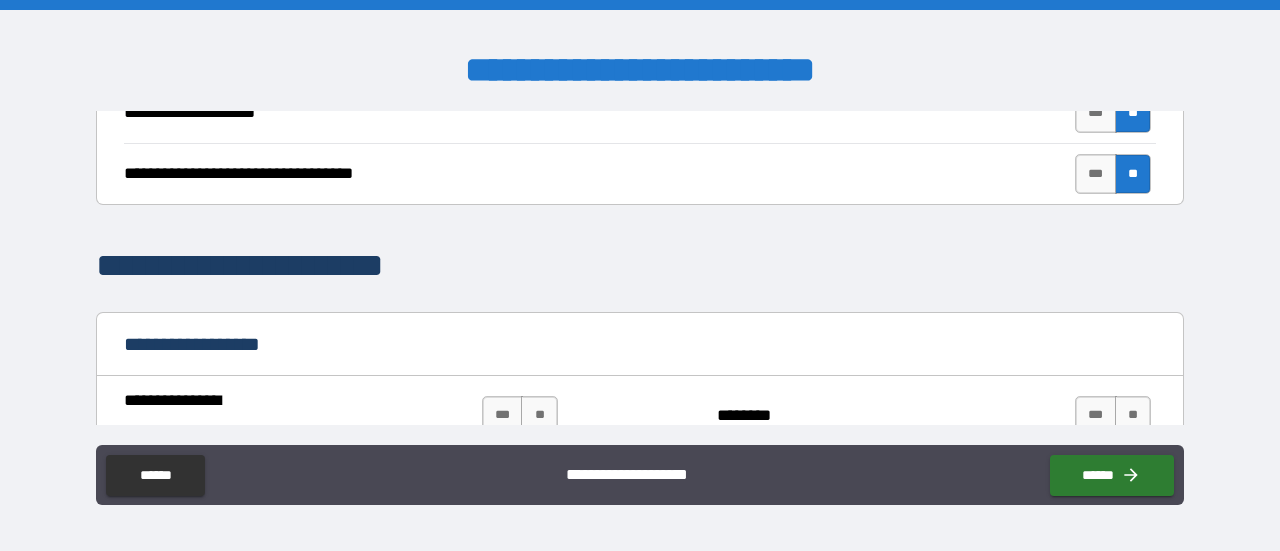 scroll, scrollTop: 1200, scrollLeft: 0, axis: vertical 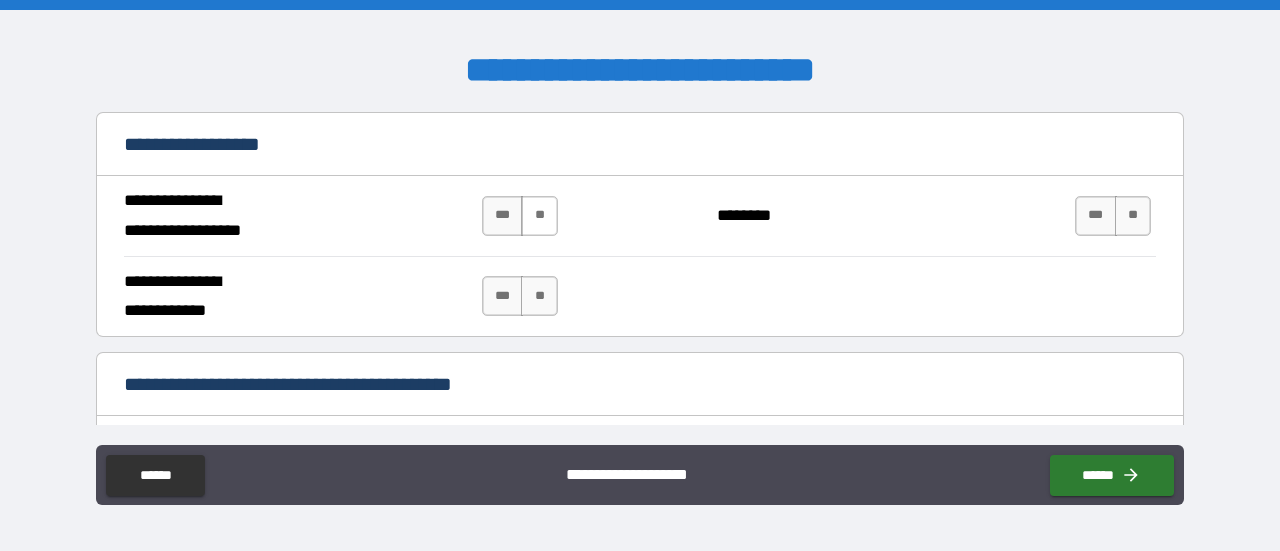 click on "**" at bounding box center [539, 216] 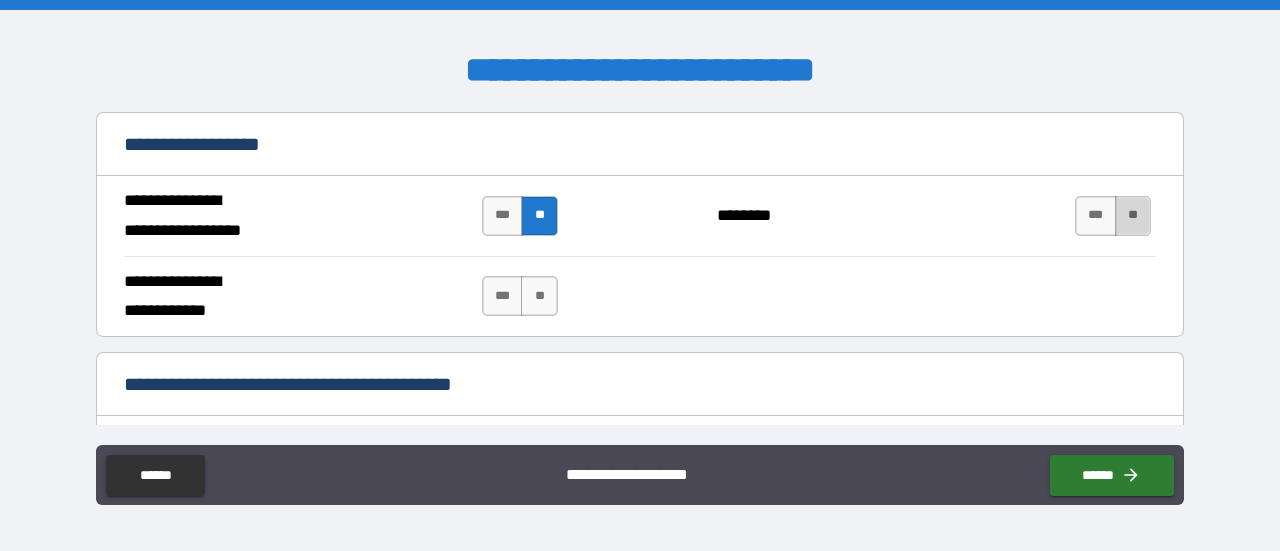 click on "**" at bounding box center [1133, 216] 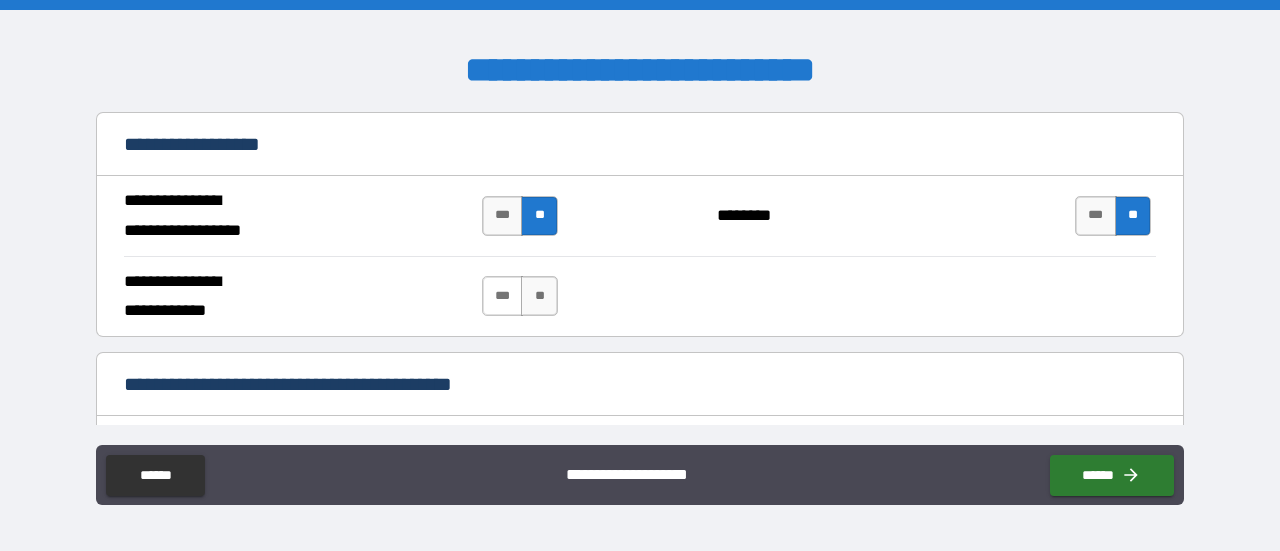 click on "***" at bounding box center [503, 296] 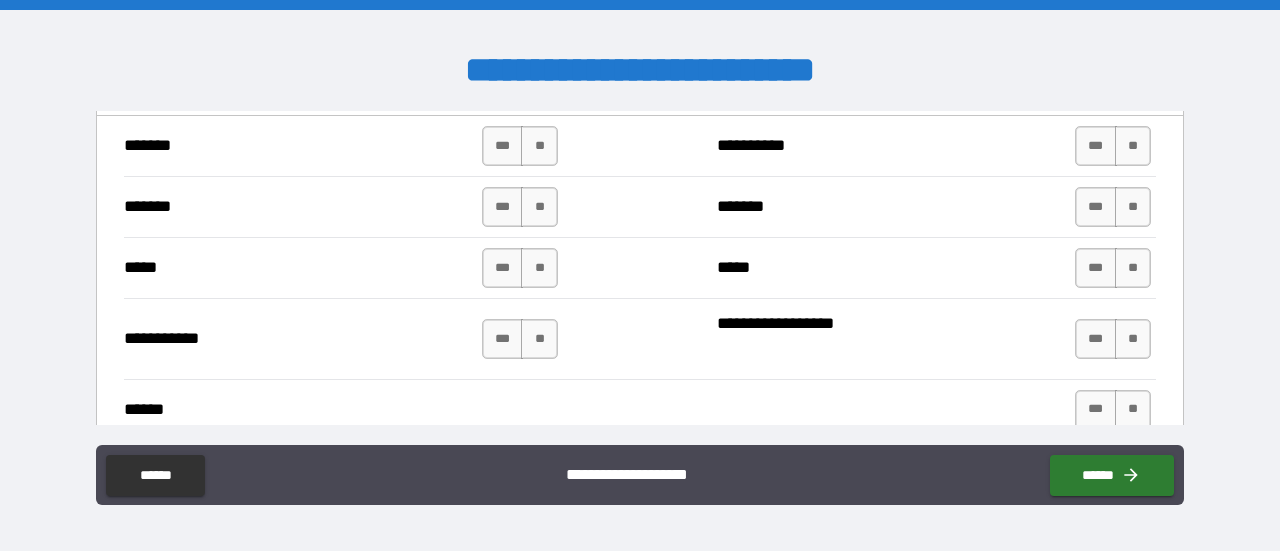 scroll, scrollTop: 1400, scrollLeft: 0, axis: vertical 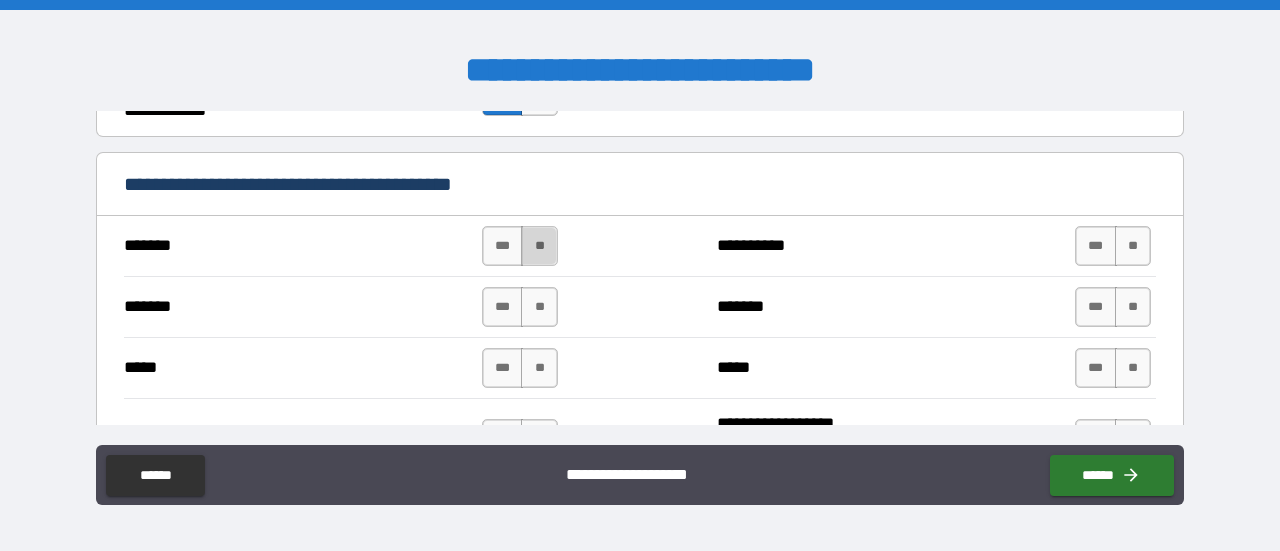 click on "**" at bounding box center (539, 246) 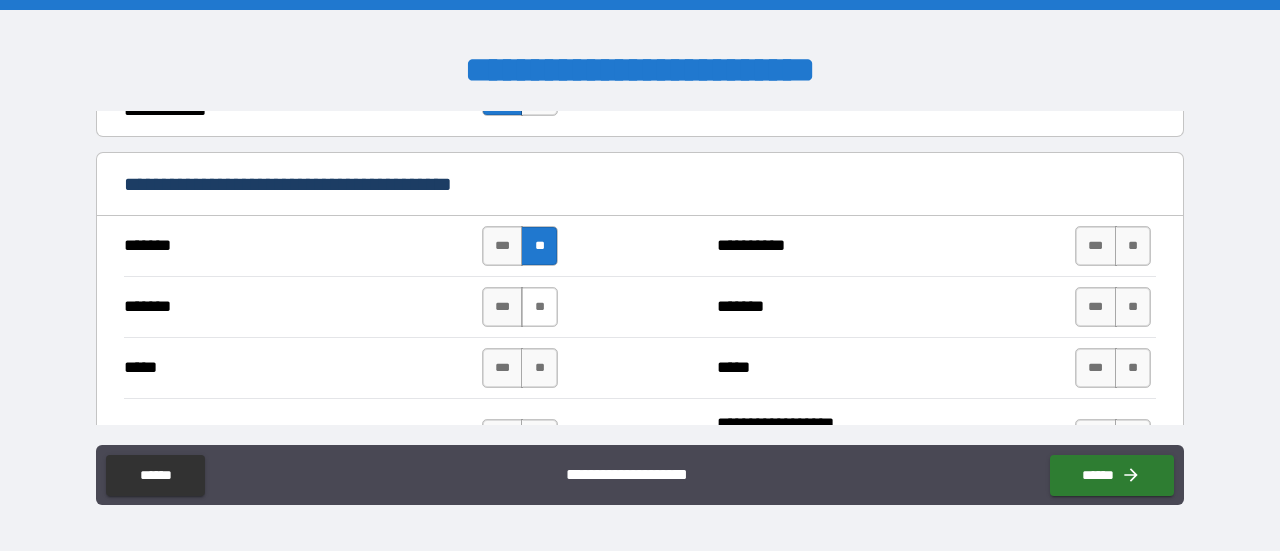 click on "**" at bounding box center [539, 307] 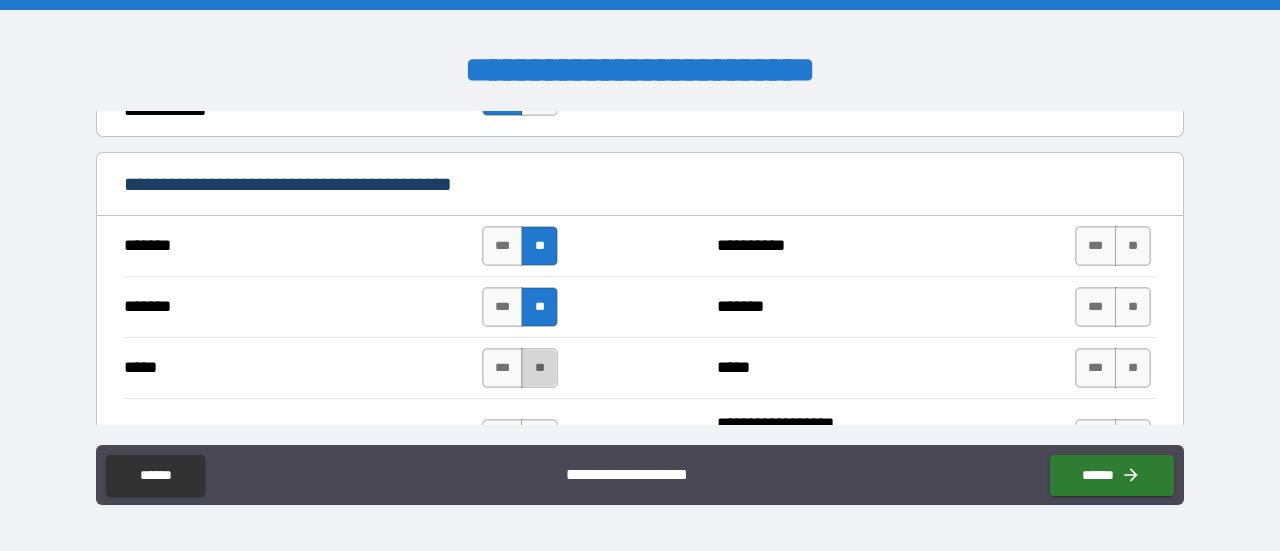 click on "**" at bounding box center [539, 368] 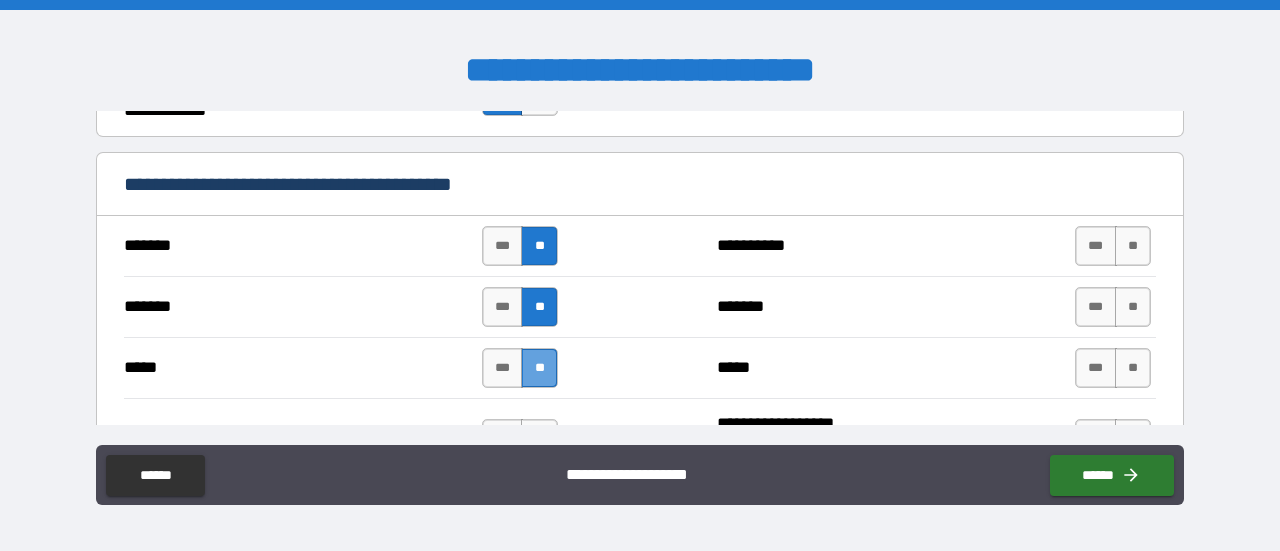 click on "**" at bounding box center [539, 368] 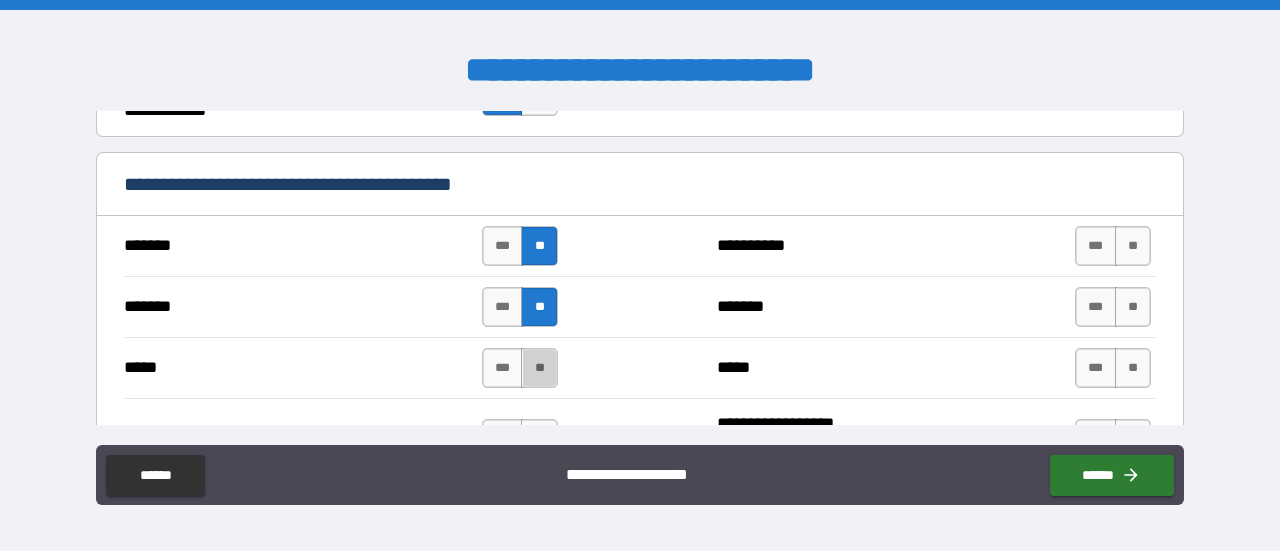 drag, startPoint x: 519, startPoint y: 370, endPoint x: 576, endPoint y: 363, distance: 57.428215 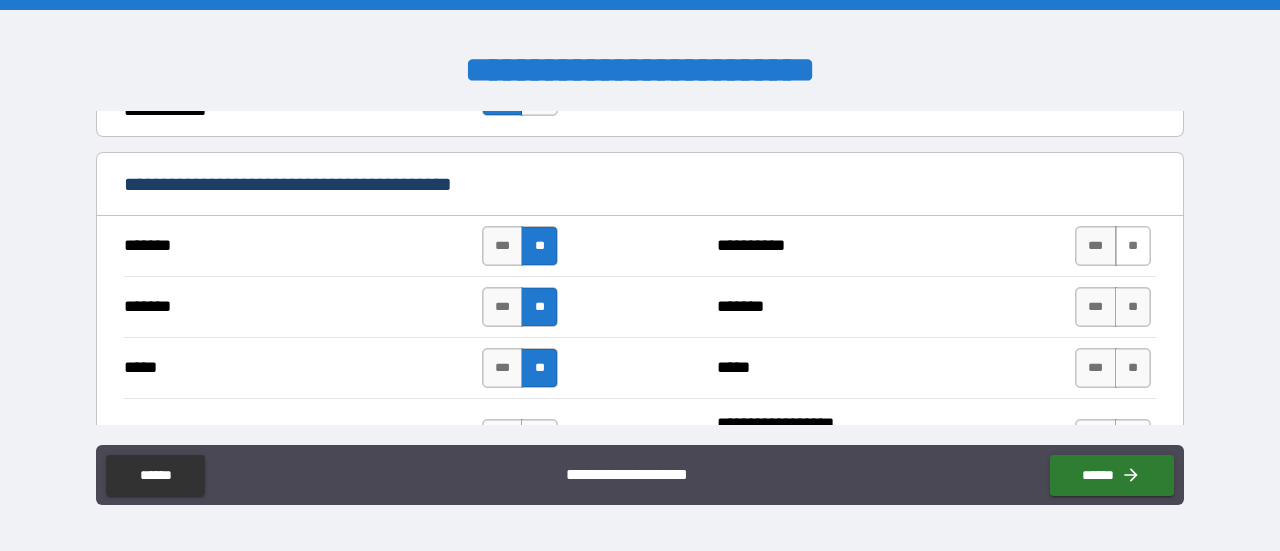 click on "**" at bounding box center (1133, 246) 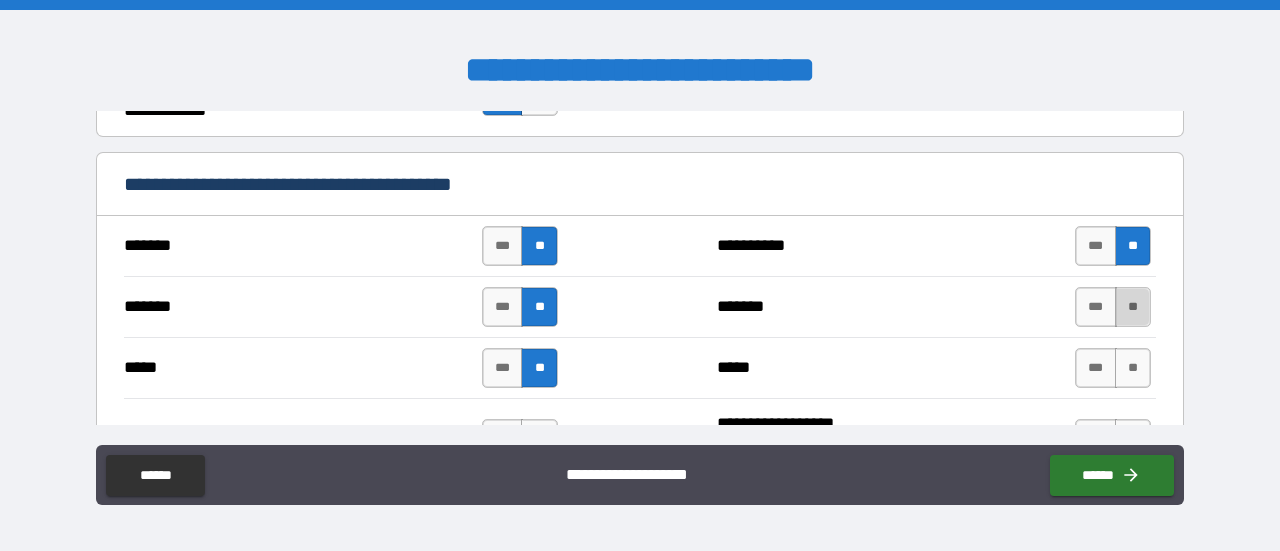 click on "**" at bounding box center (1133, 307) 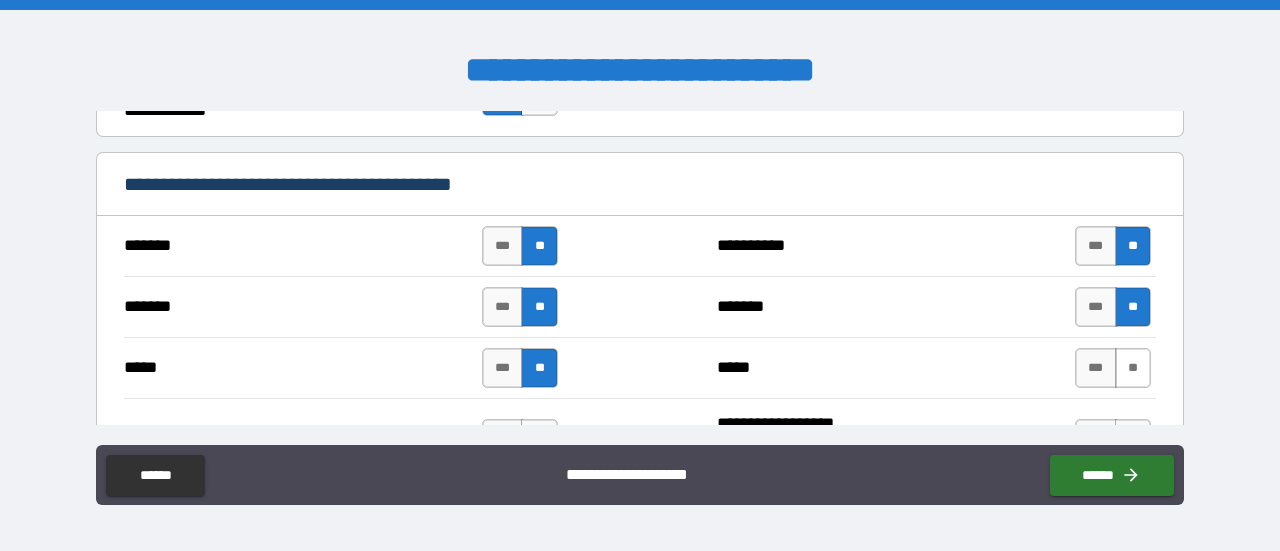 click on "**" at bounding box center (1133, 368) 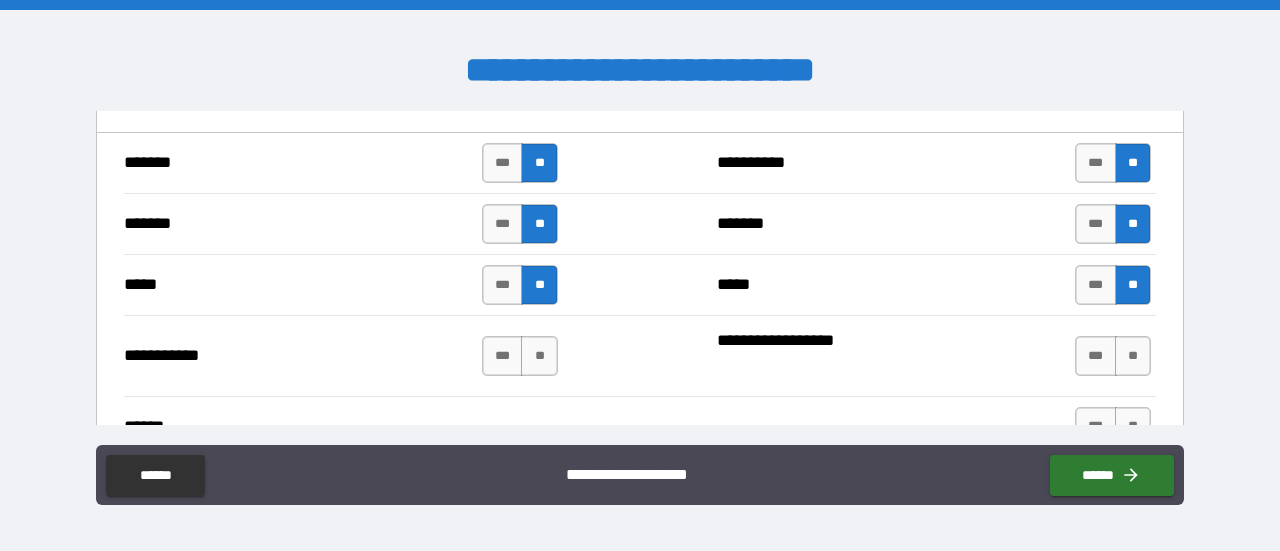 scroll, scrollTop: 1600, scrollLeft: 0, axis: vertical 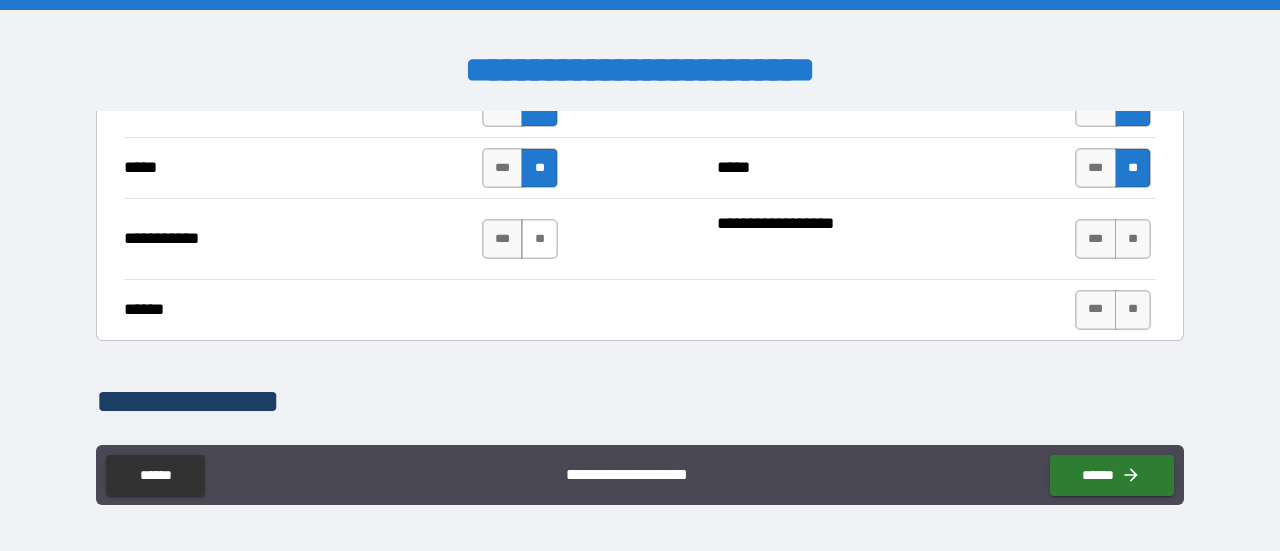 click on "**" at bounding box center (539, 239) 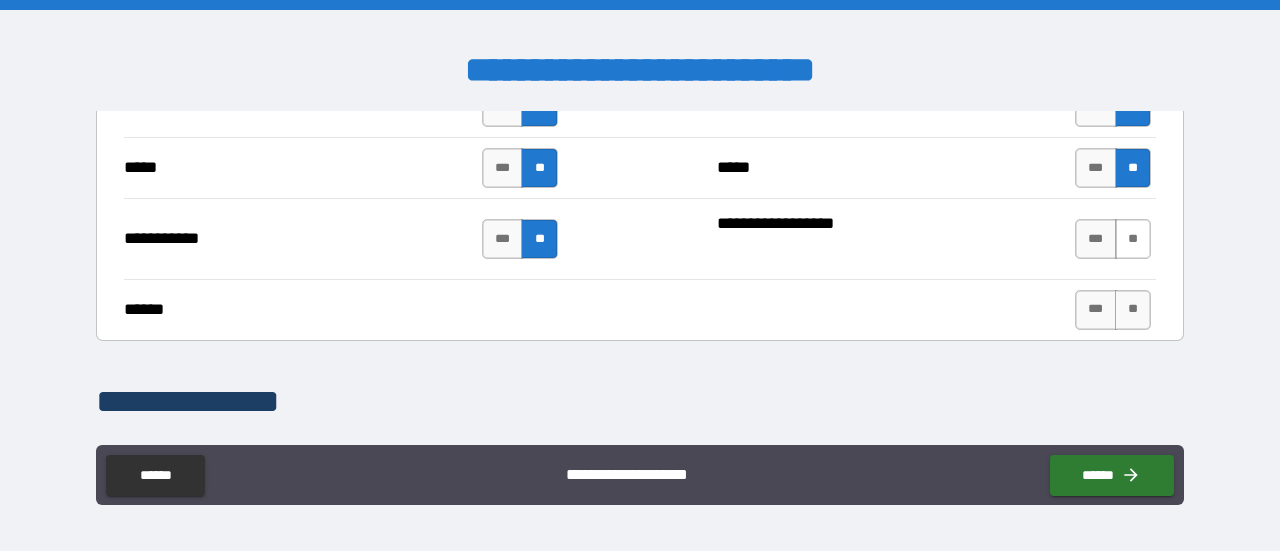 click on "**" at bounding box center [1133, 239] 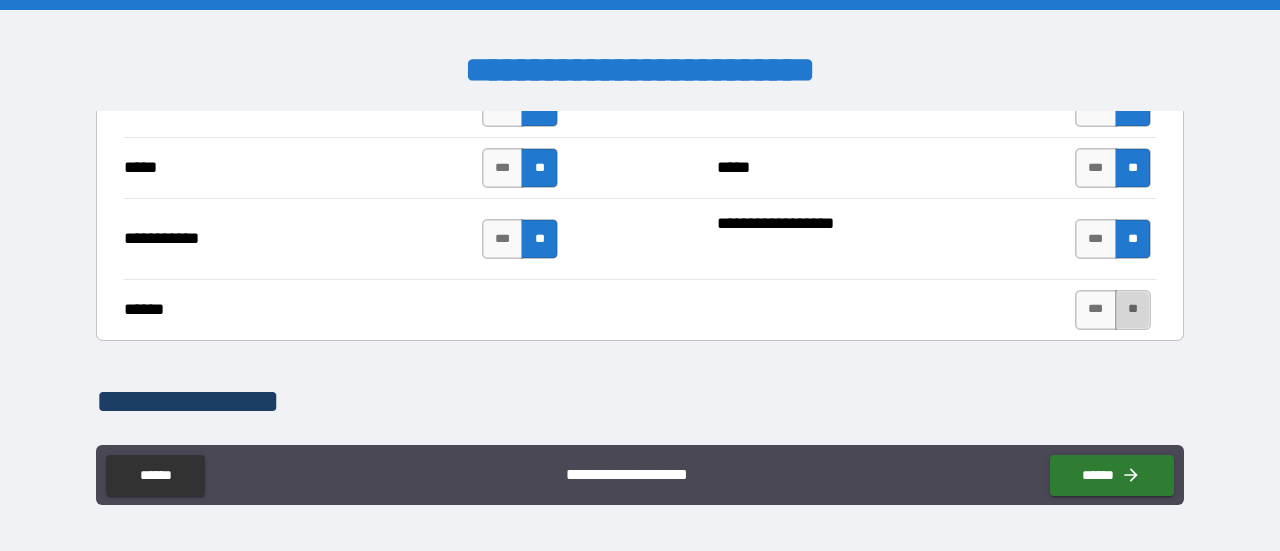 click on "**" at bounding box center (1133, 310) 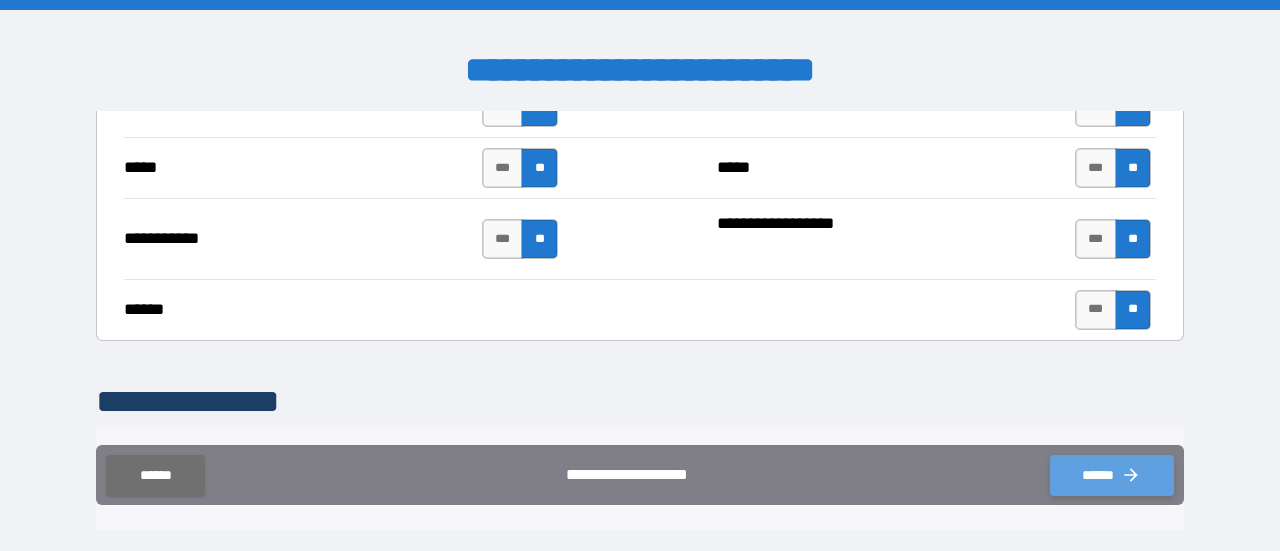 click on "******" at bounding box center (1112, 475) 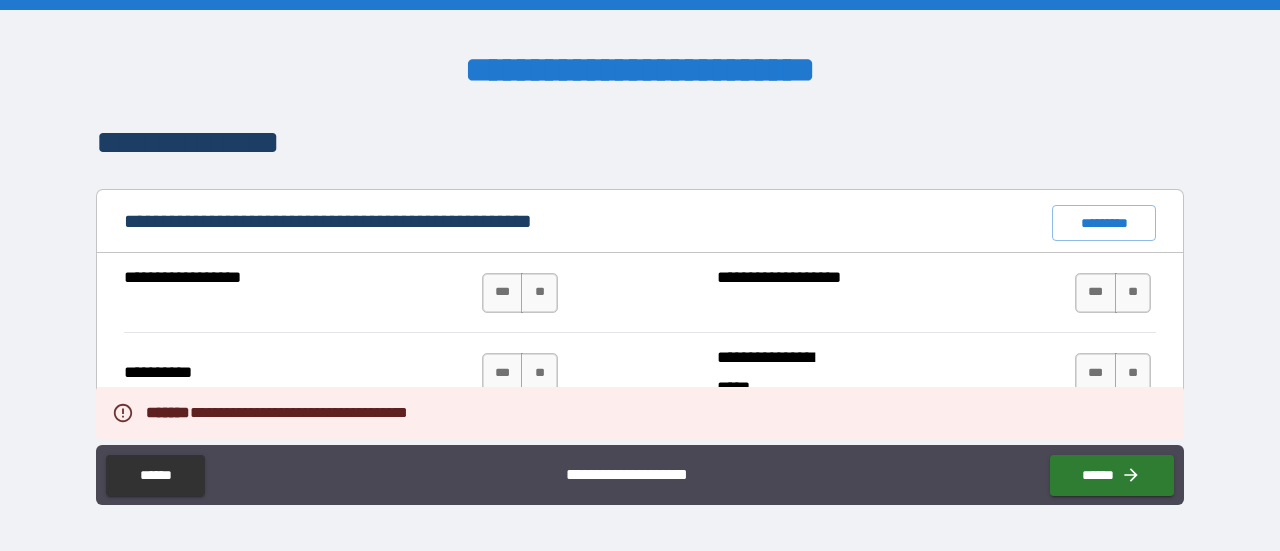 scroll, scrollTop: 1900, scrollLeft: 0, axis: vertical 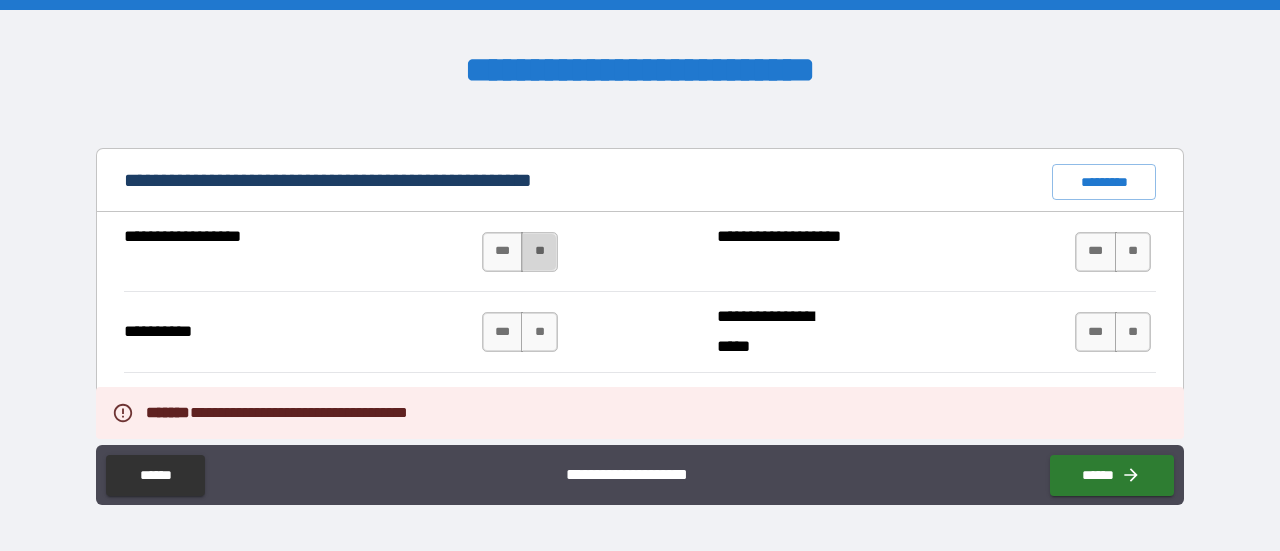 click on "**" at bounding box center [539, 252] 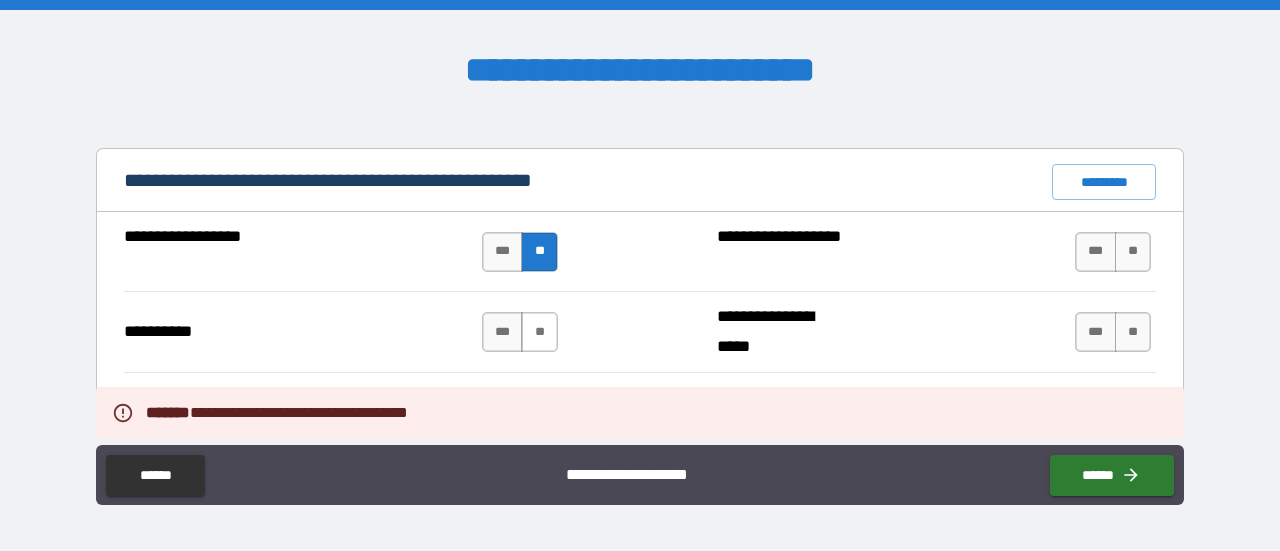click on "**" at bounding box center (539, 332) 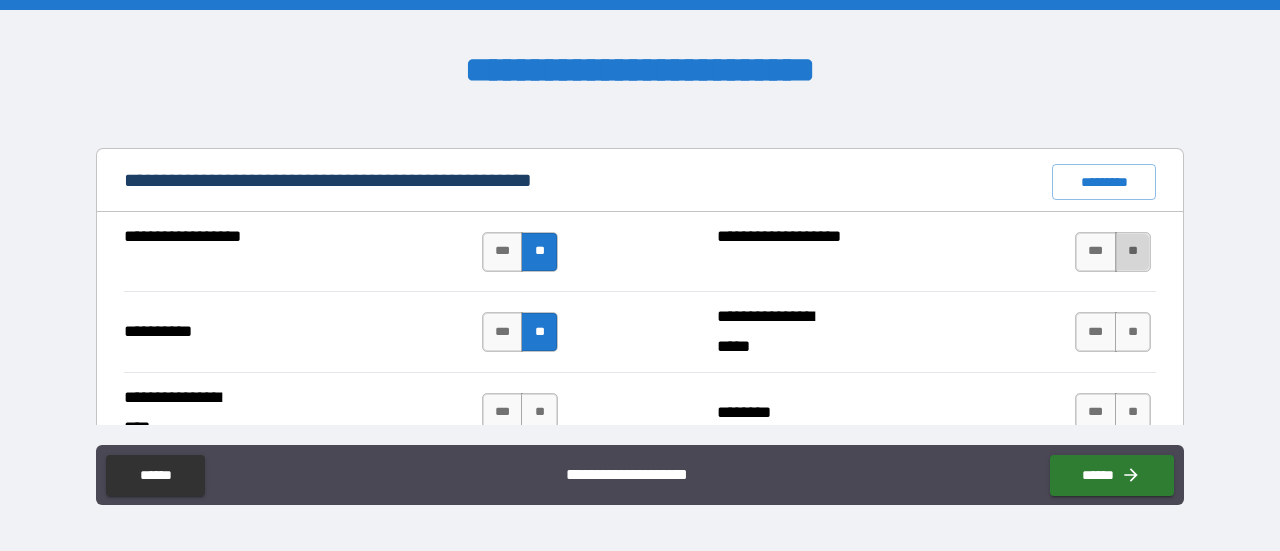 click on "**" at bounding box center (1133, 252) 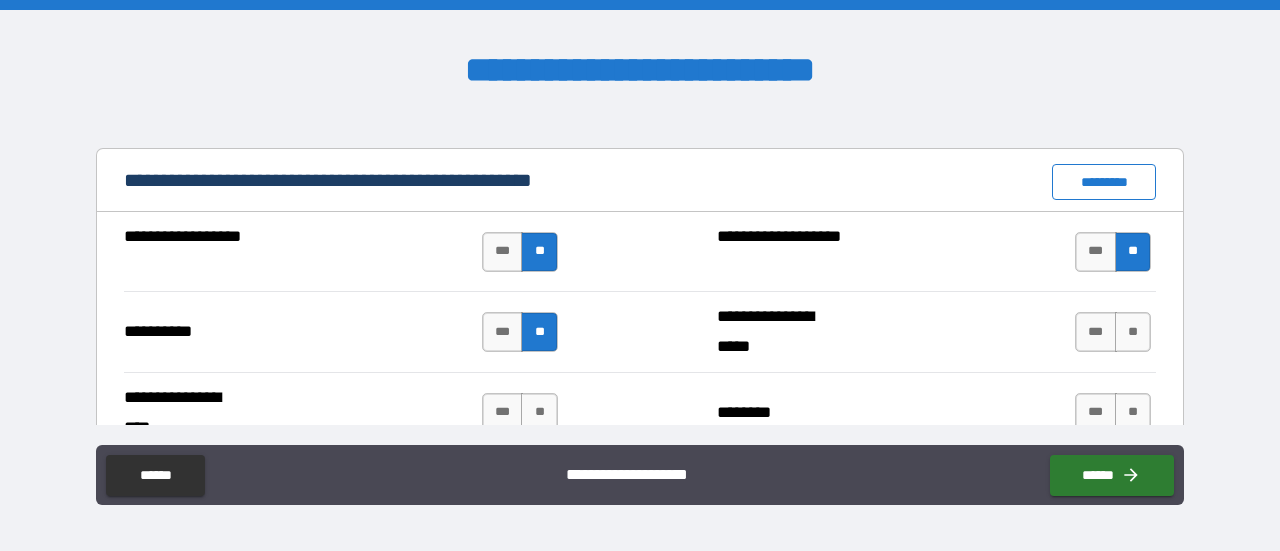click on "*********" at bounding box center (1104, 182) 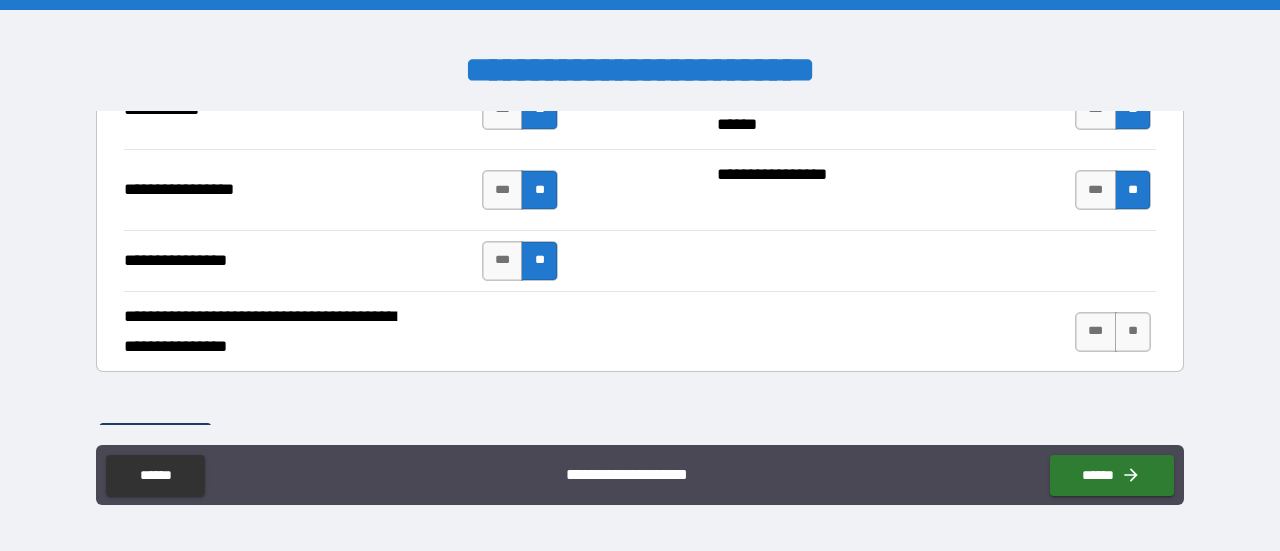 scroll, scrollTop: 4700, scrollLeft: 0, axis: vertical 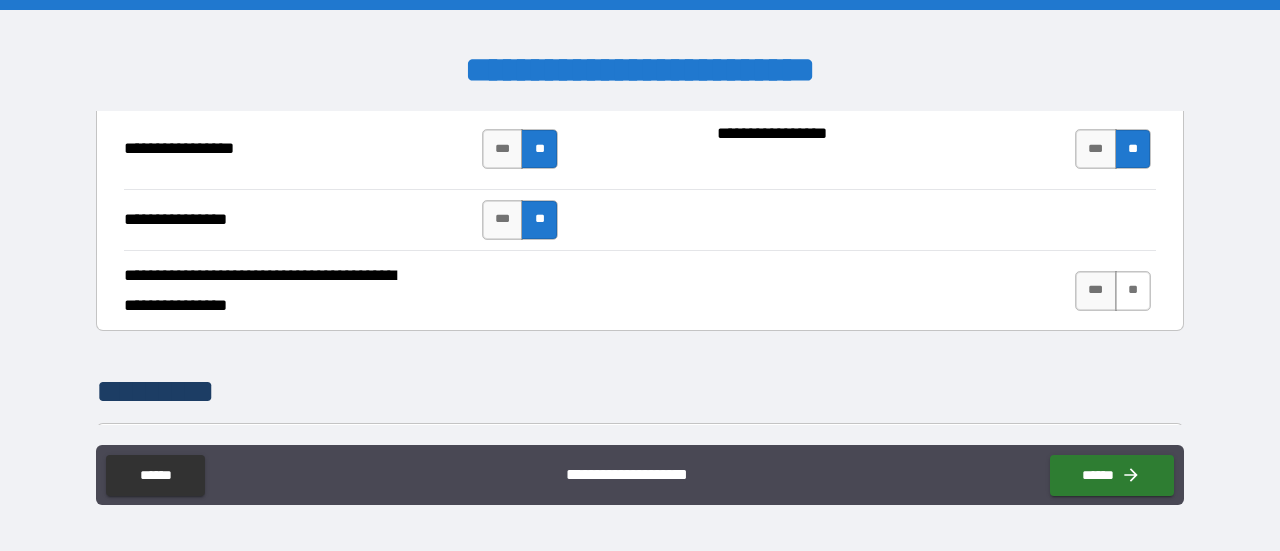 click on "**" at bounding box center [1133, 291] 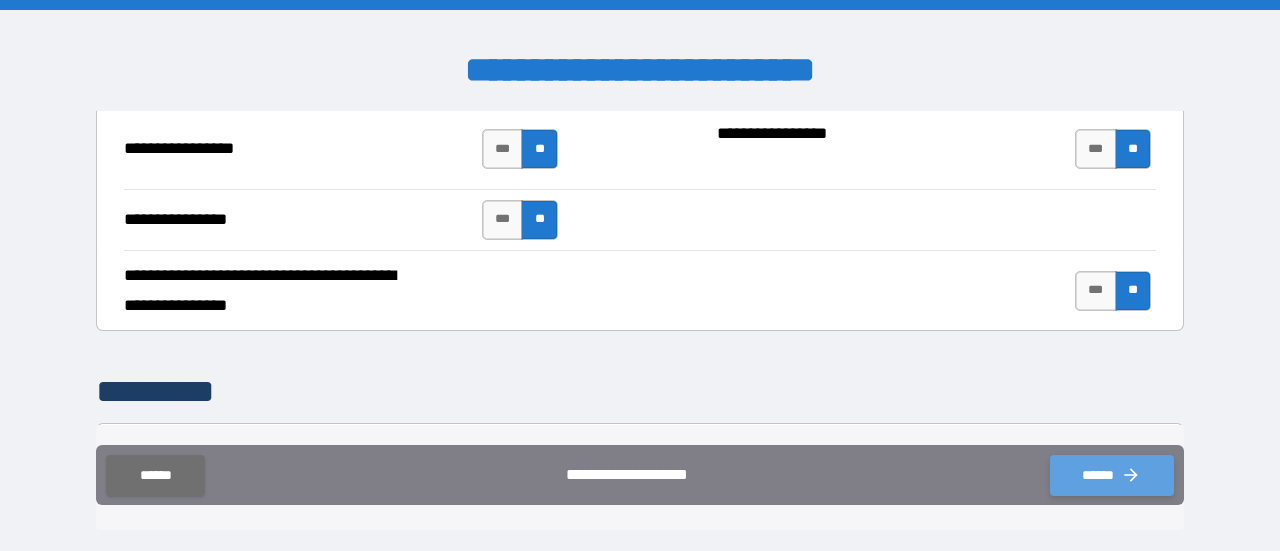 click on "******" at bounding box center (1112, 475) 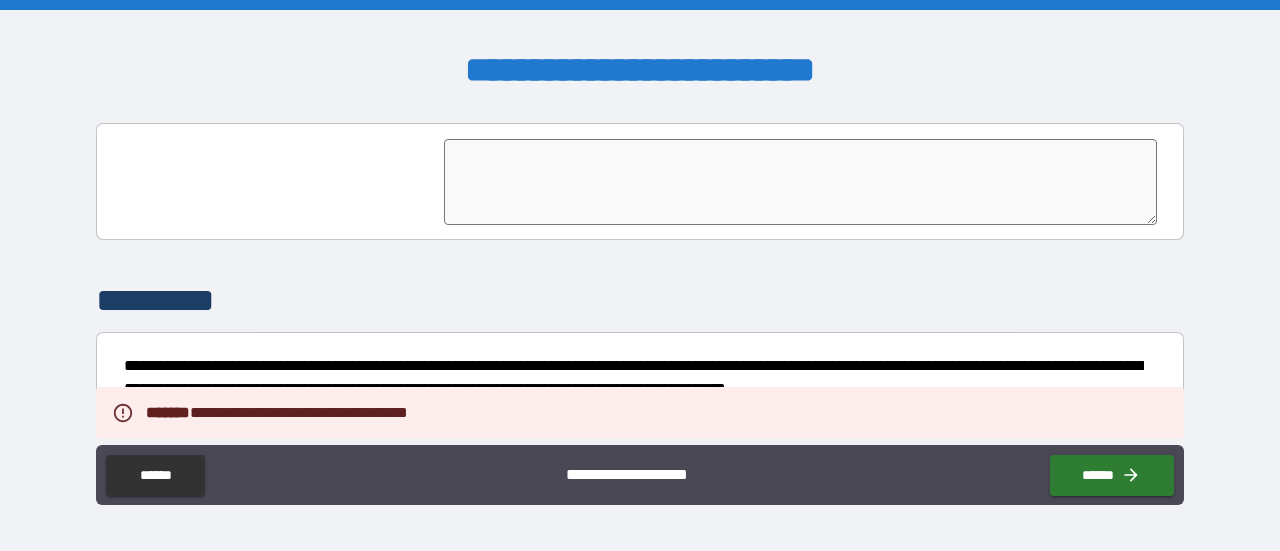 scroll, scrollTop: 4900, scrollLeft: 0, axis: vertical 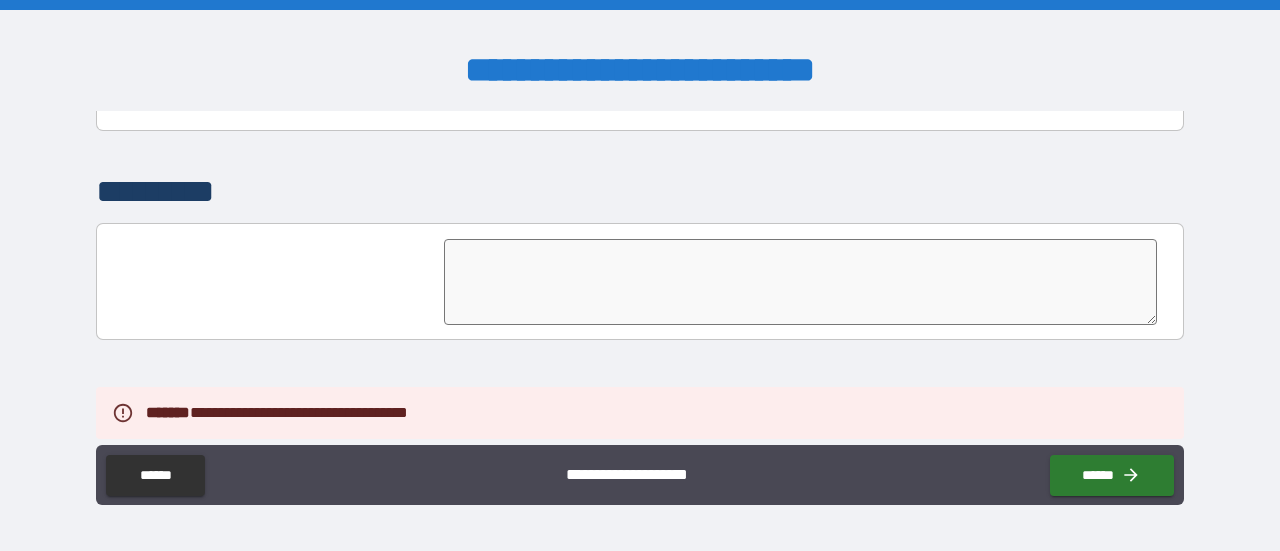 click at bounding box center (800, 282) 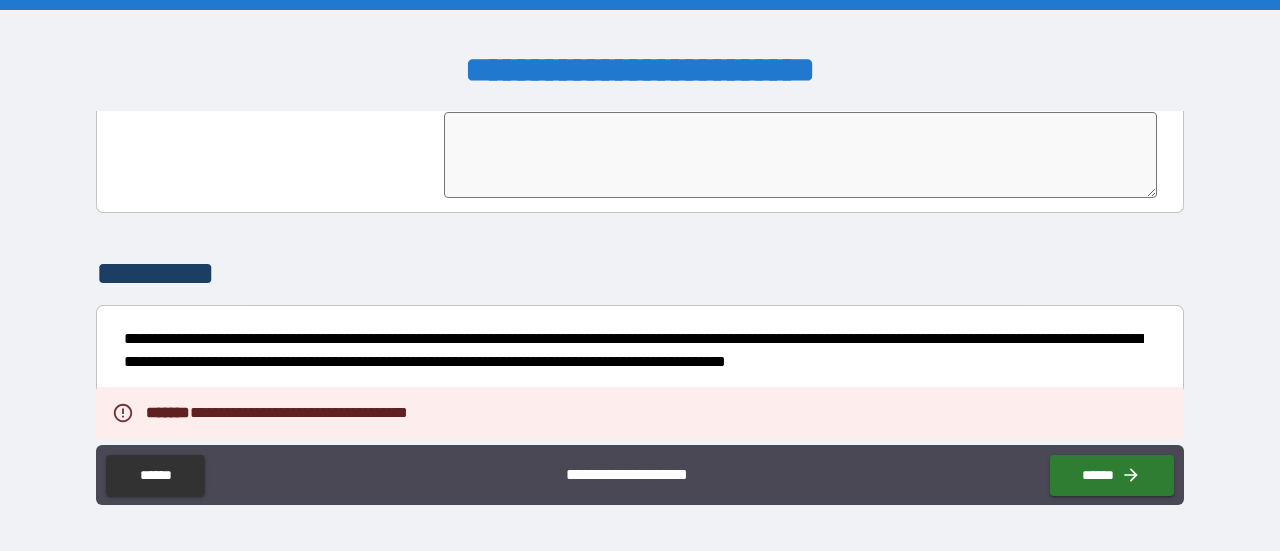 scroll, scrollTop: 5042, scrollLeft: 0, axis: vertical 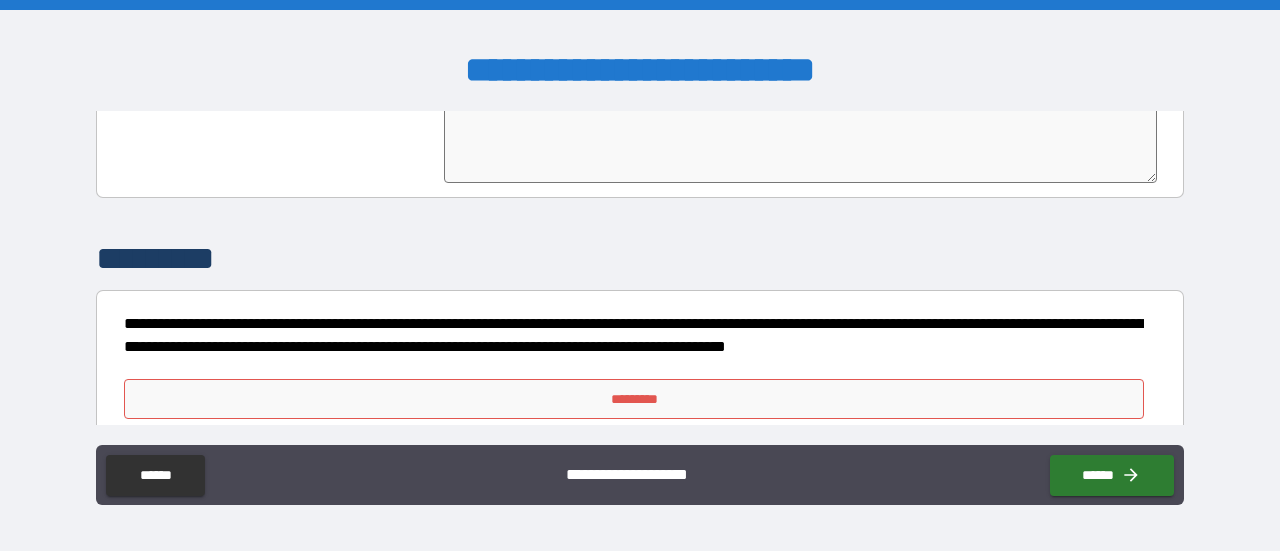 click on "*********" at bounding box center [634, 399] 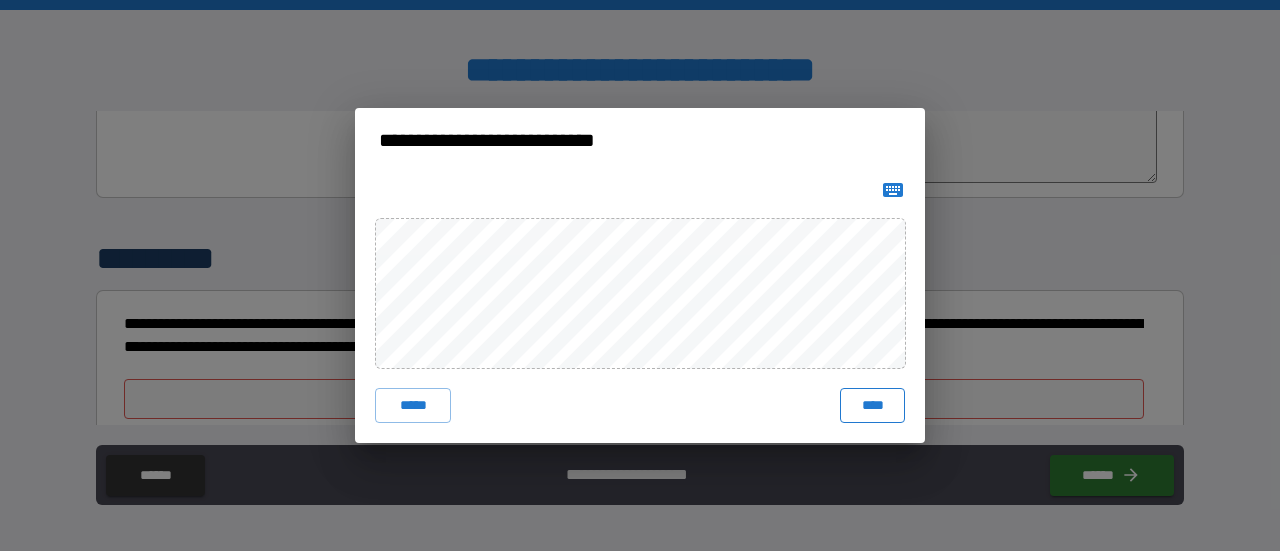 click on "****" at bounding box center (872, 406) 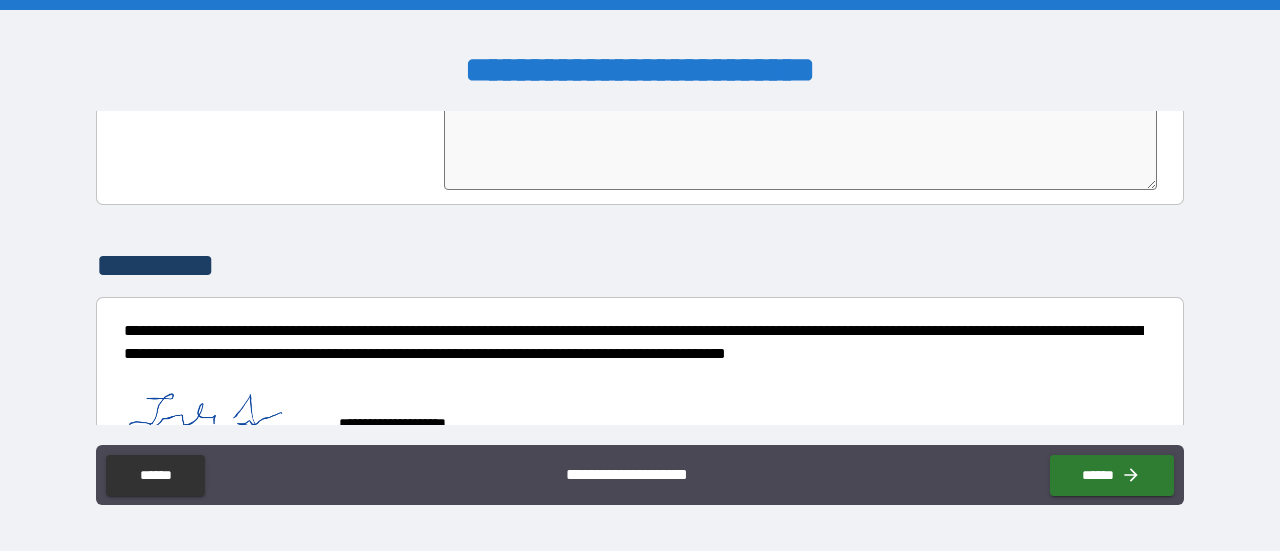 scroll, scrollTop: 5058, scrollLeft: 0, axis: vertical 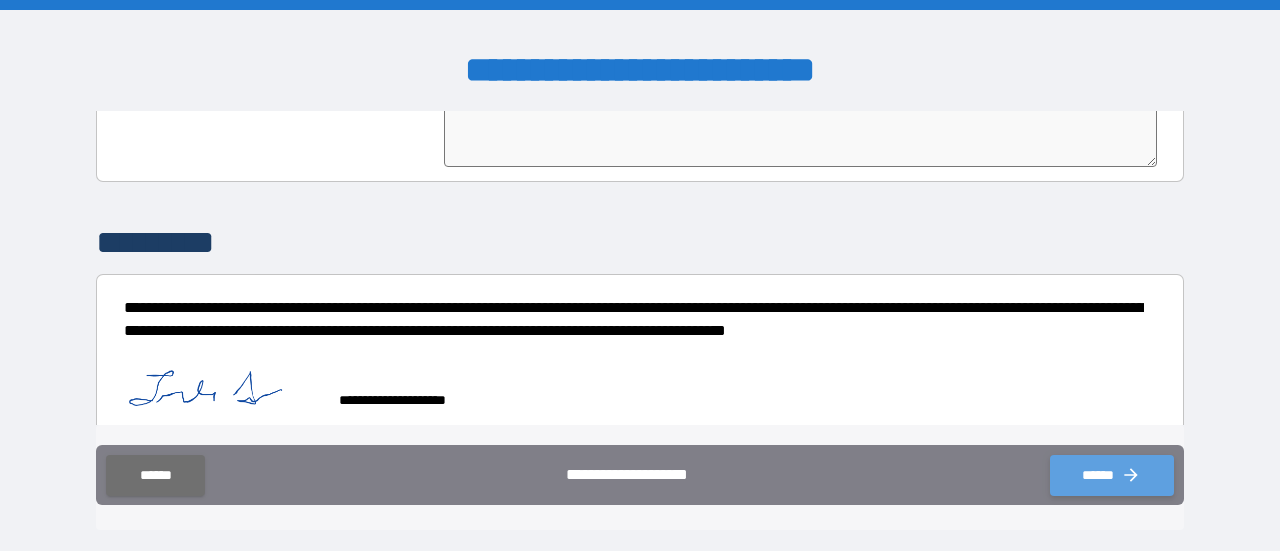click on "******" at bounding box center (1112, 475) 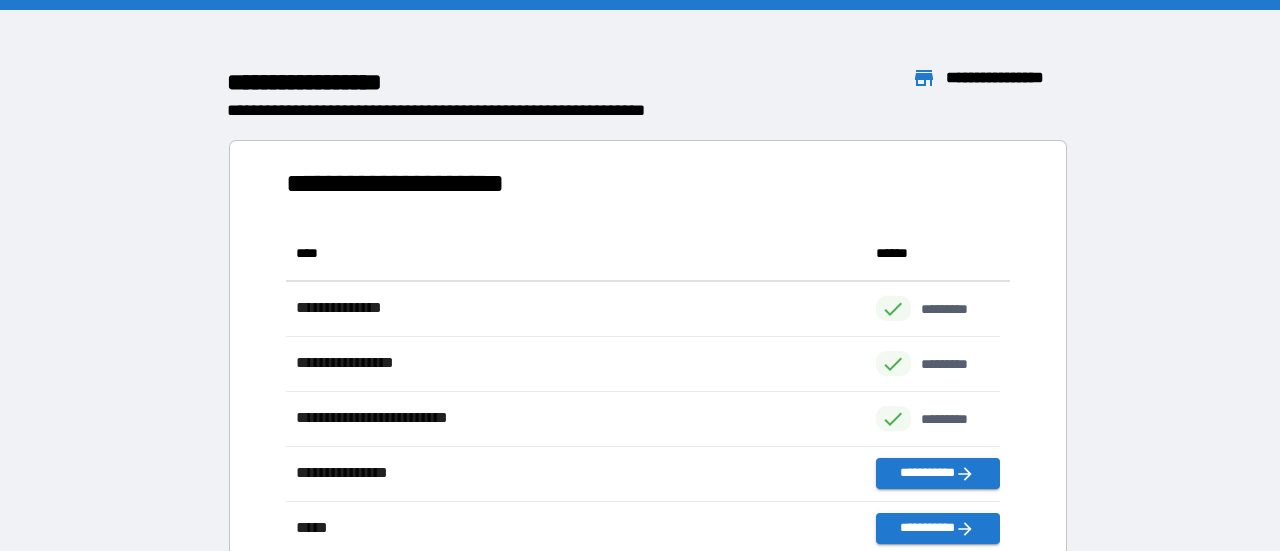 scroll, scrollTop: 425, scrollLeft: 698, axis: both 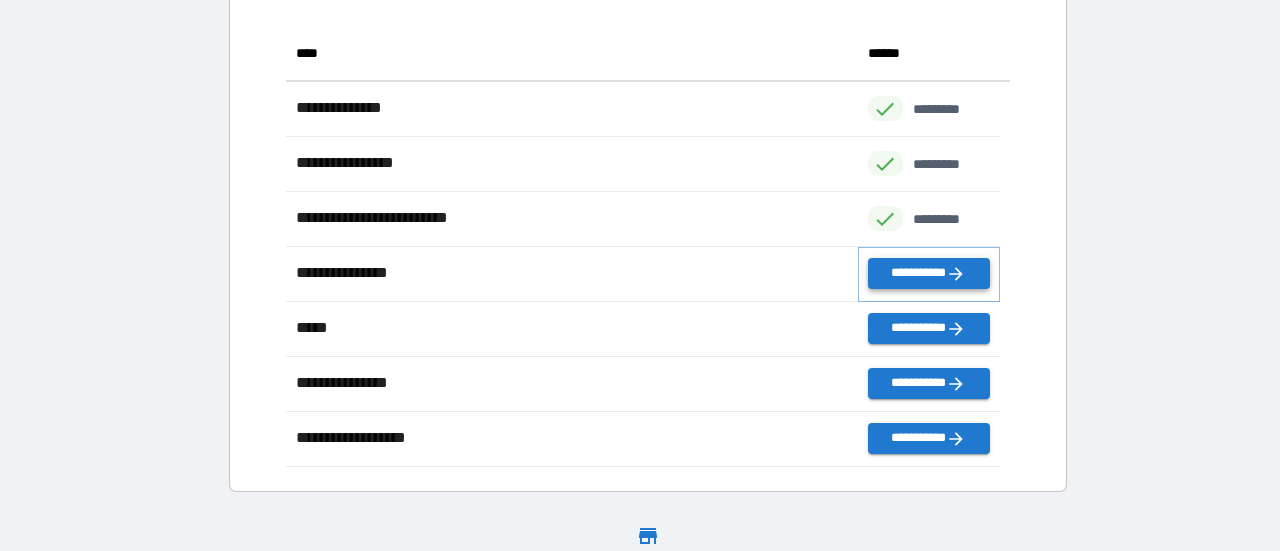 click on "**********" at bounding box center [929, 273] 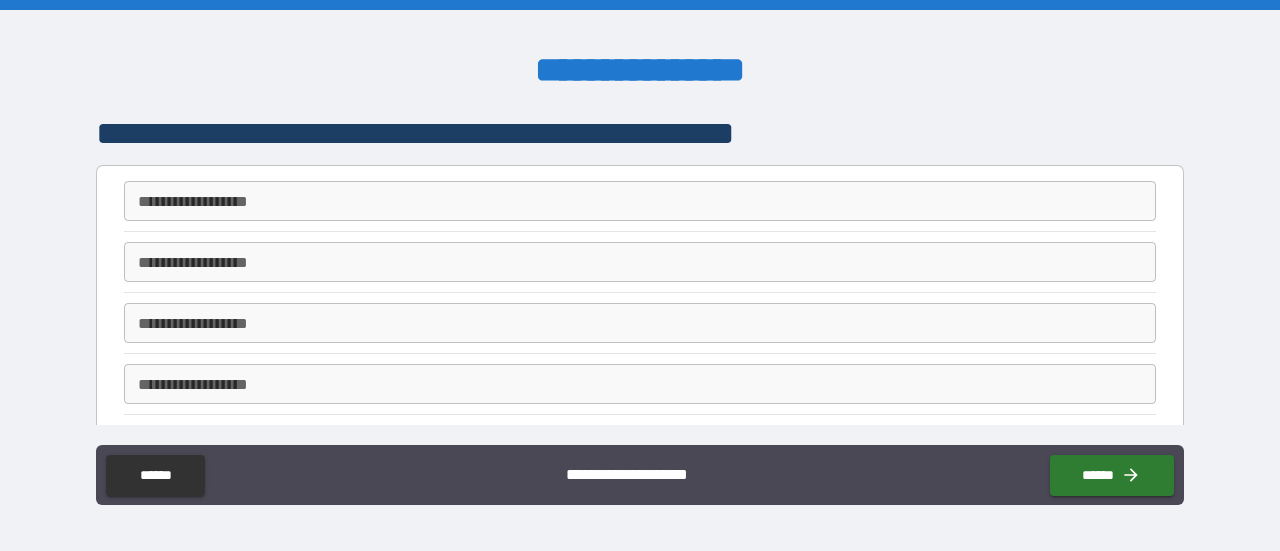 scroll, scrollTop: 0, scrollLeft: 0, axis: both 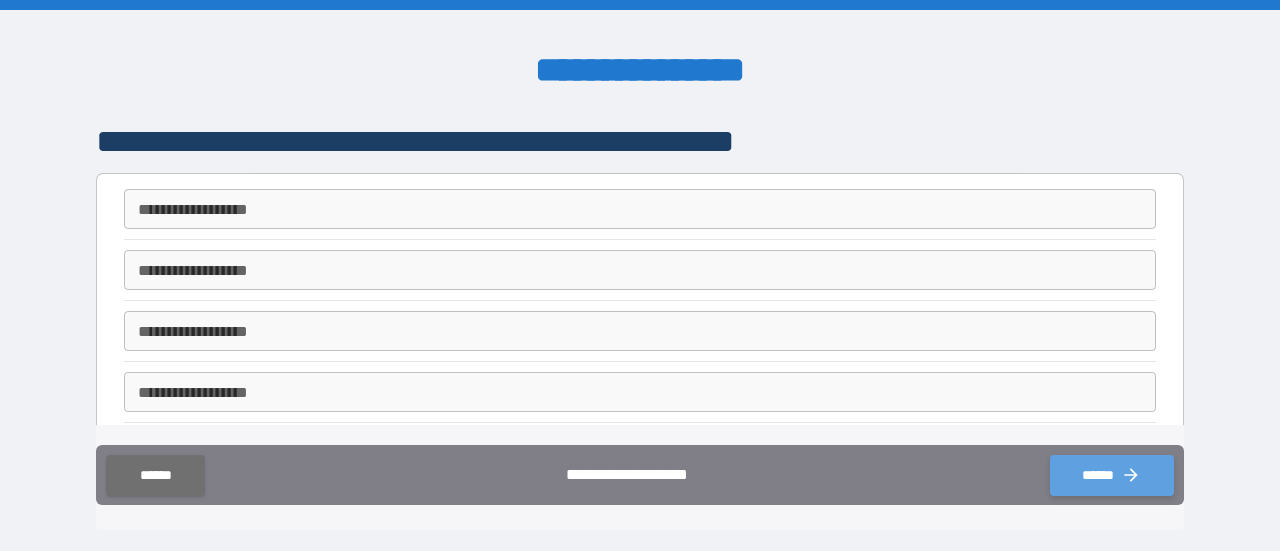 click on "******" at bounding box center (1112, 475) 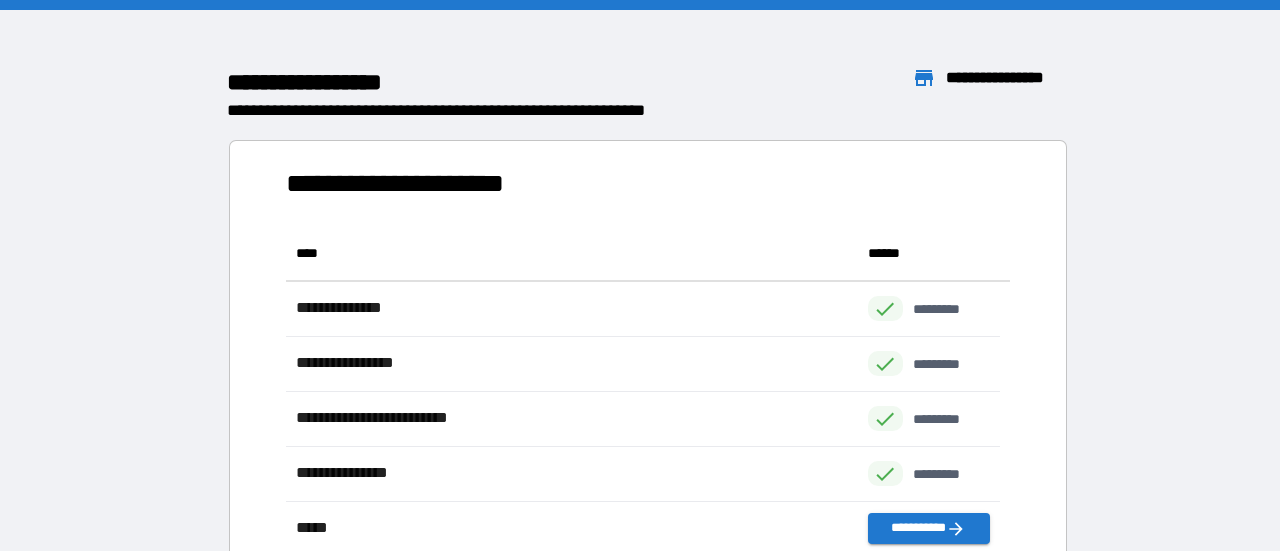 scroll, scrollTop: 16, scrollLeft: 16, axis: both 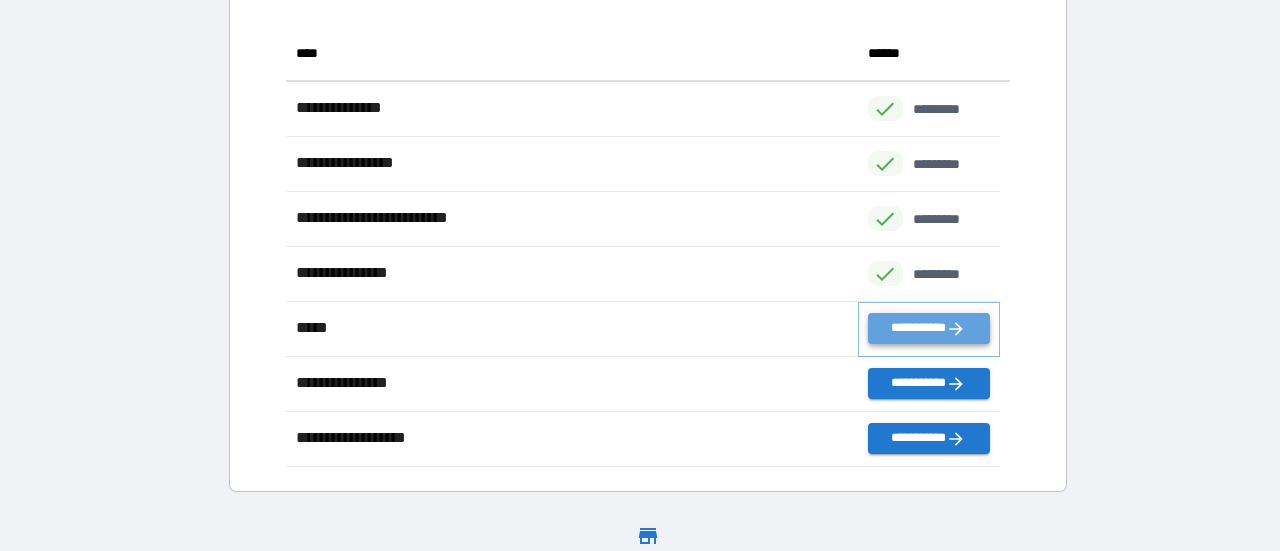 click on "**********" at bounding box center [929, 328] 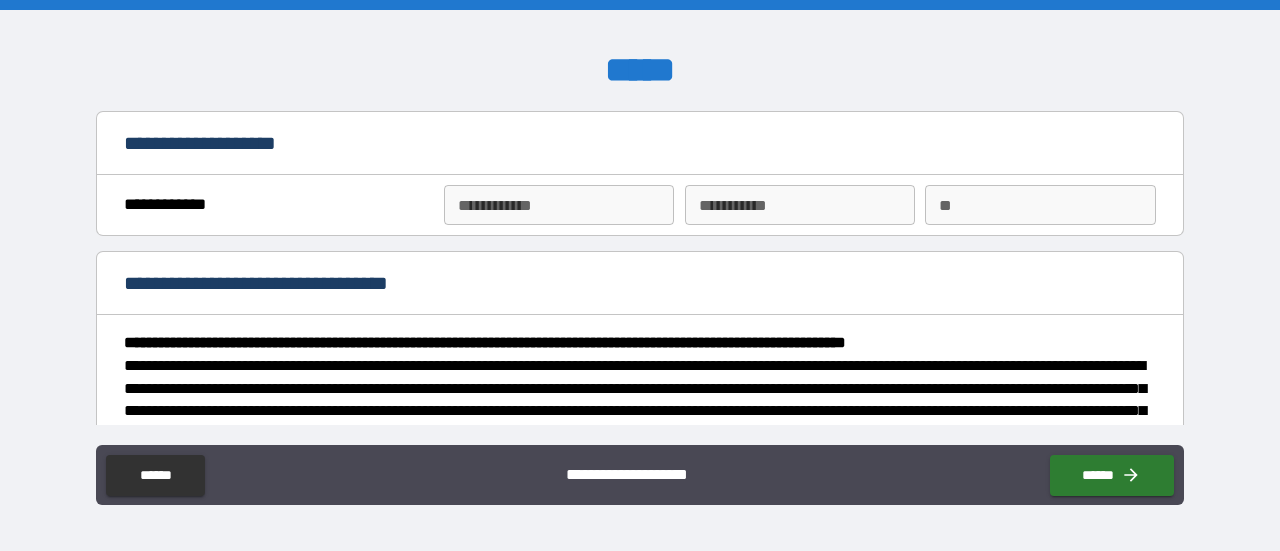 type on "*" 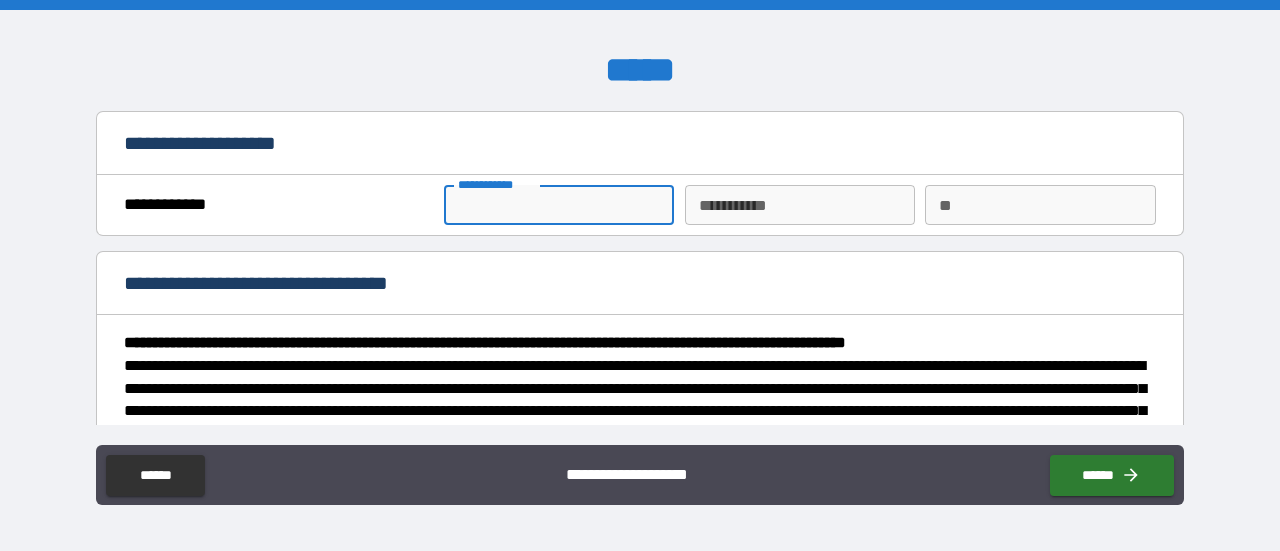 type on "*" 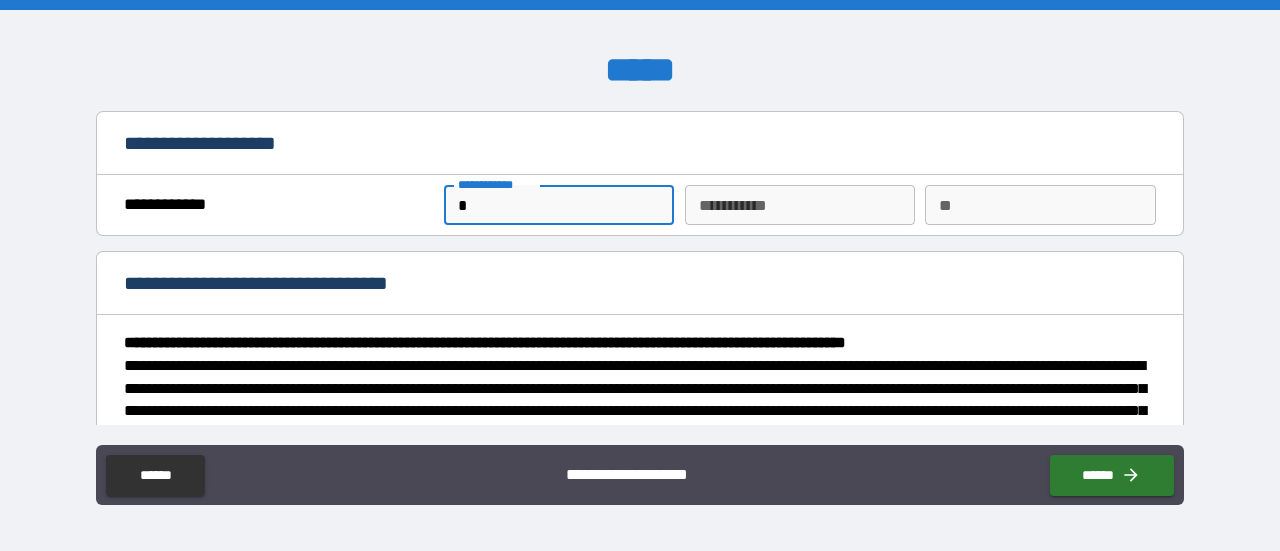 type on "*" 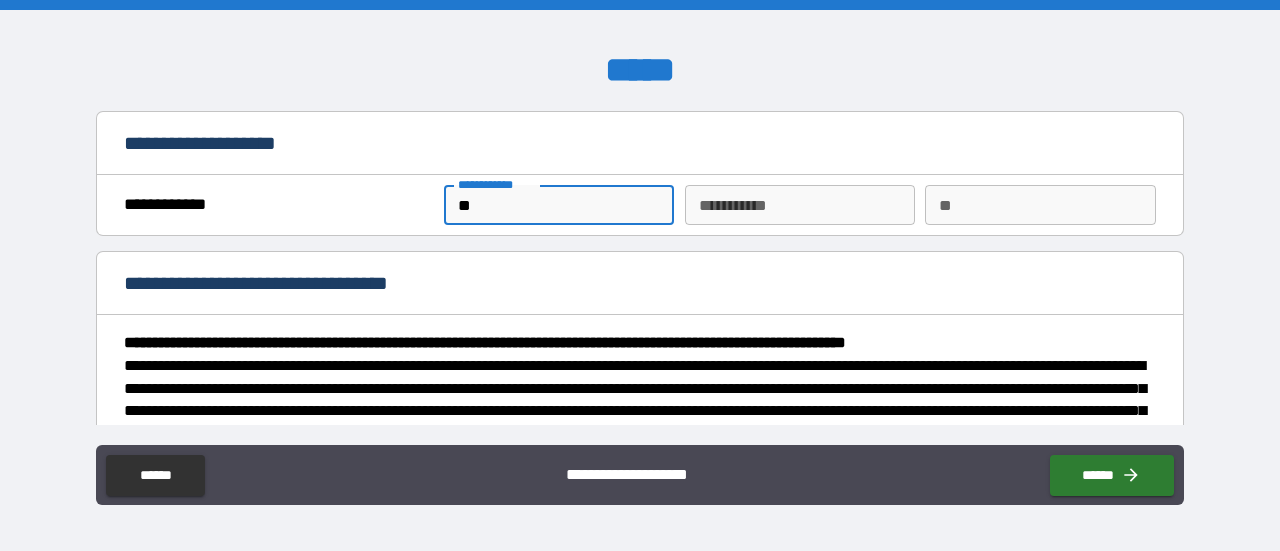 type on "***" 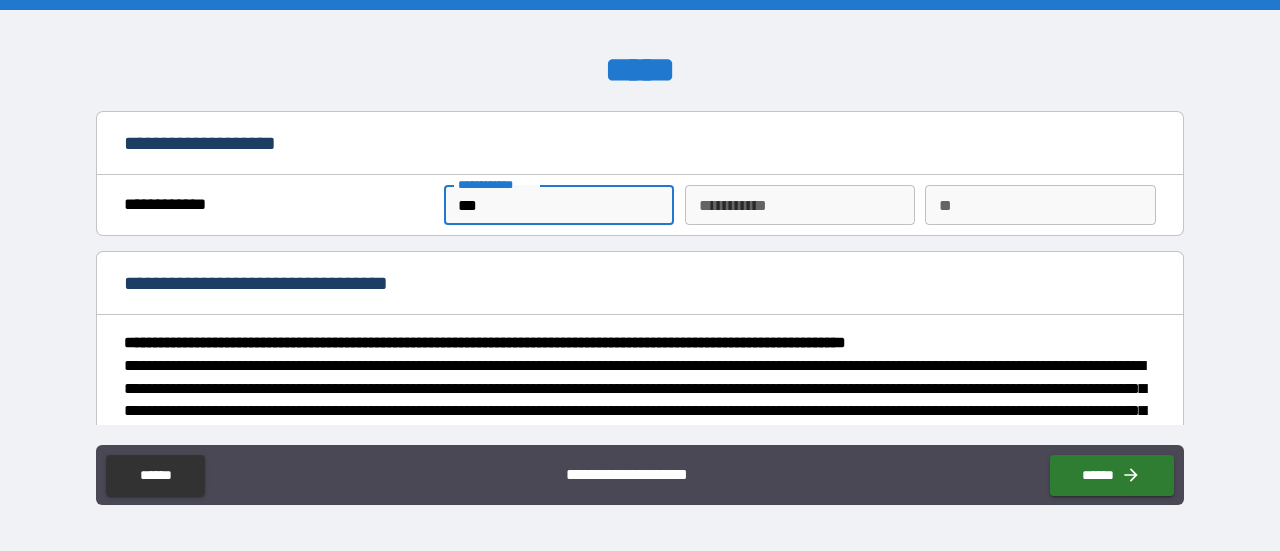 type on "*" 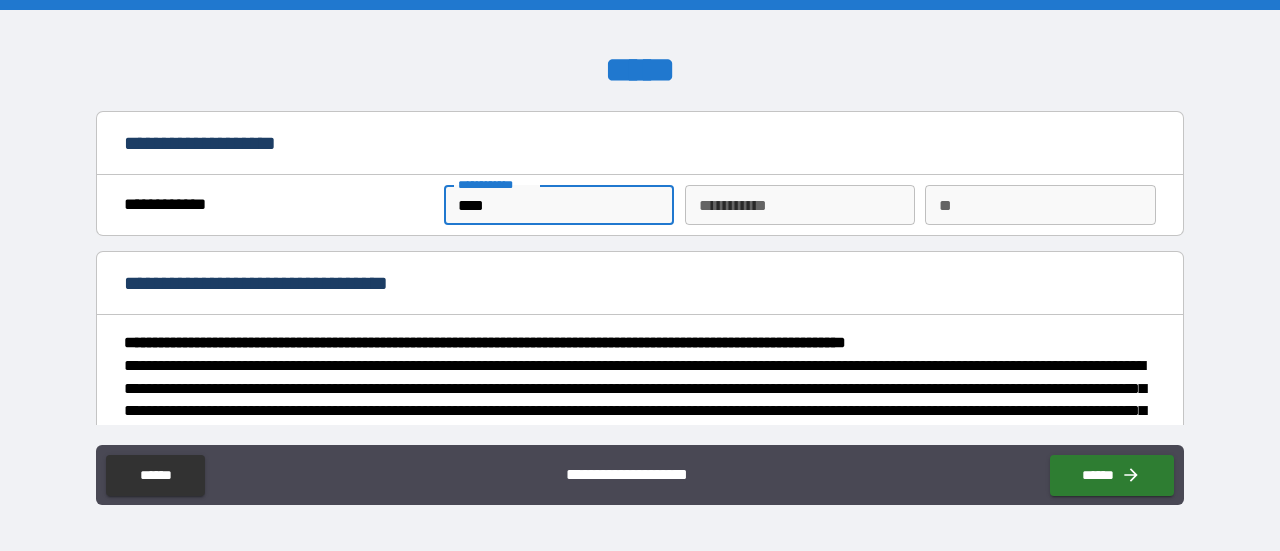 type on "*****" 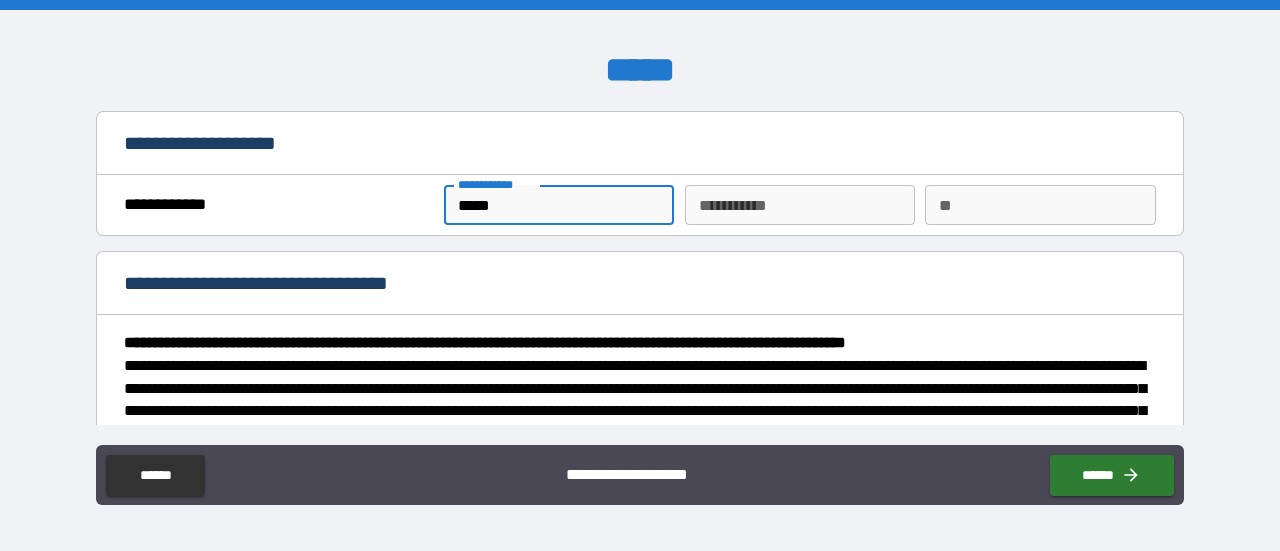 type on "*" 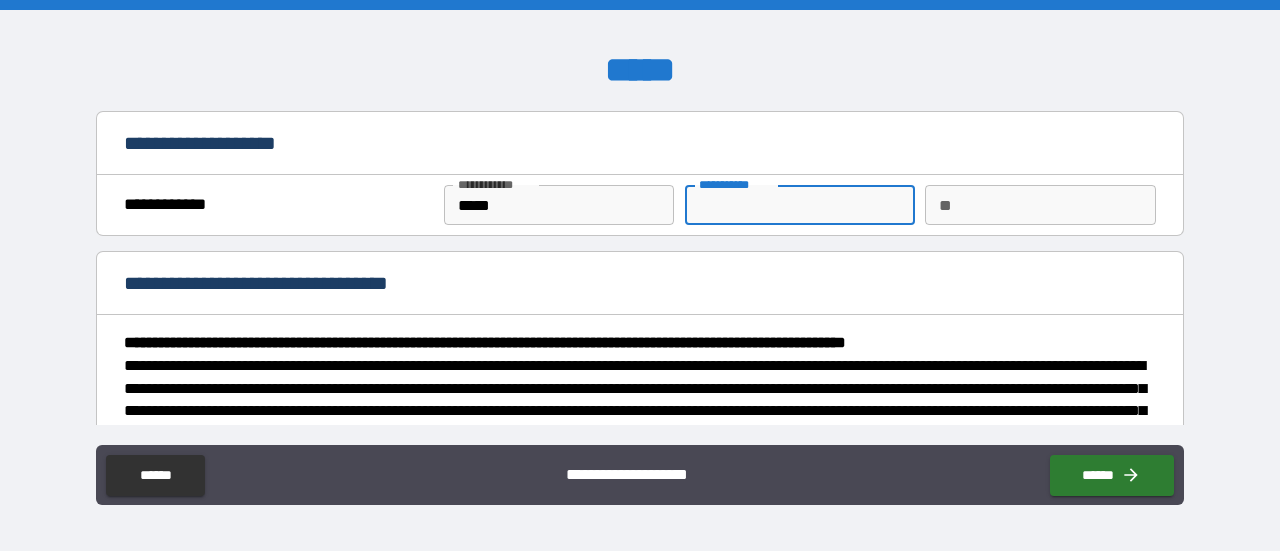 type on "*" 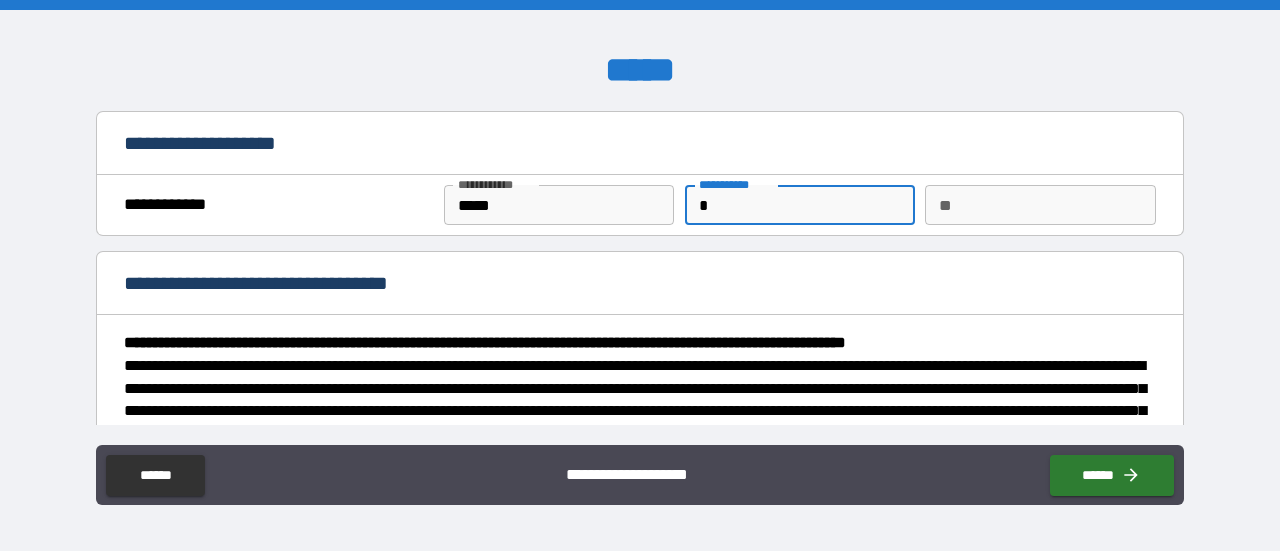 type on "**" 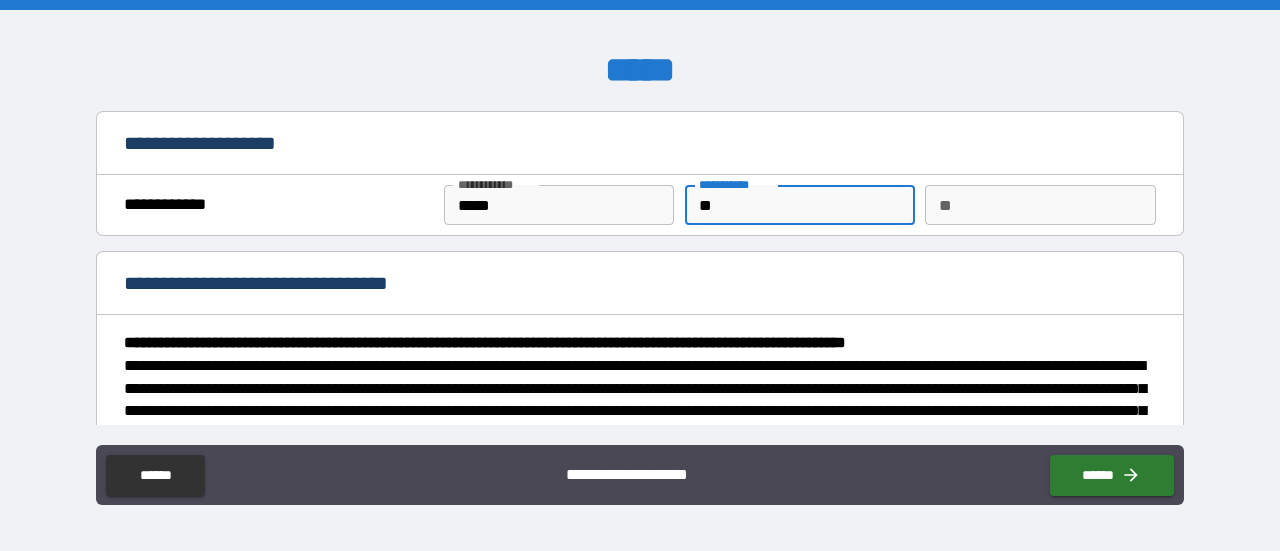 type on "***" 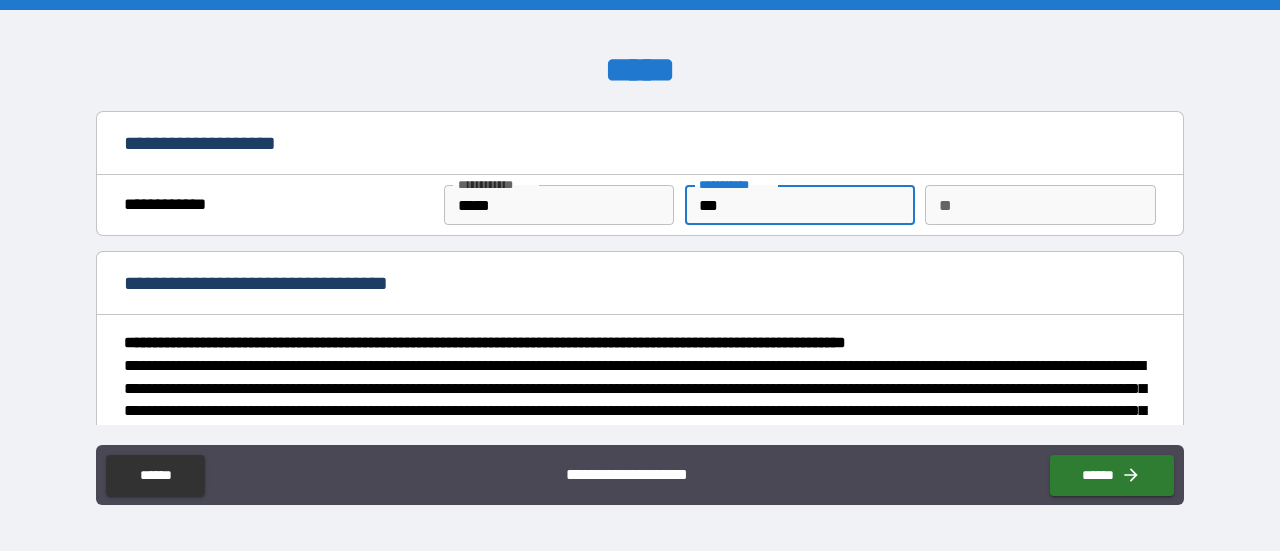type on "*" 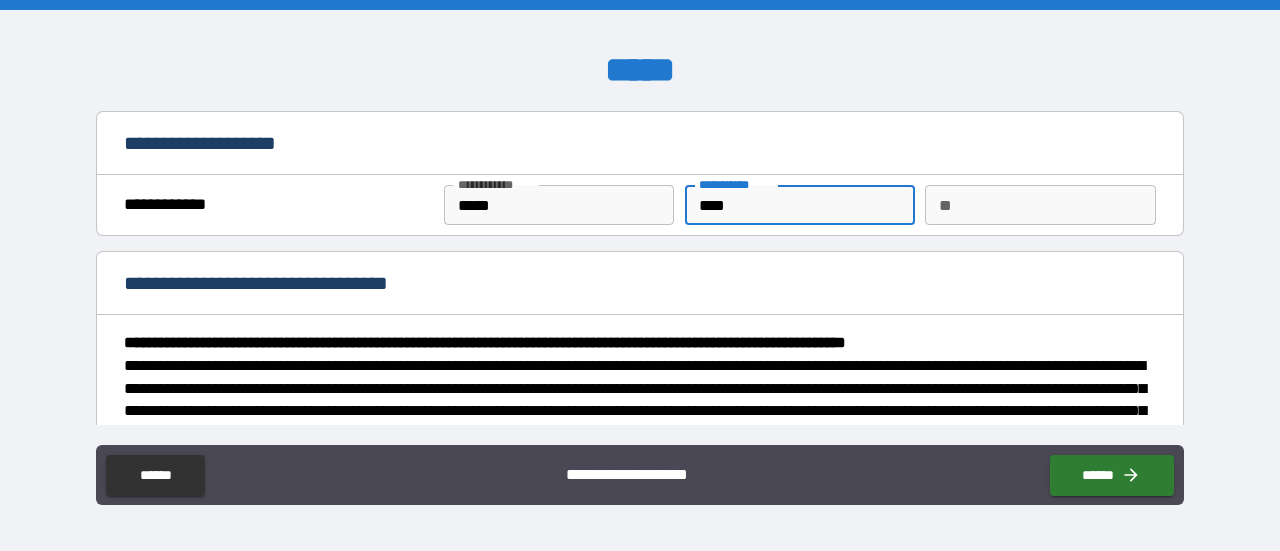 type on "*****" 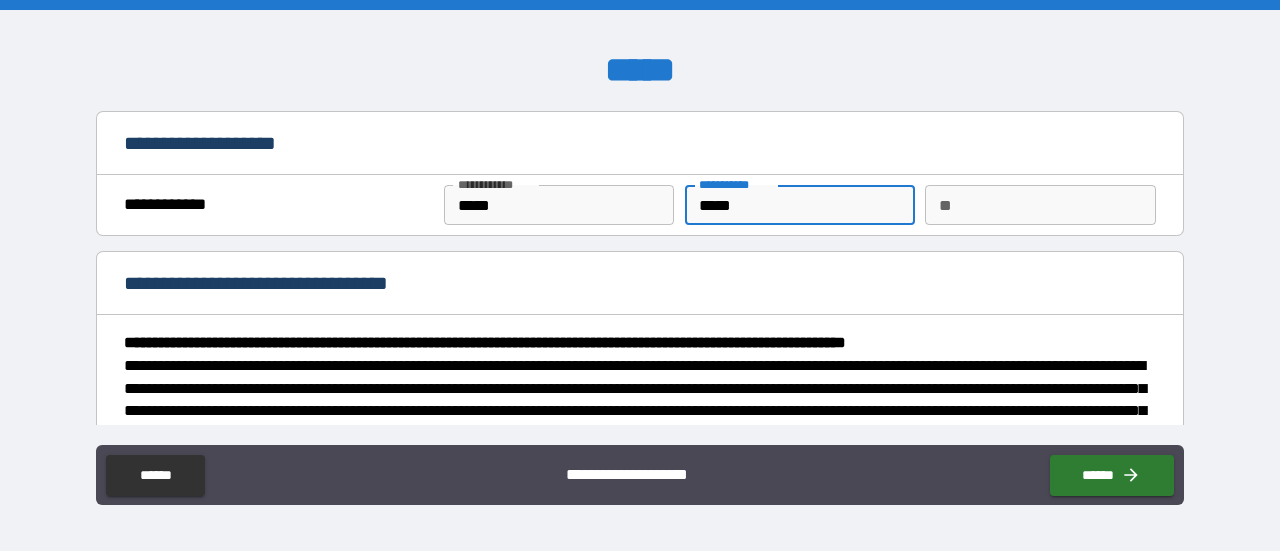 type on "******" 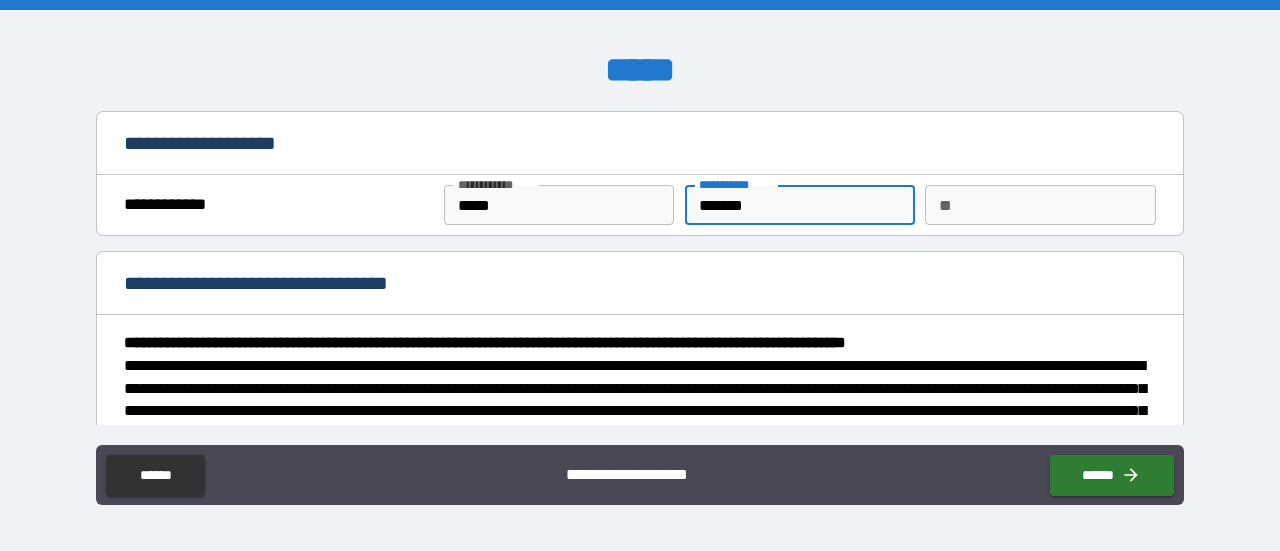 type on "********" 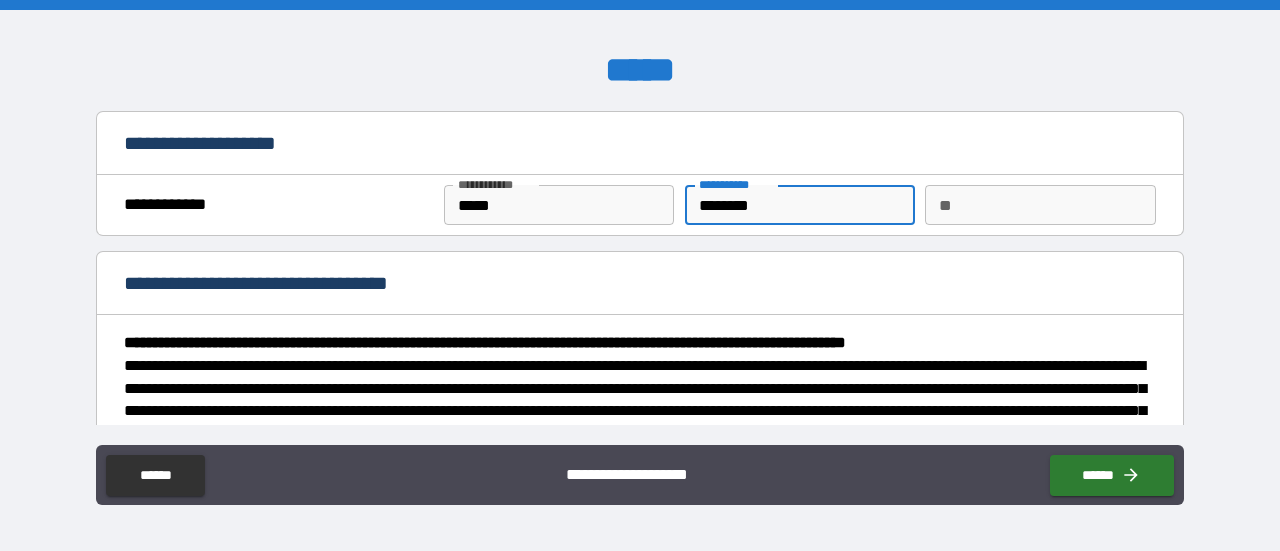 type on "*" 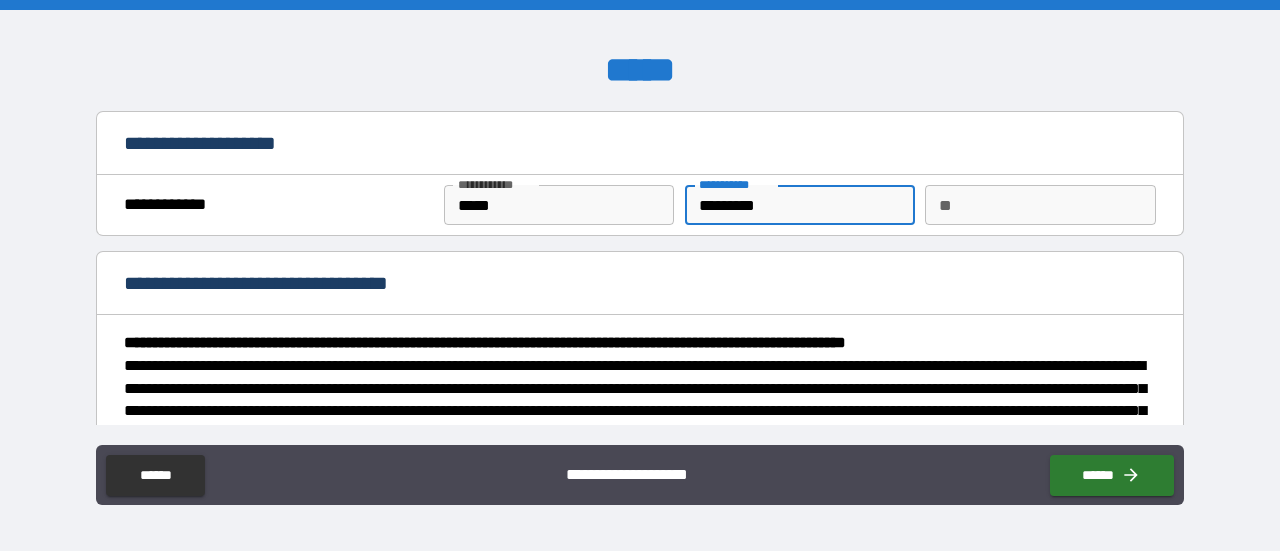 type on "**********" 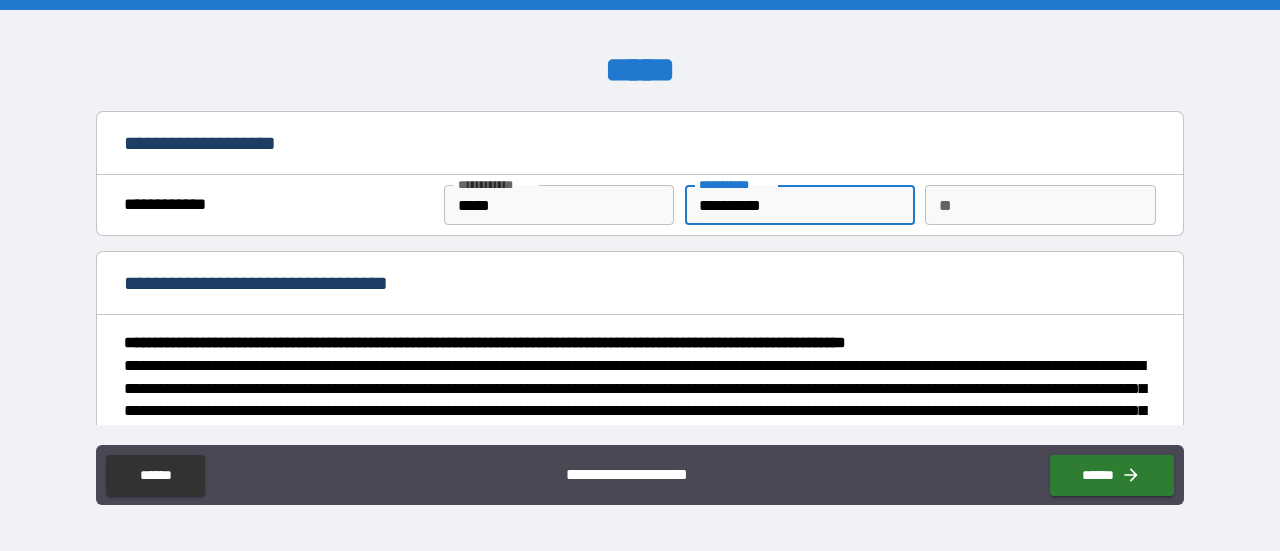 type on "*" 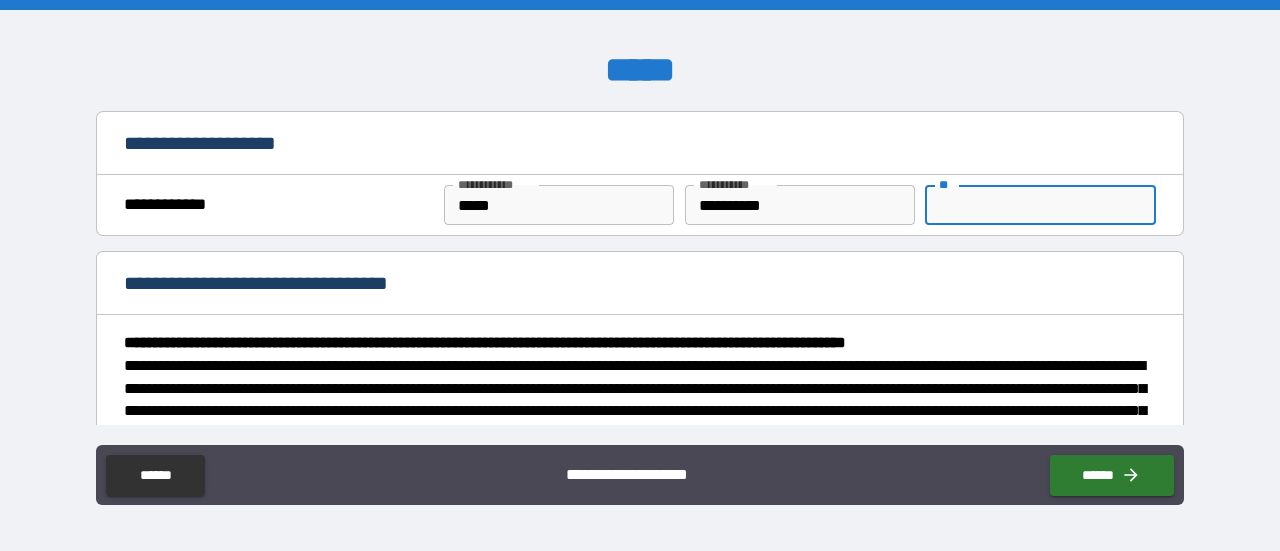 type on "*" 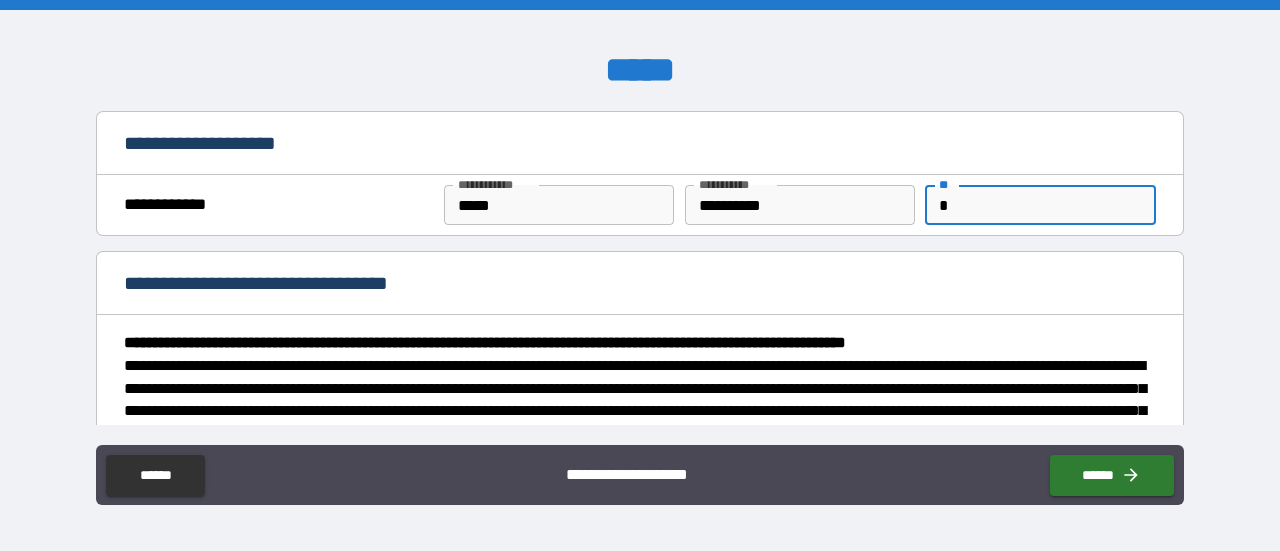 type on "*" 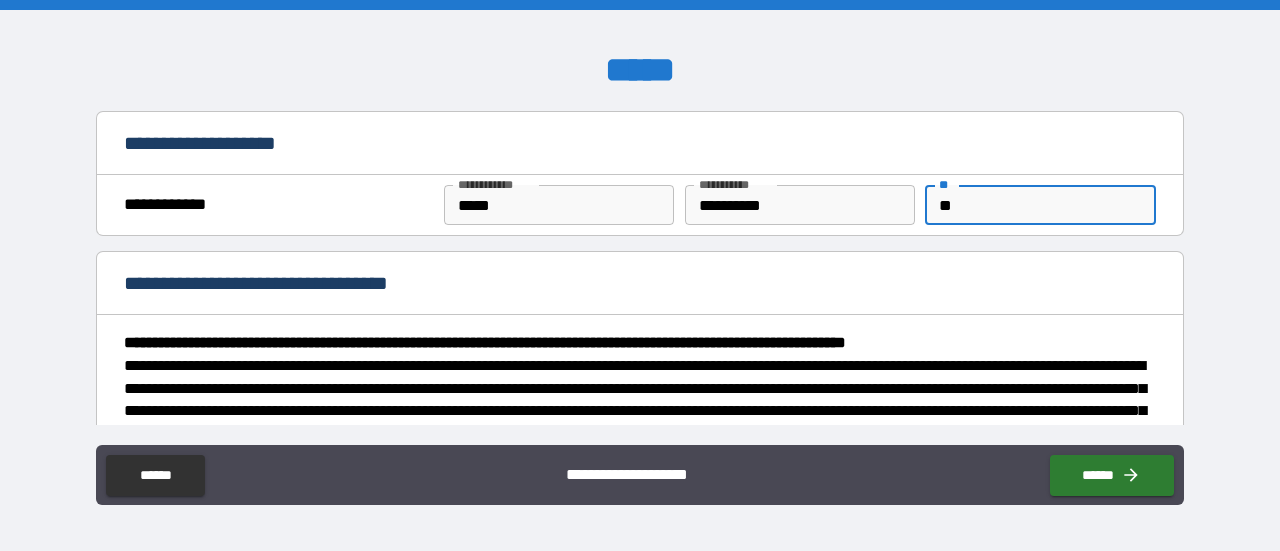 type on "***" 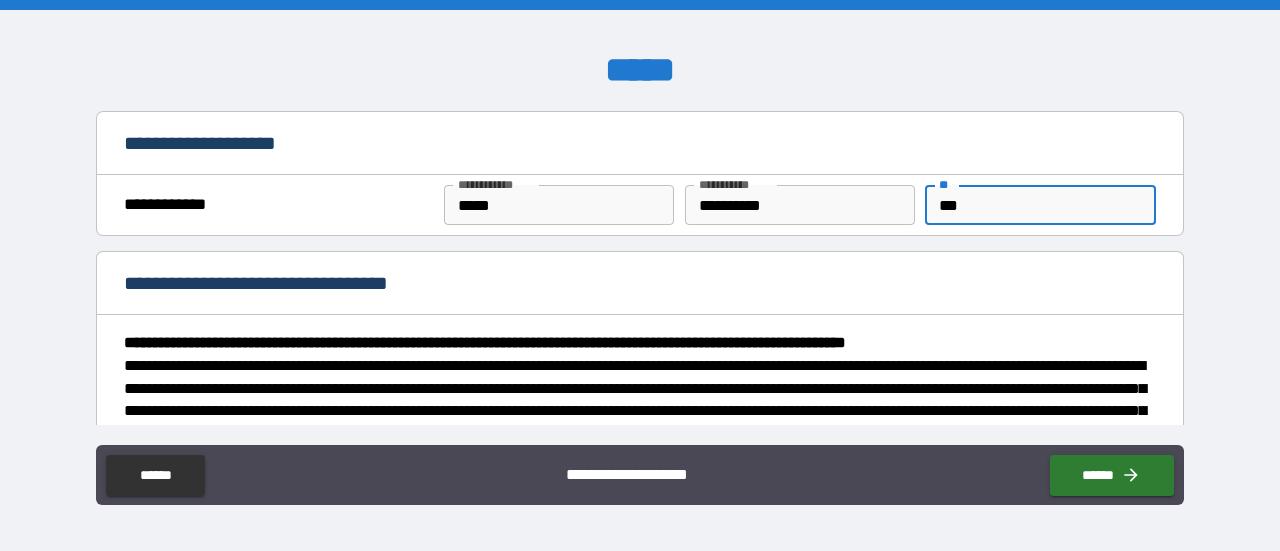 type on "*" 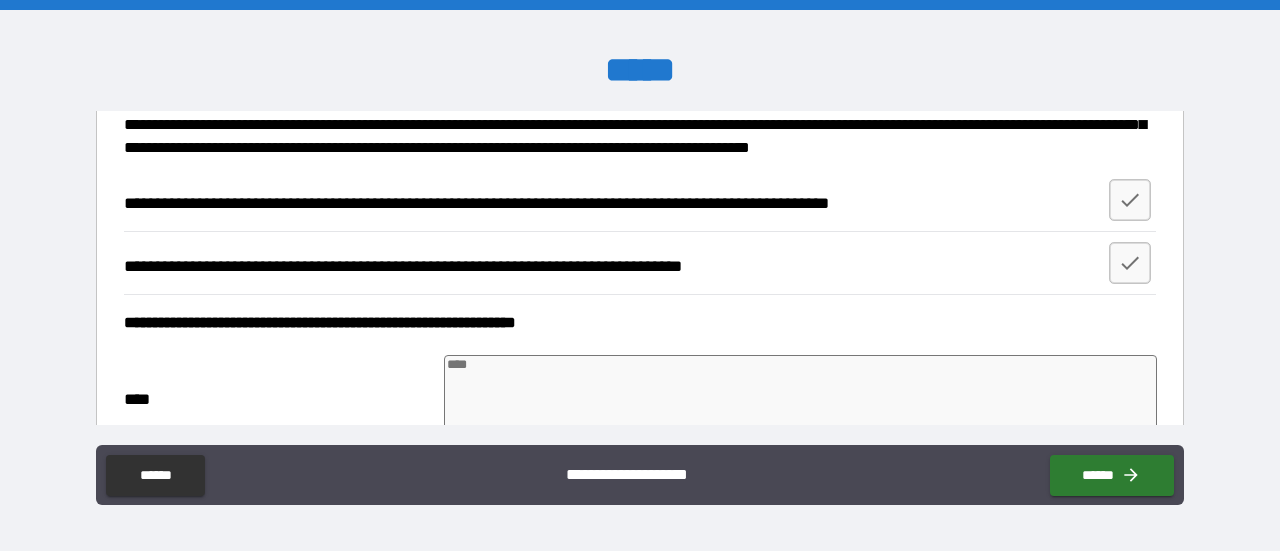 scroll, scrollTop: 200, scrollLeft: 0, axis: vertical 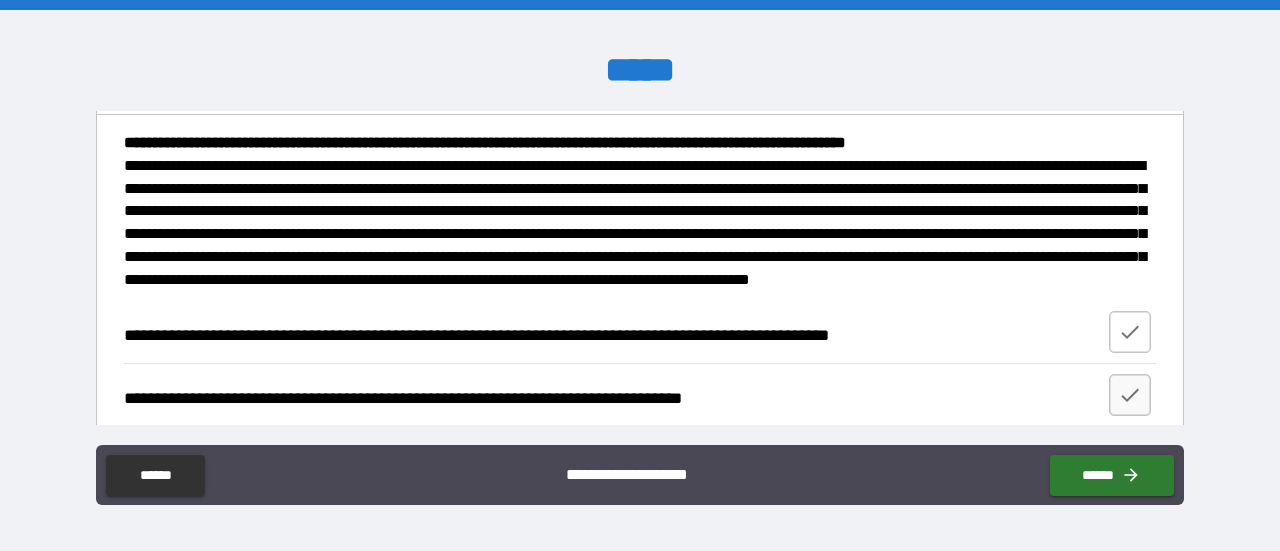 type on "***" 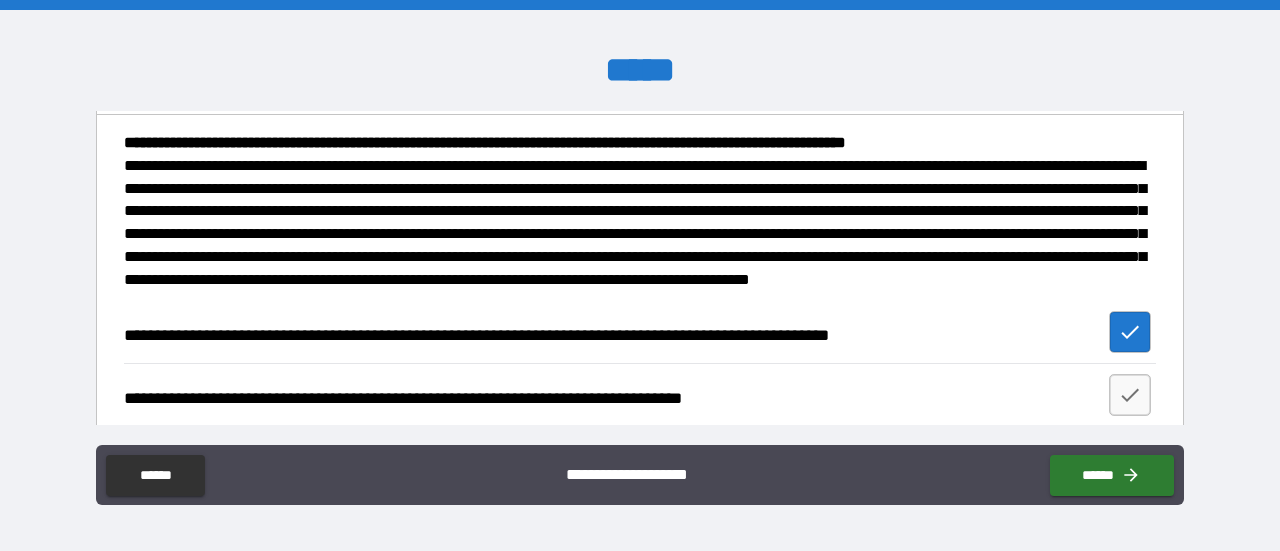 type on "*" 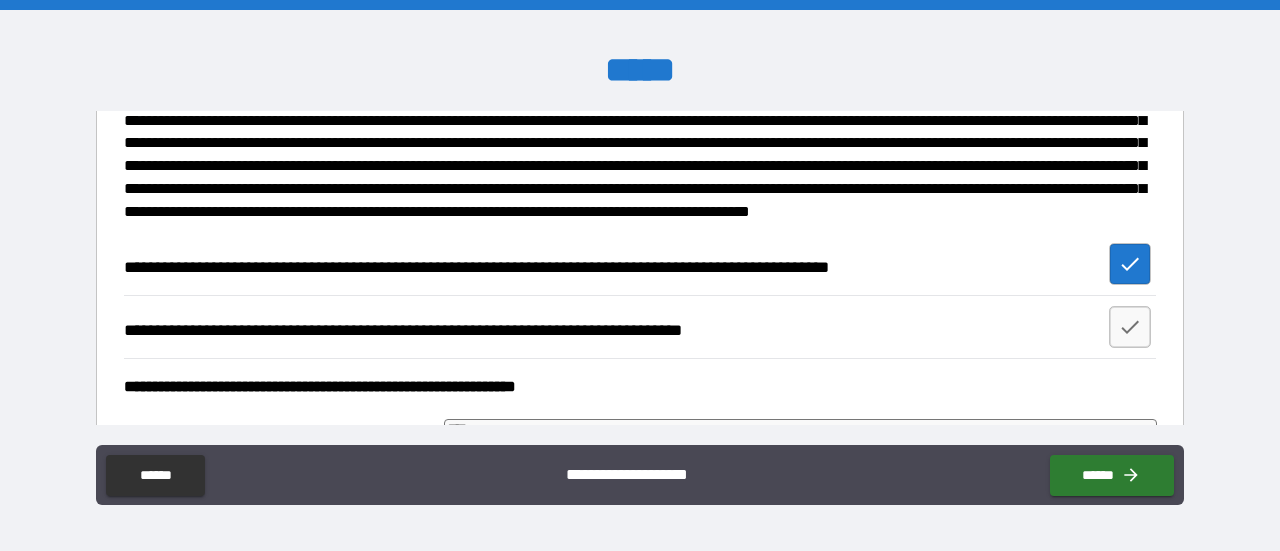 scroll, scrollTop: 300, scrollLeft: 0, axis: vertical 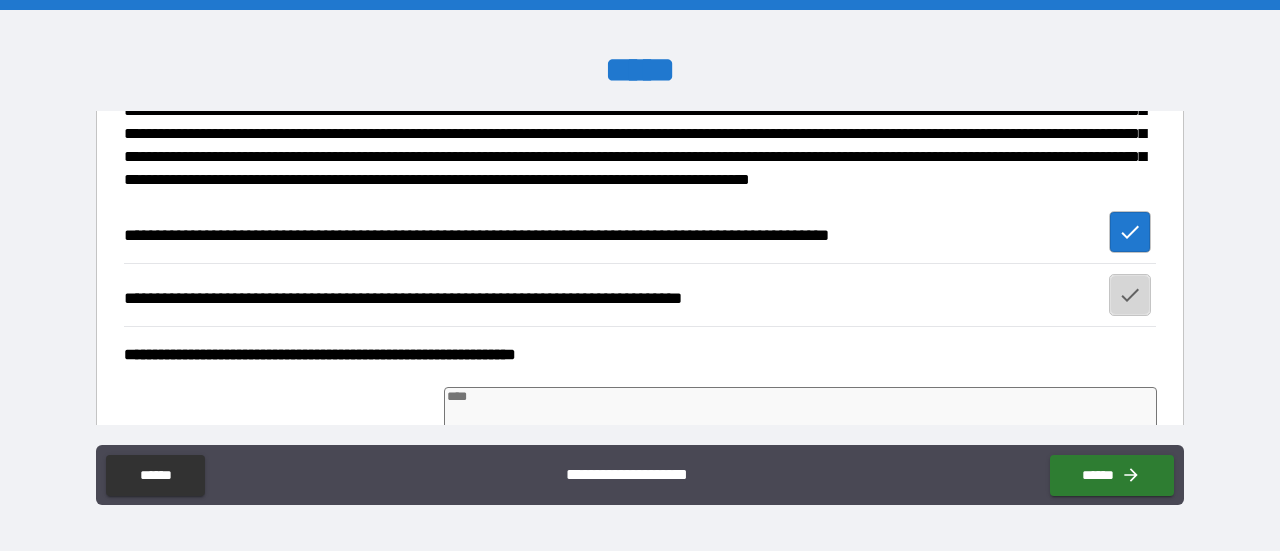click 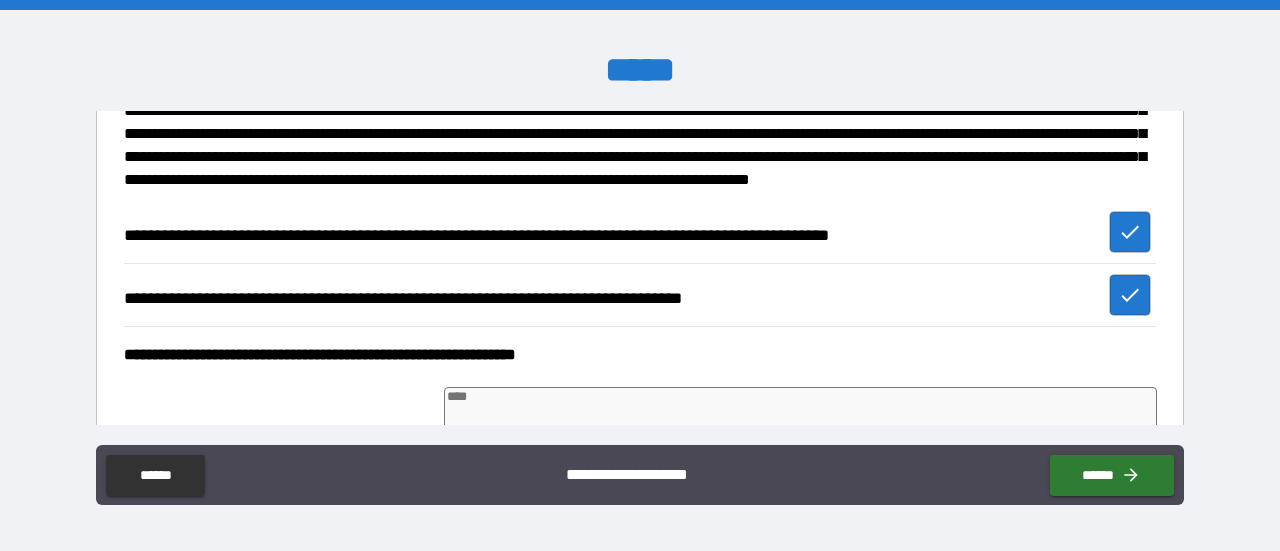 scroll, scrollTop: 400, scrollLeft: 0, axis: vertical 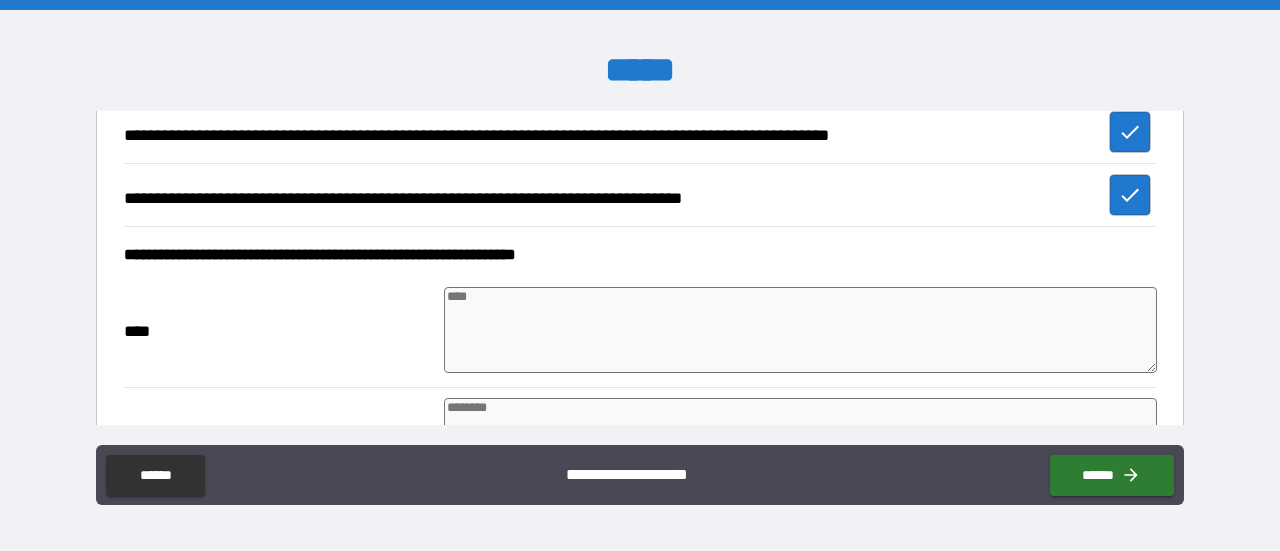 click at bounding box center [800, 330] 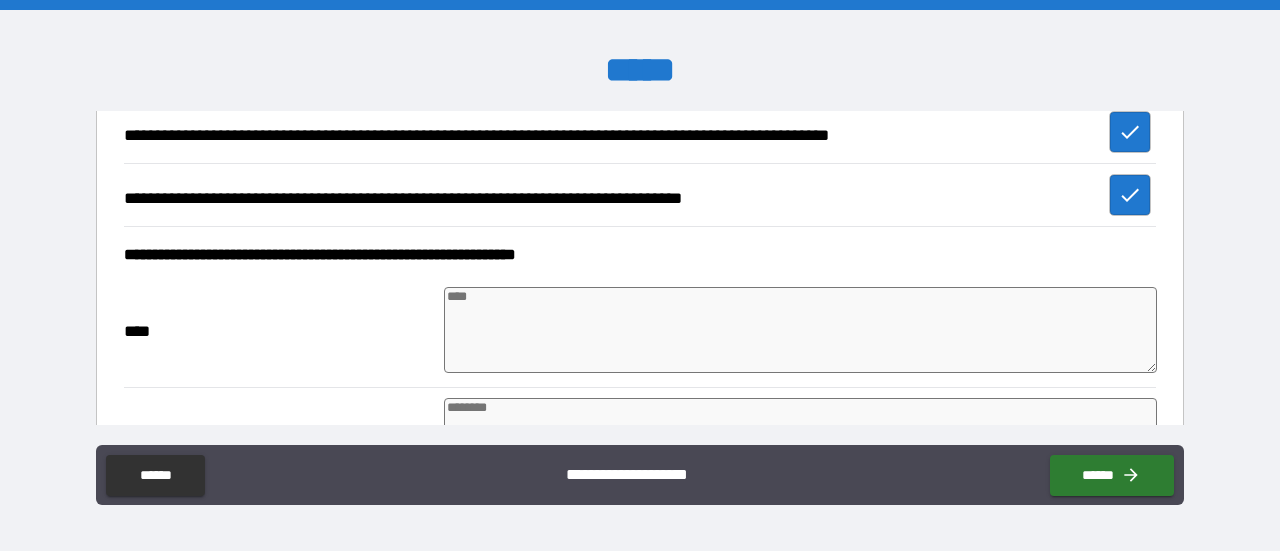 type on "*" 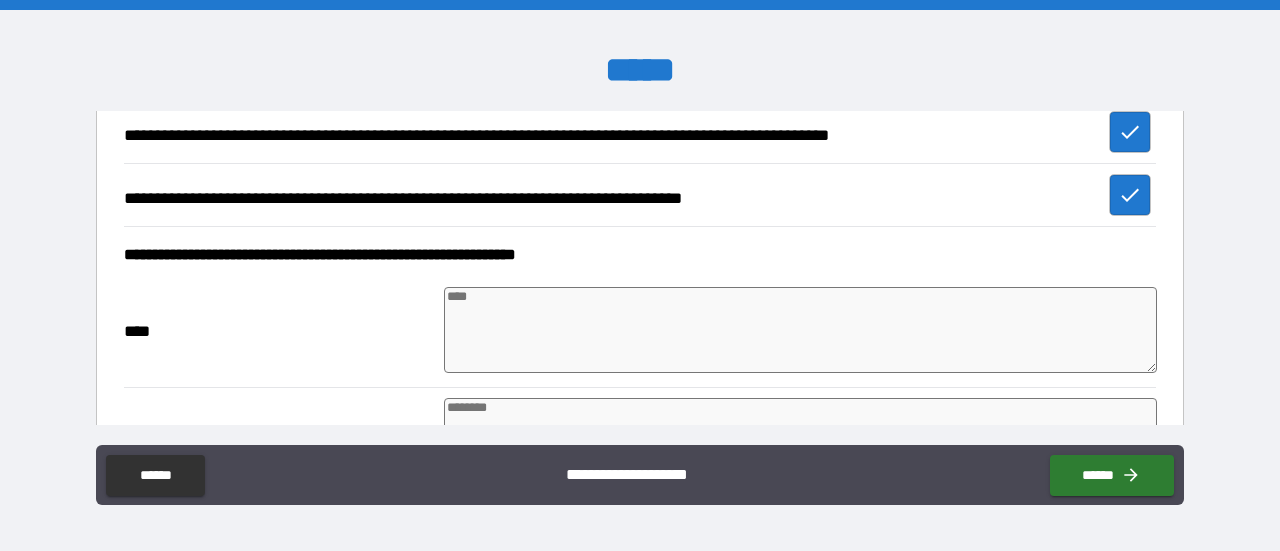 type on "*" 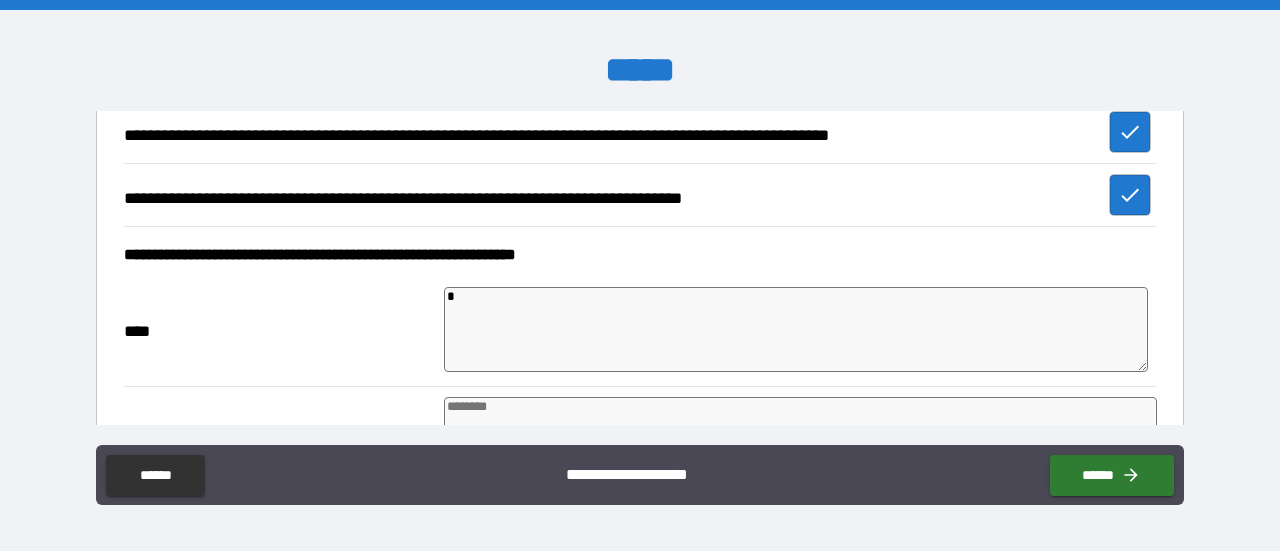 type on "**" 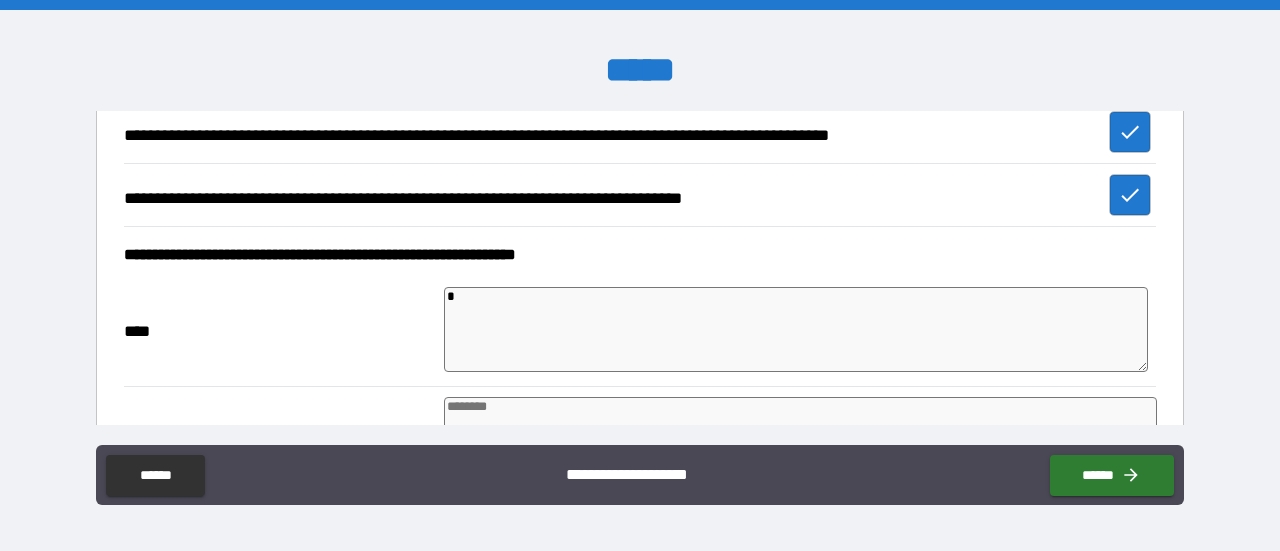 type on "*" 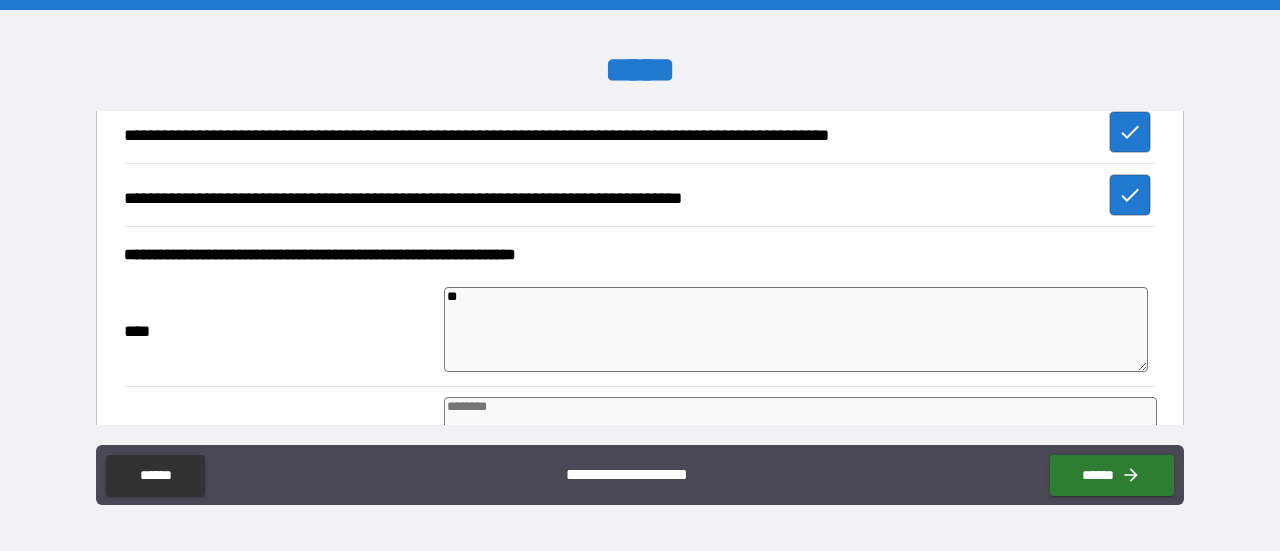 type on "*" 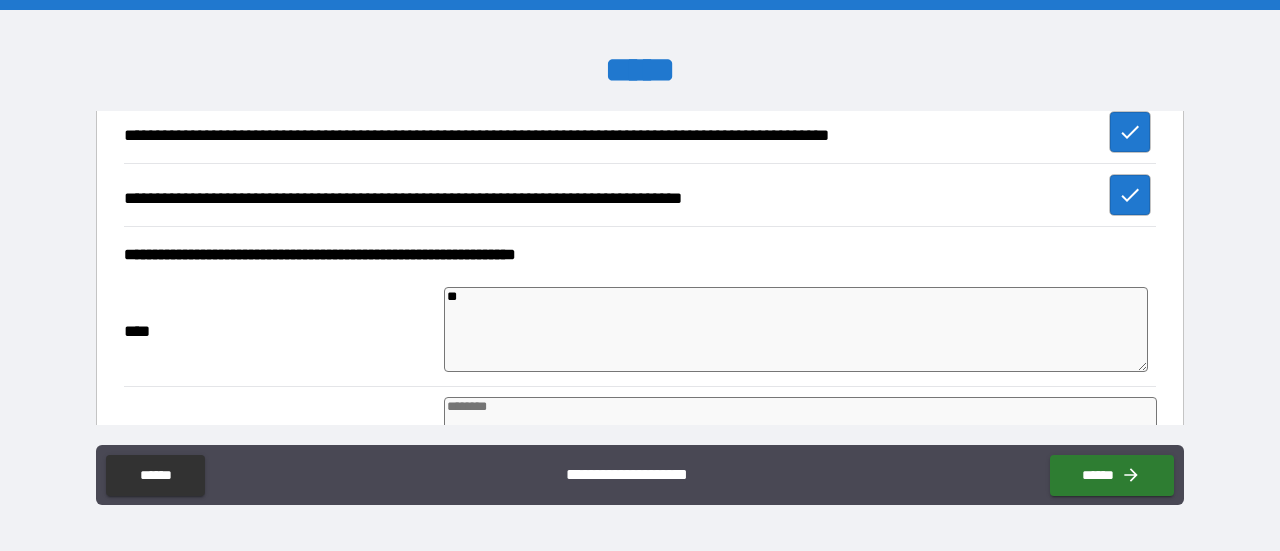type on "*" 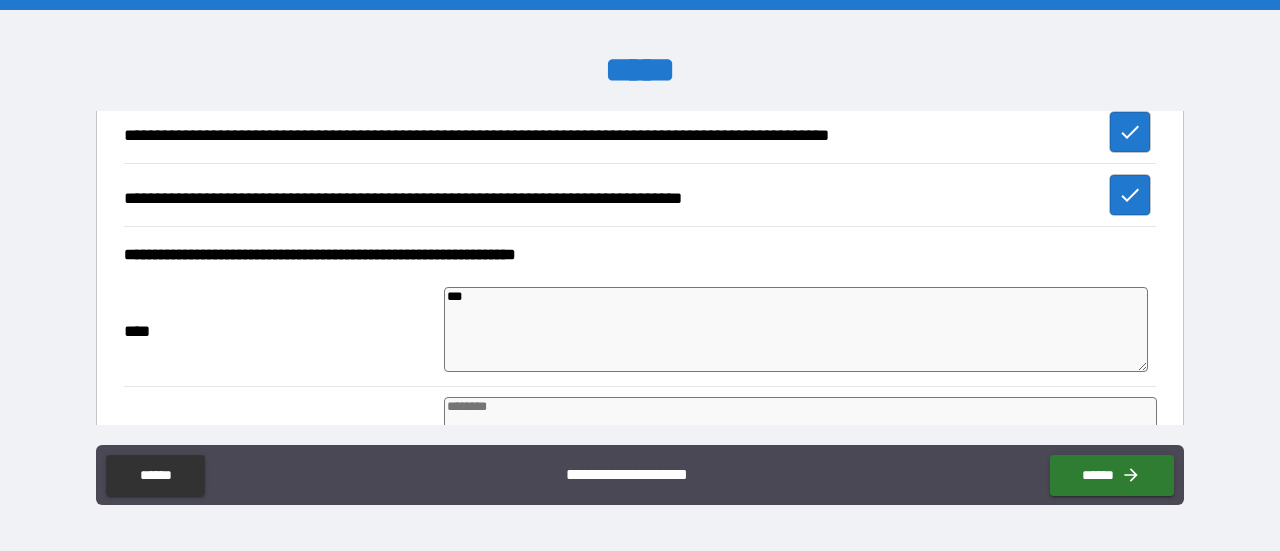 type on "*" 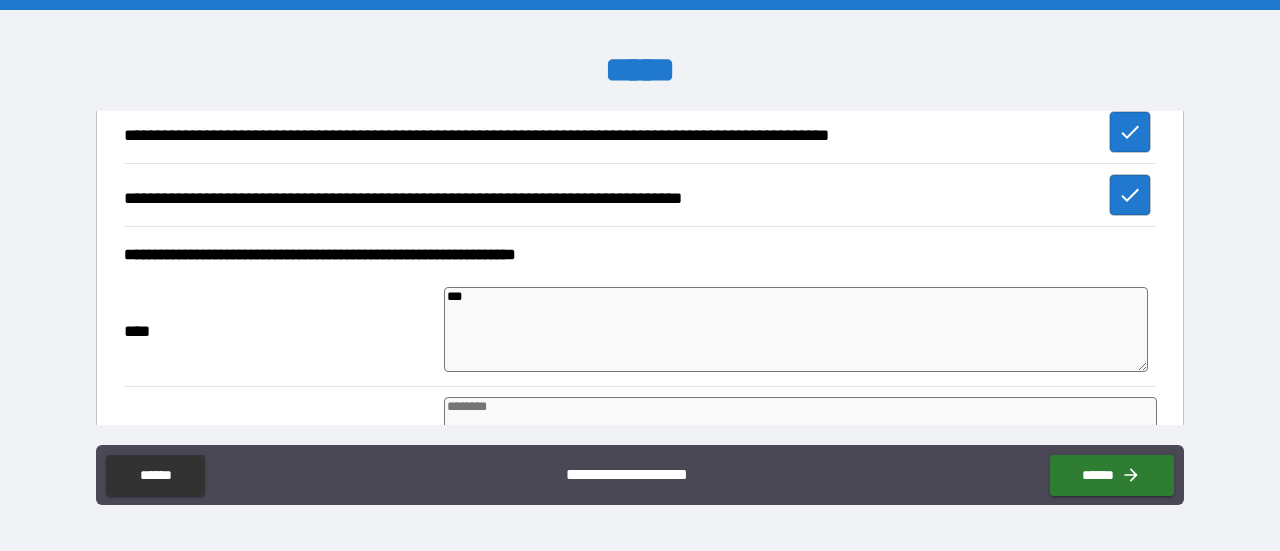 type on "*" 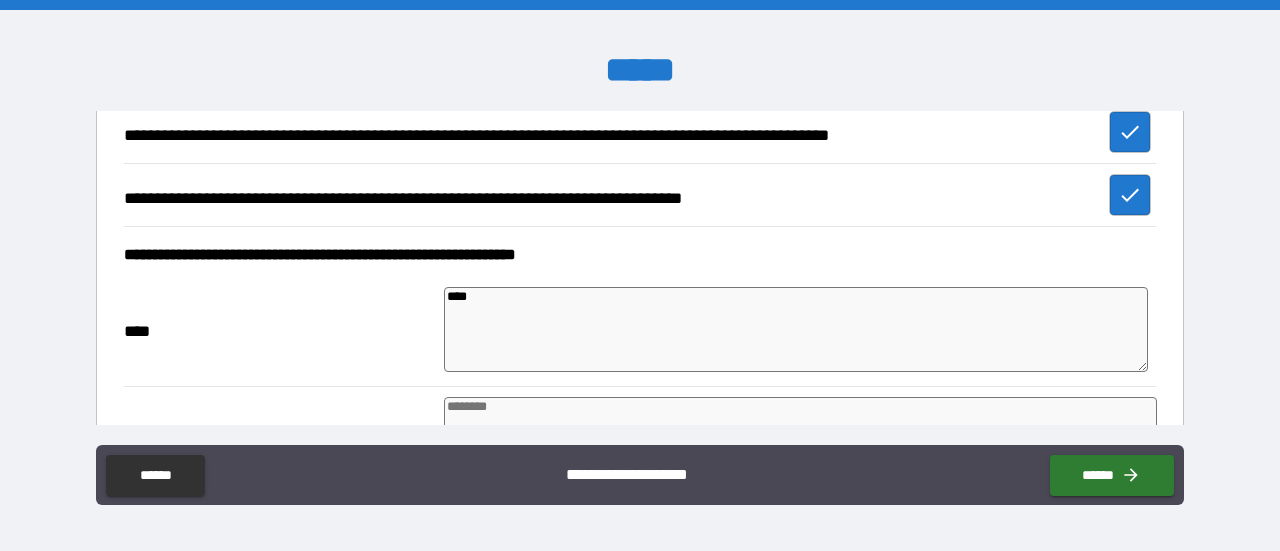 type on "*" 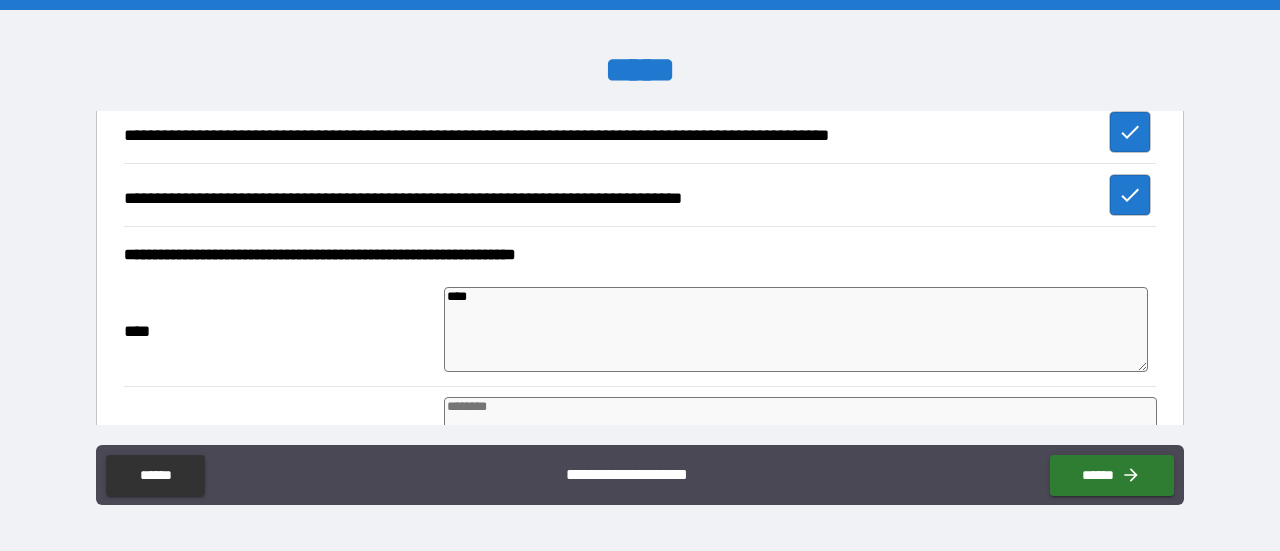 type on "*" 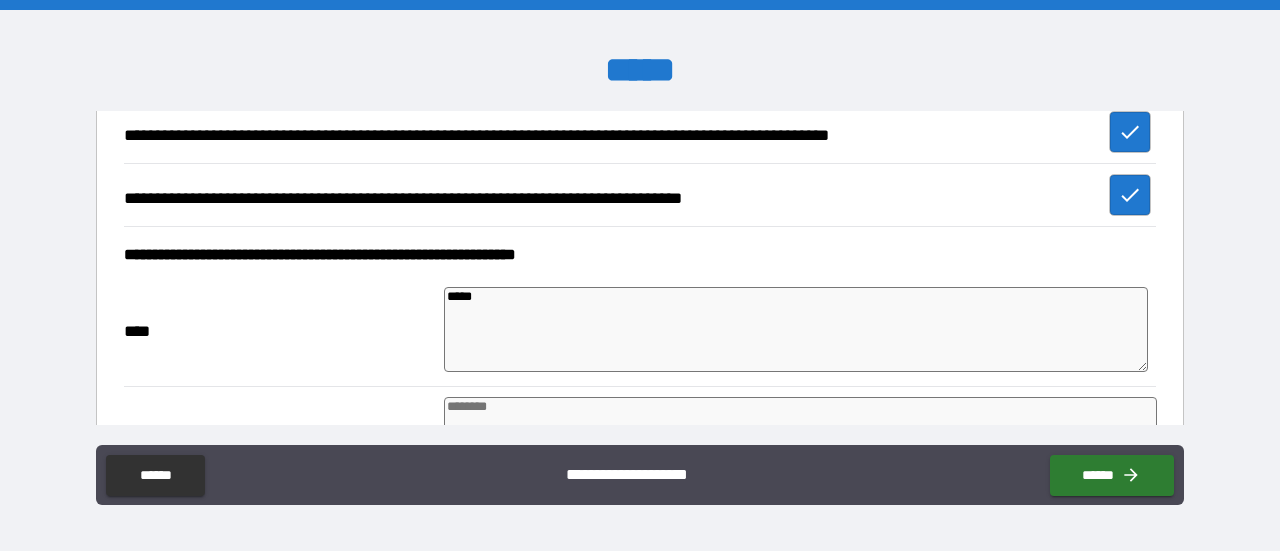type on "*****" 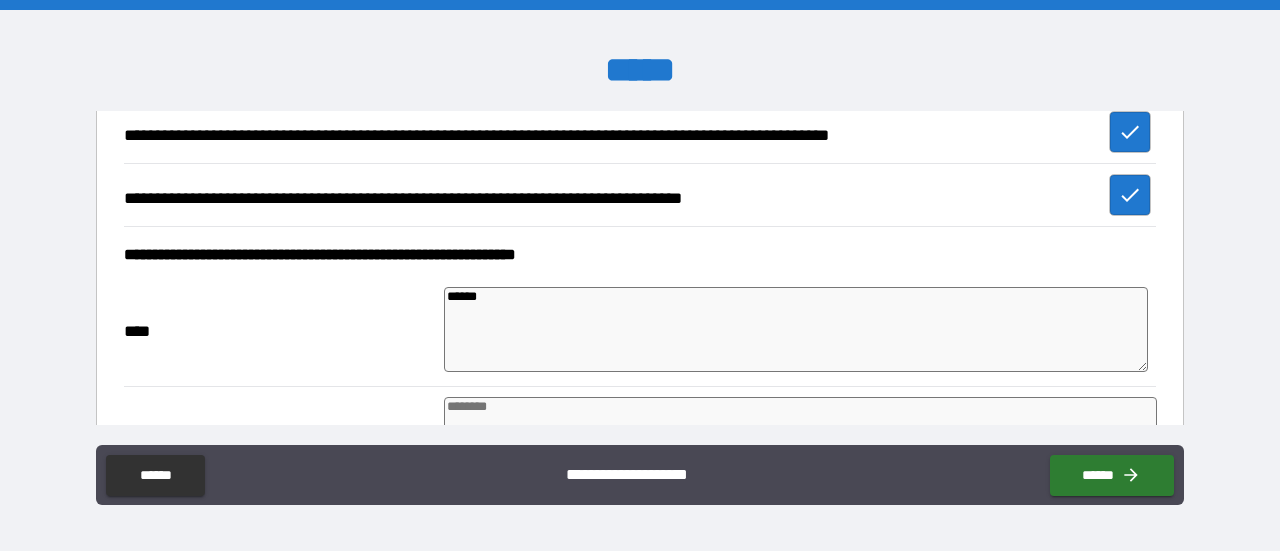 type on "*" 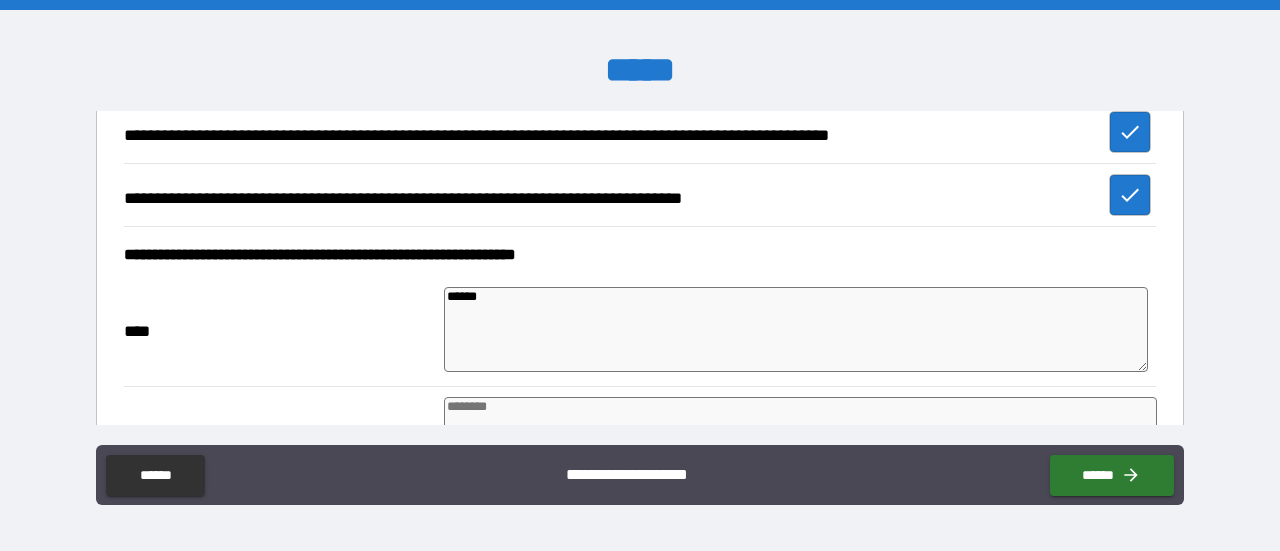 type on "*" 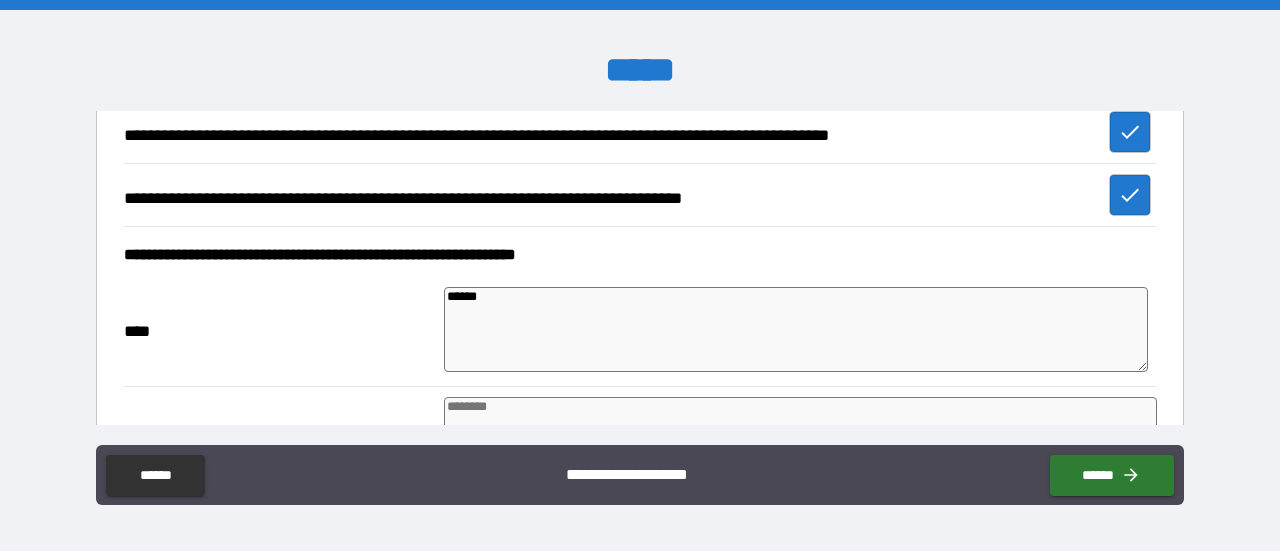 type on "*" 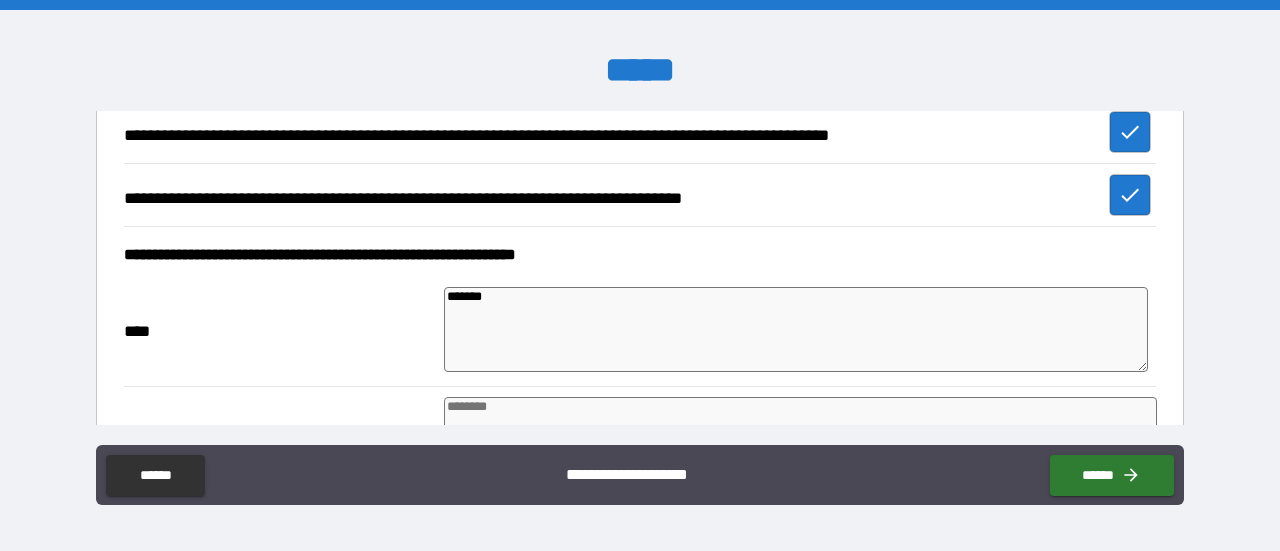 type on "********" 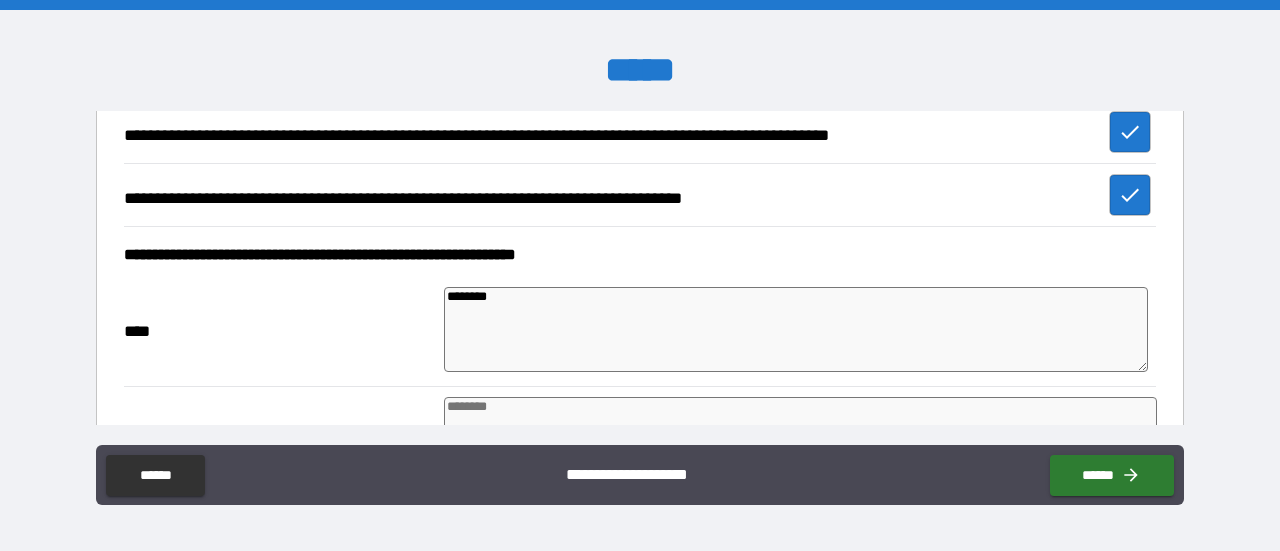 type on "*********" 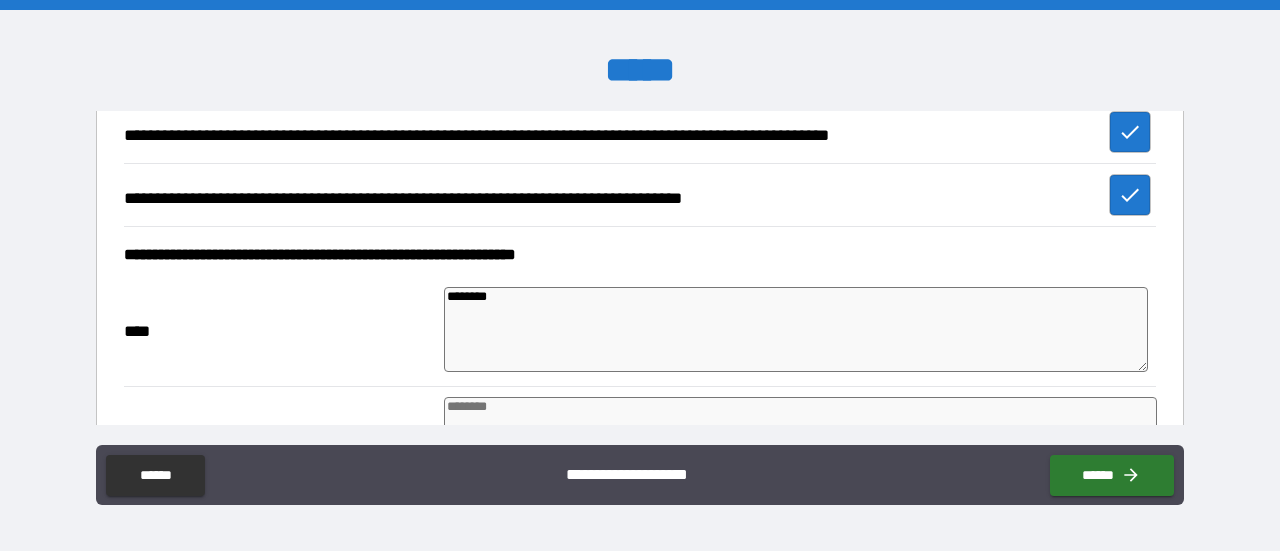 type on "*" 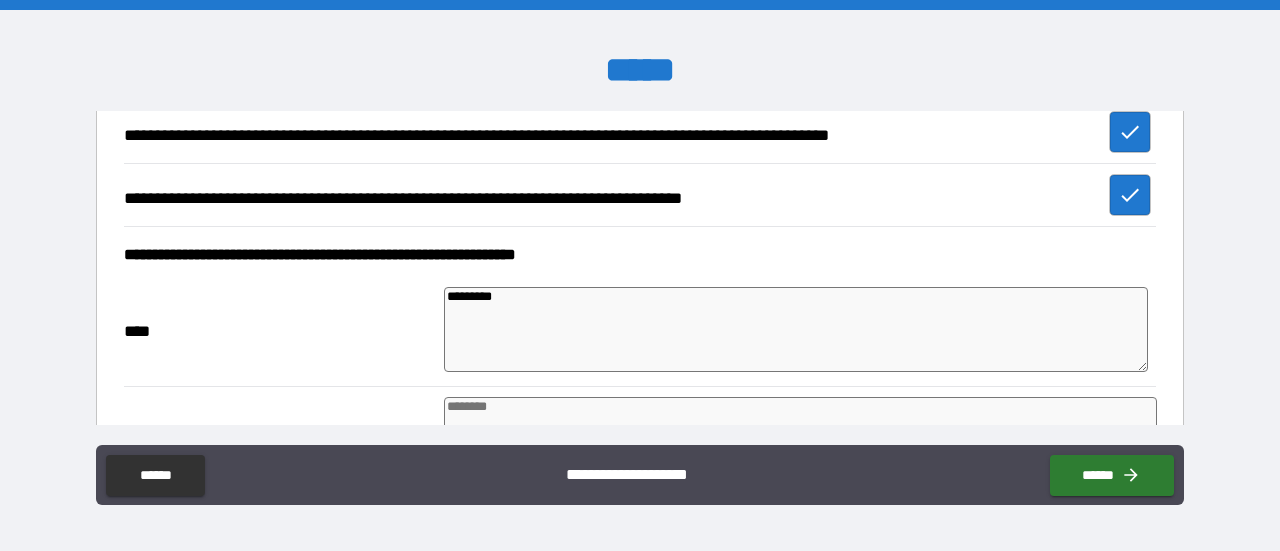 type on "**********" 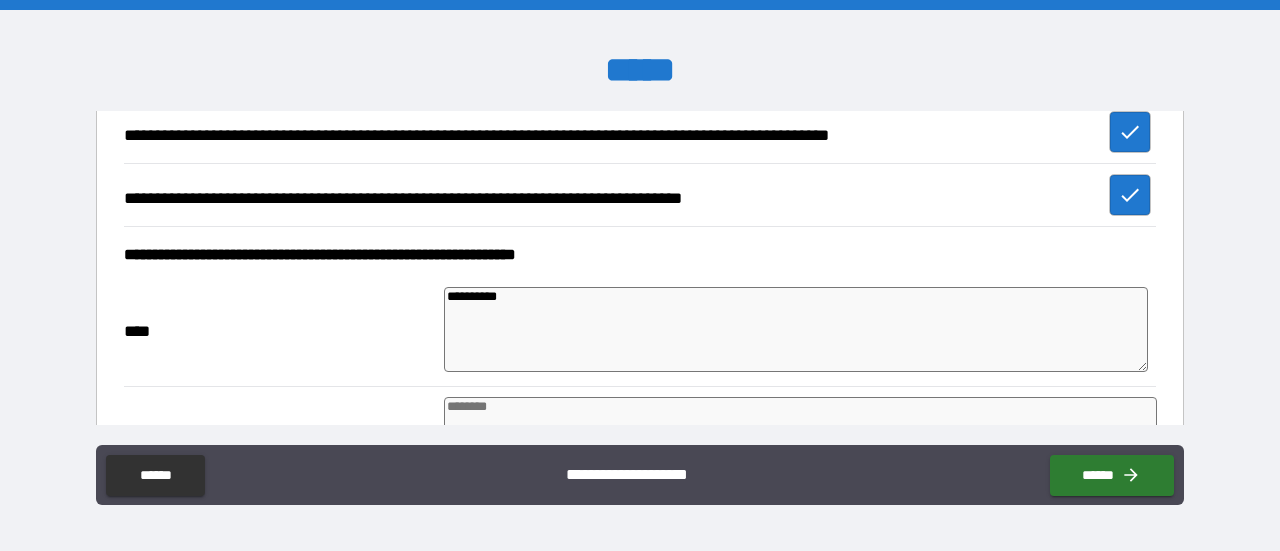 type on "**********" 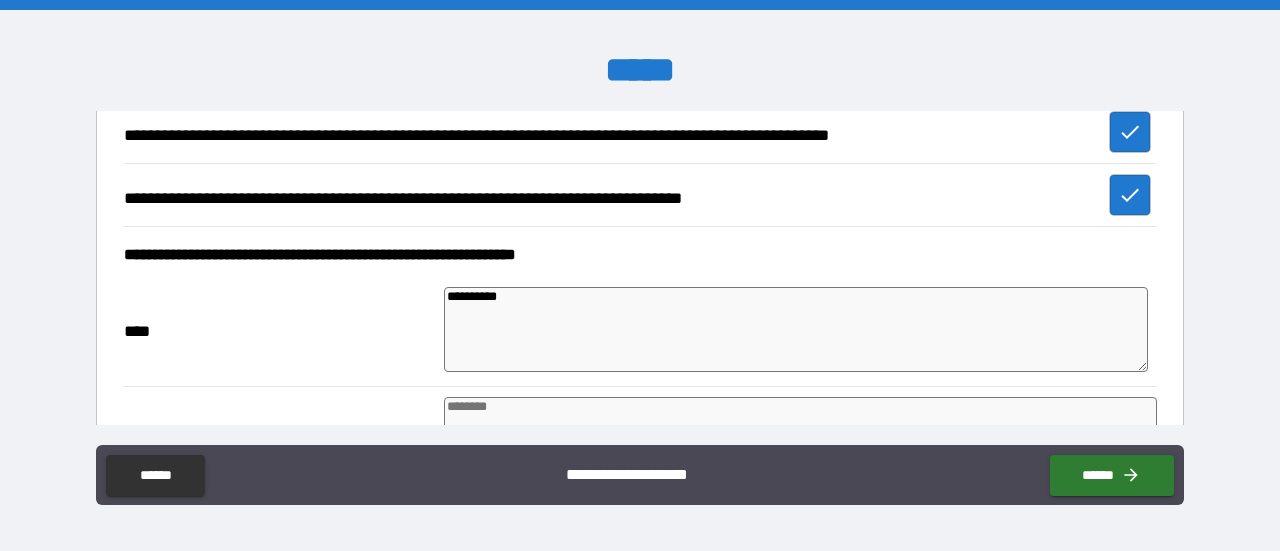 type on "*" 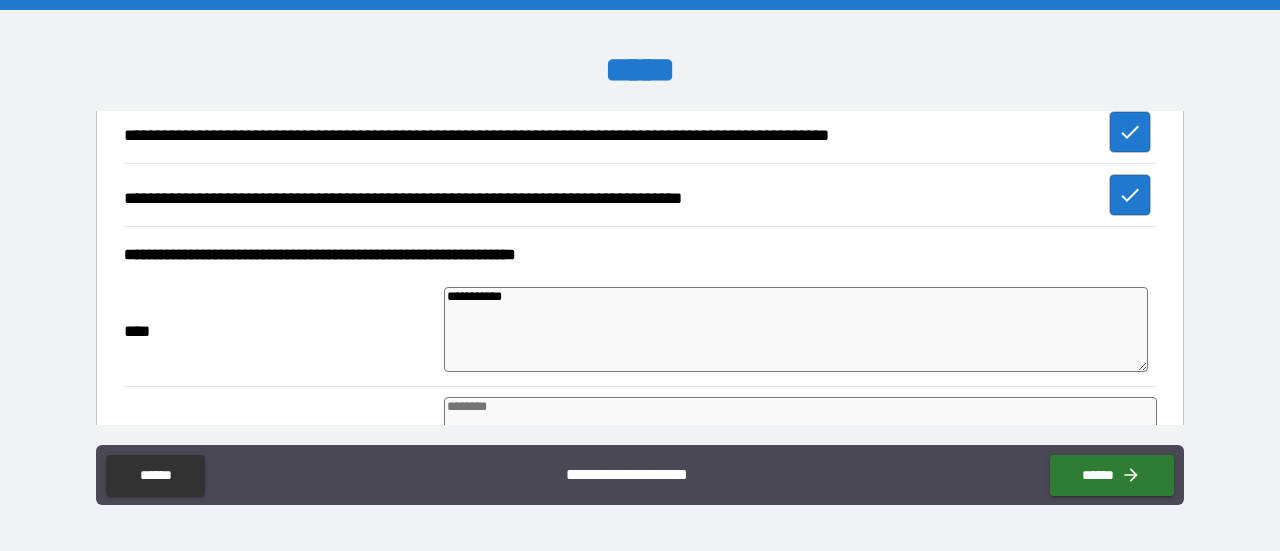 type on "**********" 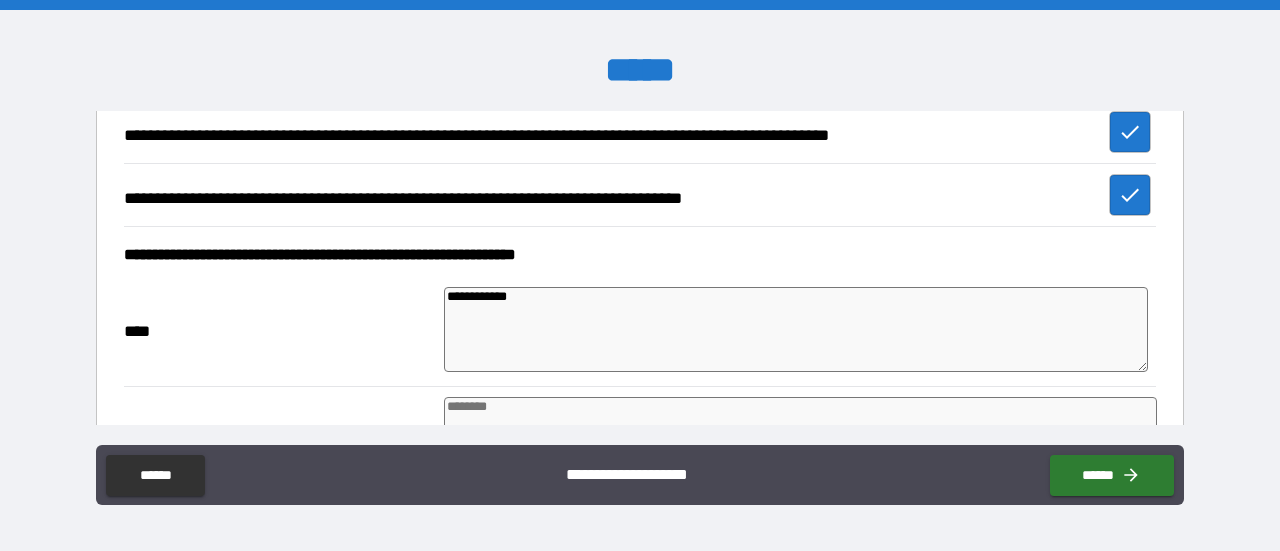 type on "**********" 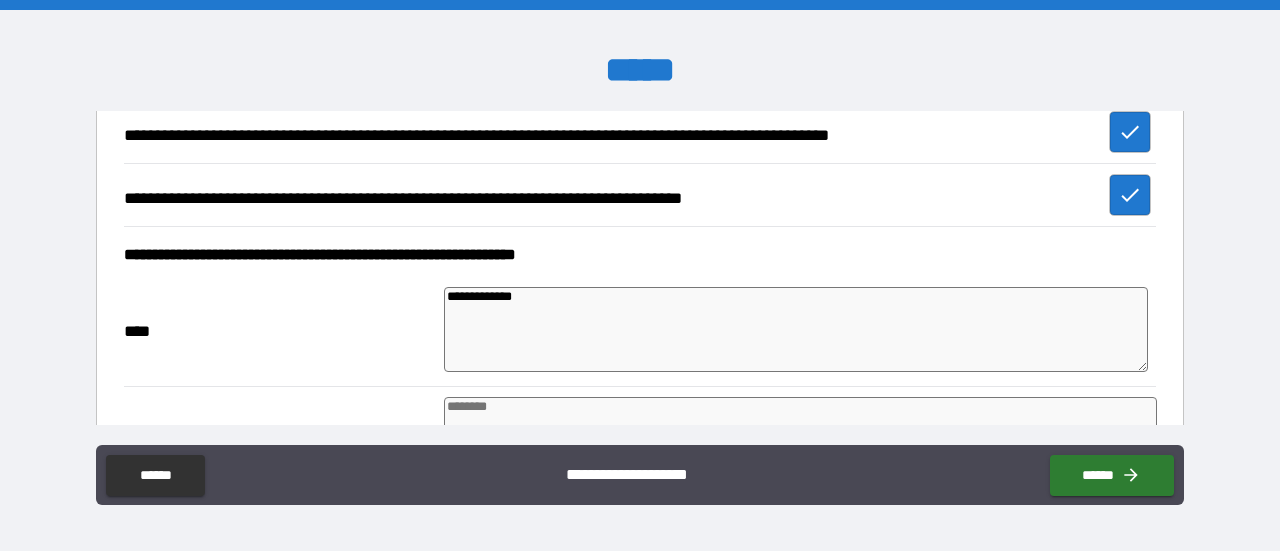 type on "*" 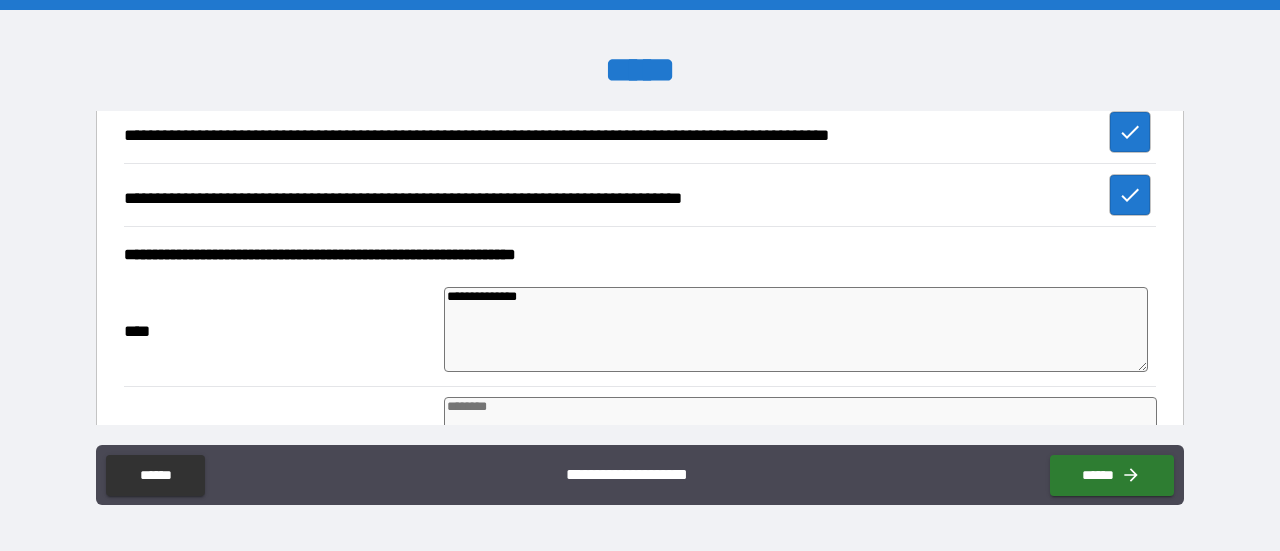 type on "*" 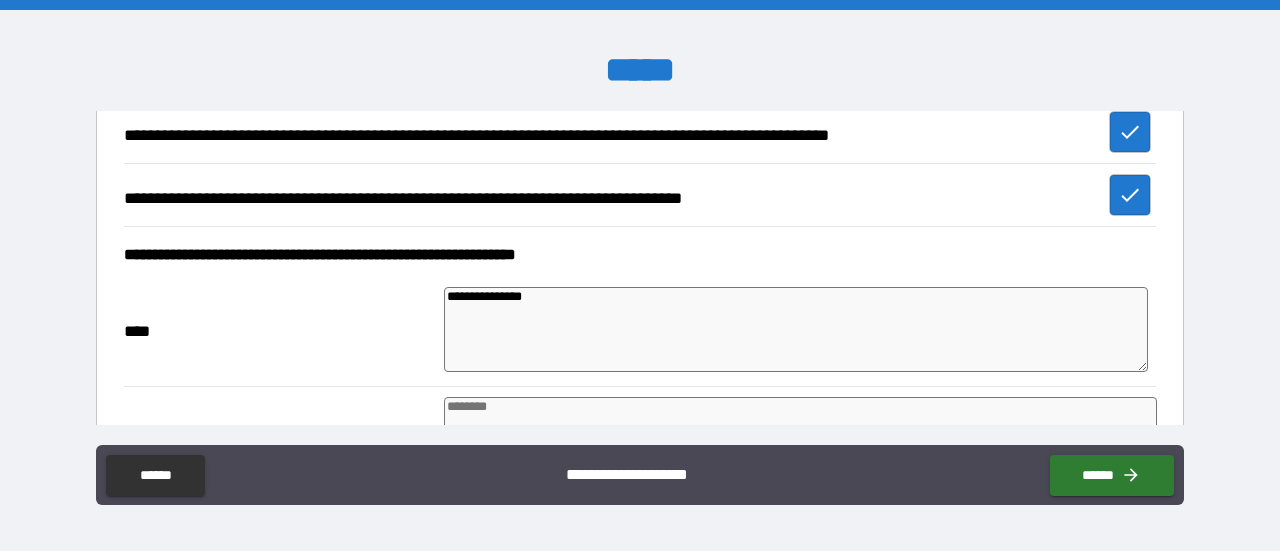 type on "**********" 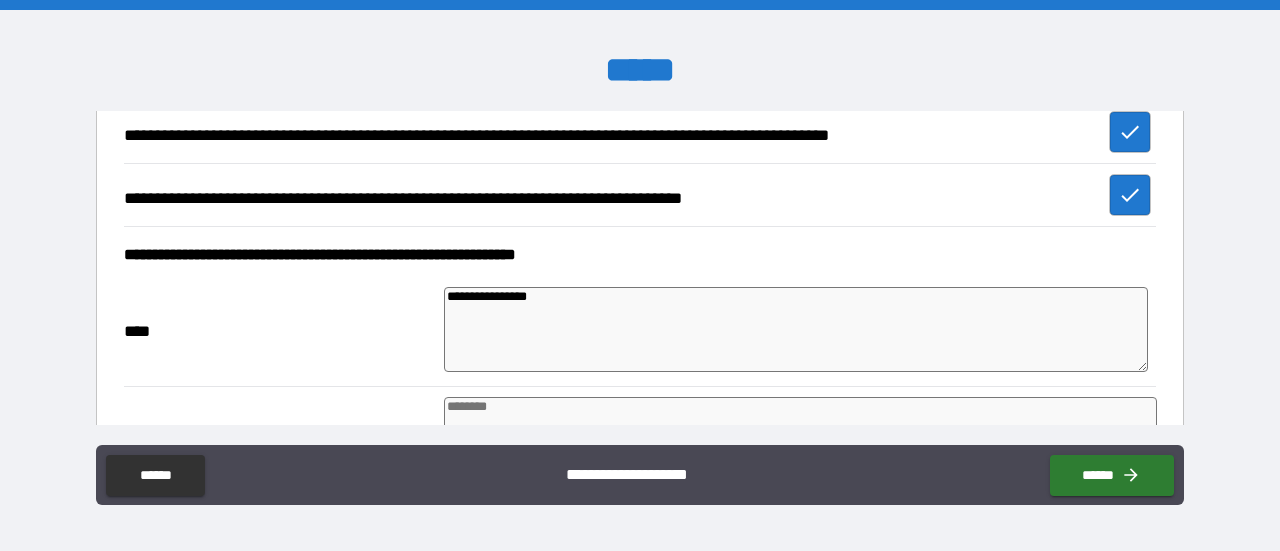 type on "*" 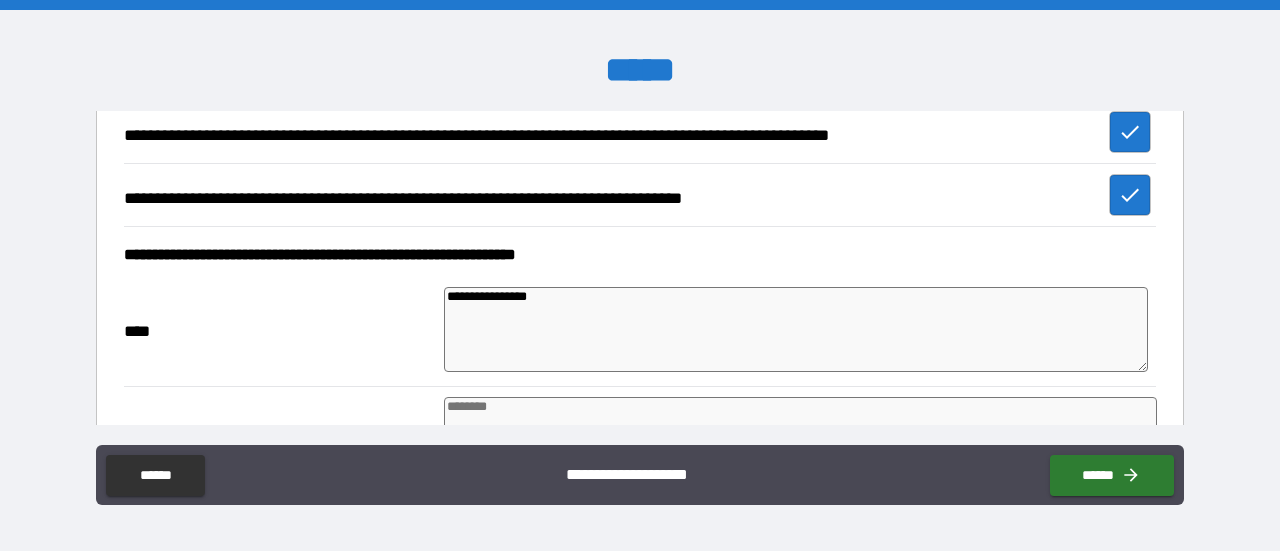 scroll, scrollTop: 500, scrollLeft: 0, axis: vertical 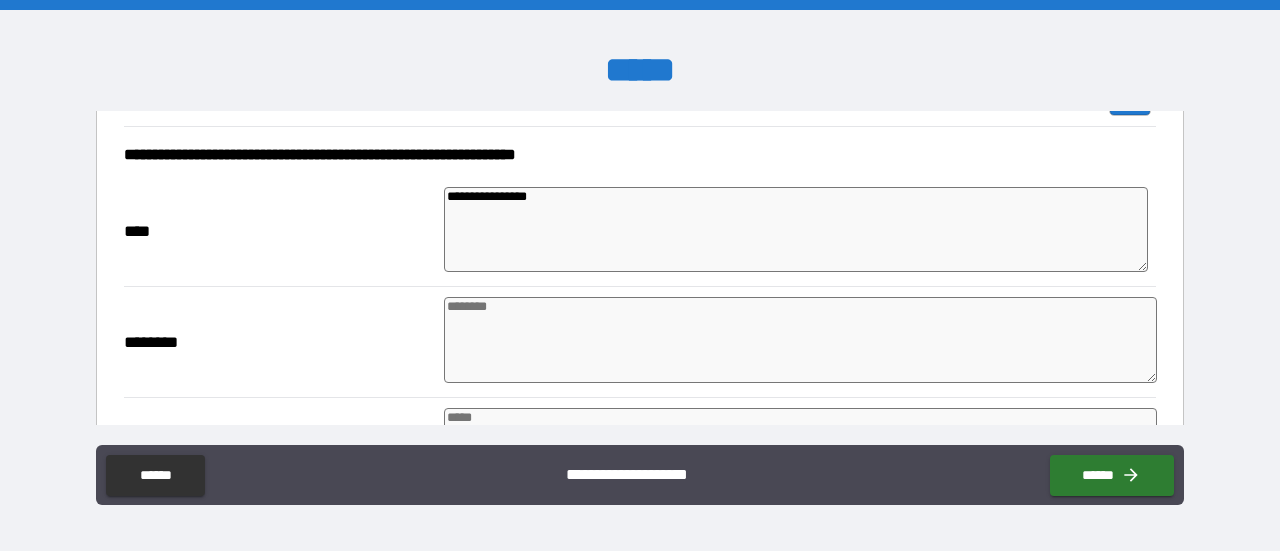 click at bounding box center [800, 340] 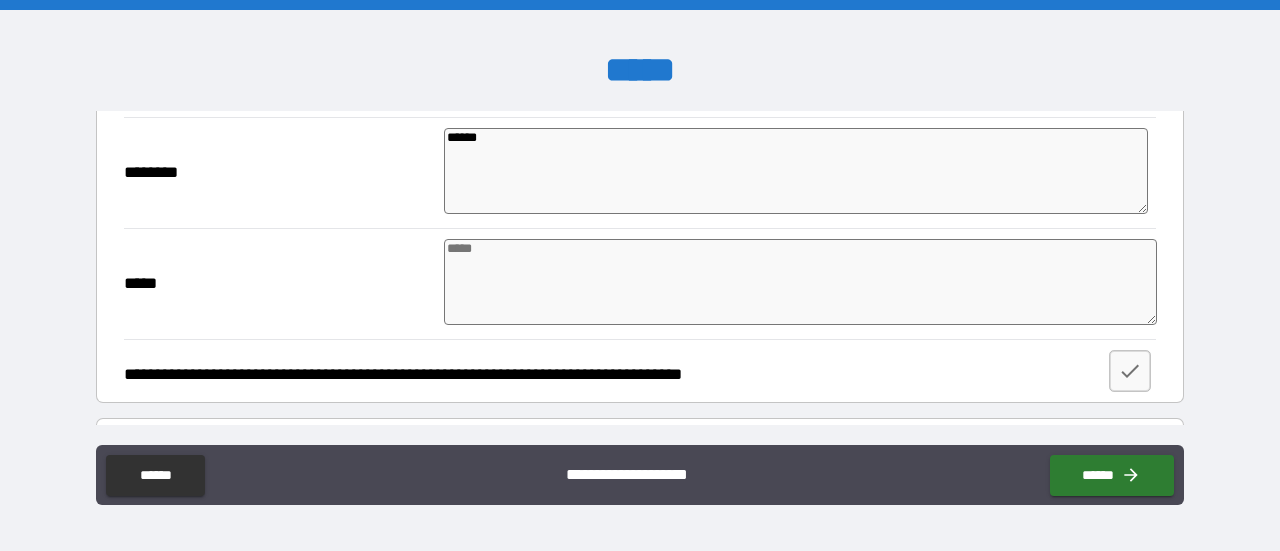 scroll, scrollTop: 700, scrollLeft: 0, axis: vertical 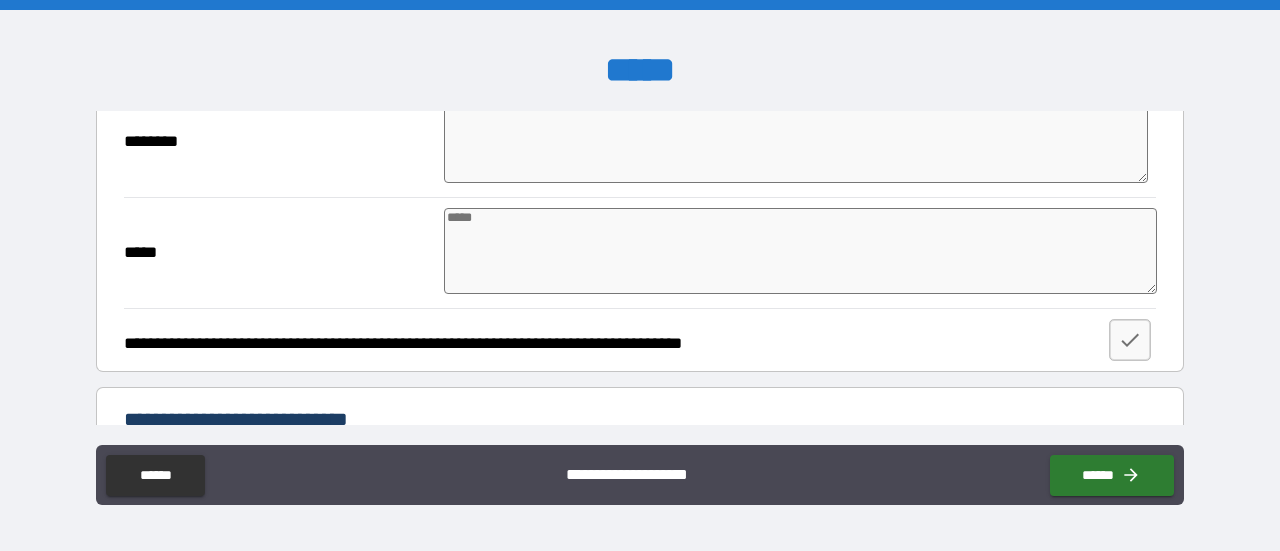 click at bounding box center [800, 251] 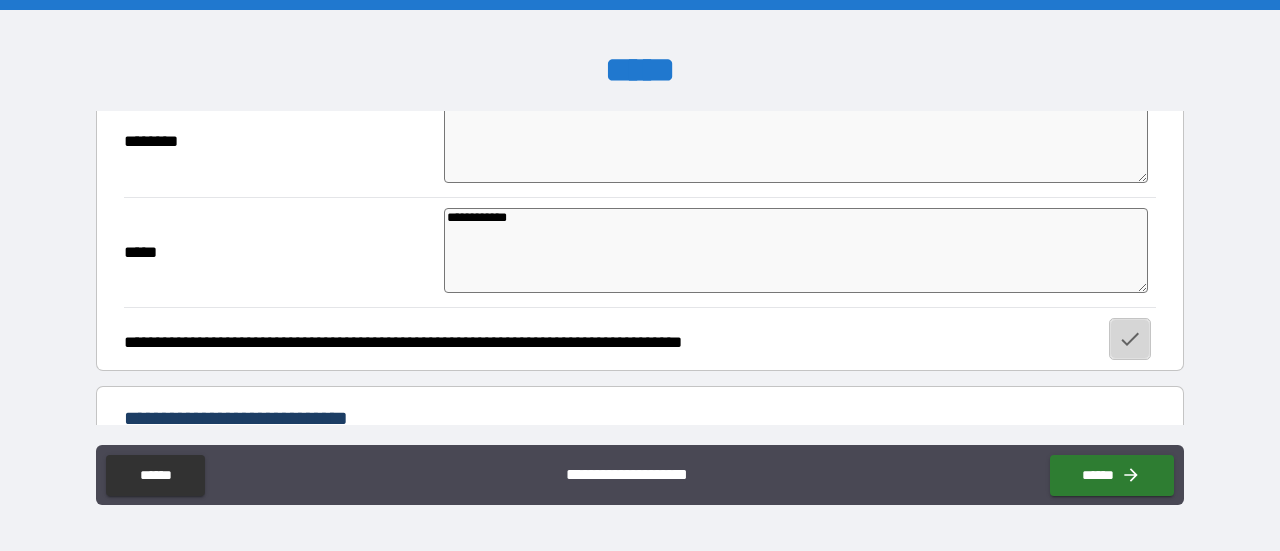 click 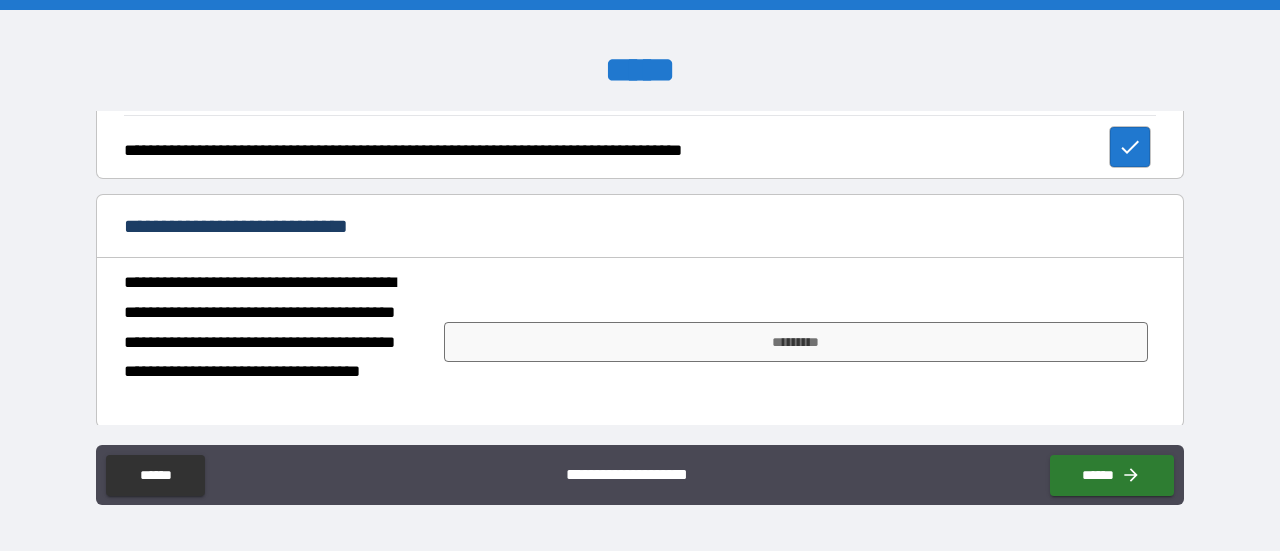 scroll, scrollTop: 900, scrollLeft: 0, axis: vertical 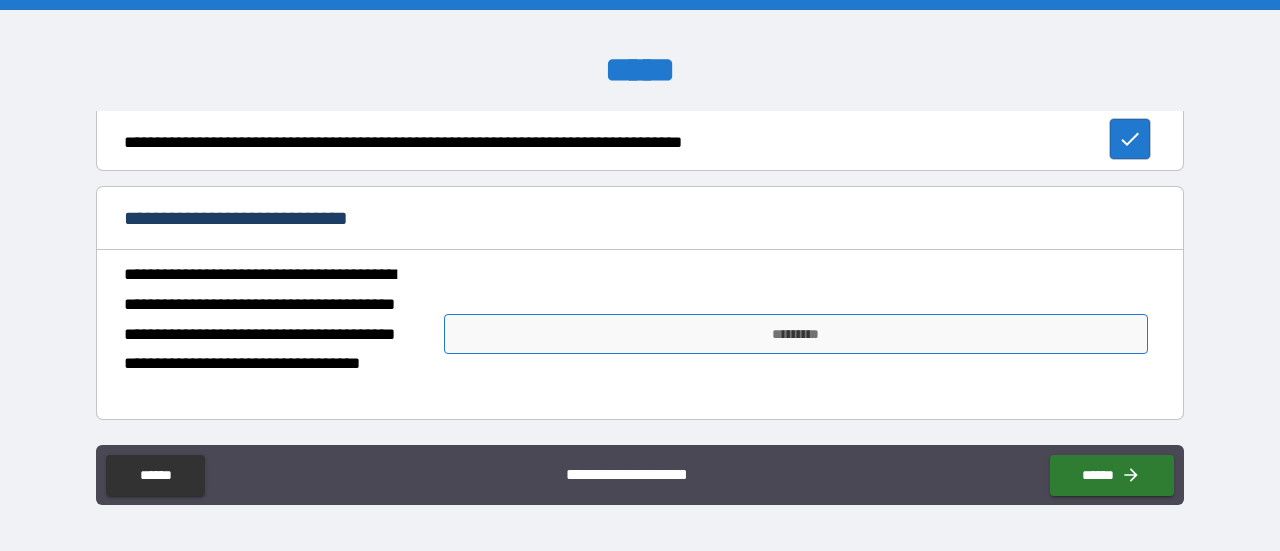 click on "*********" at bounding box center (796, 334) 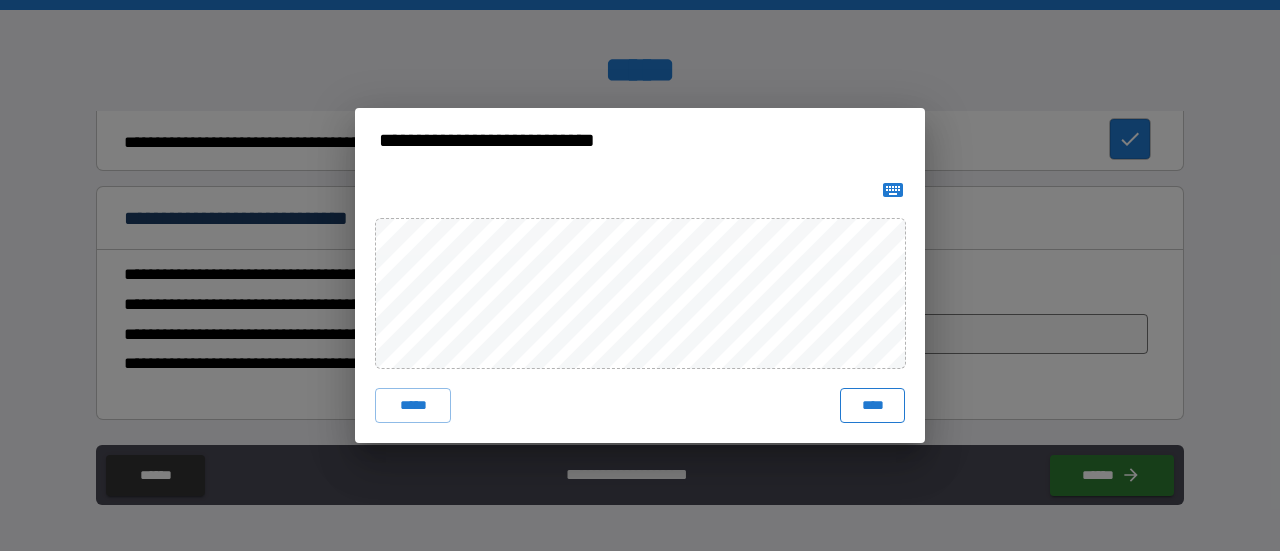 click on "****" at bounding box center [872, 406] 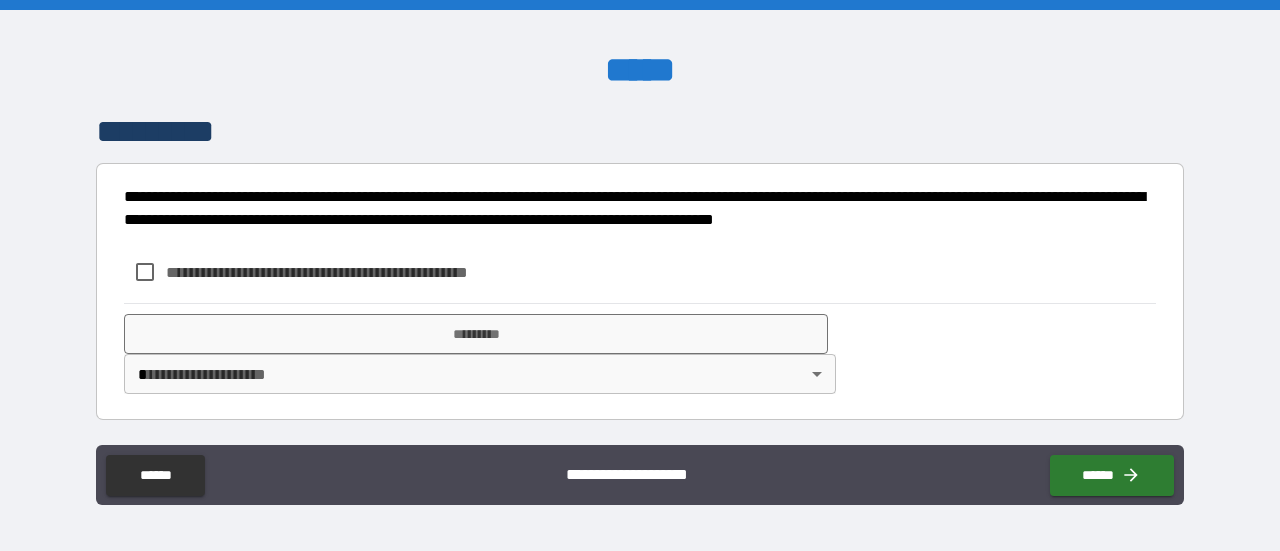 scroll, scrollTop: 1264, scrollLeft: 0, axis: vertical 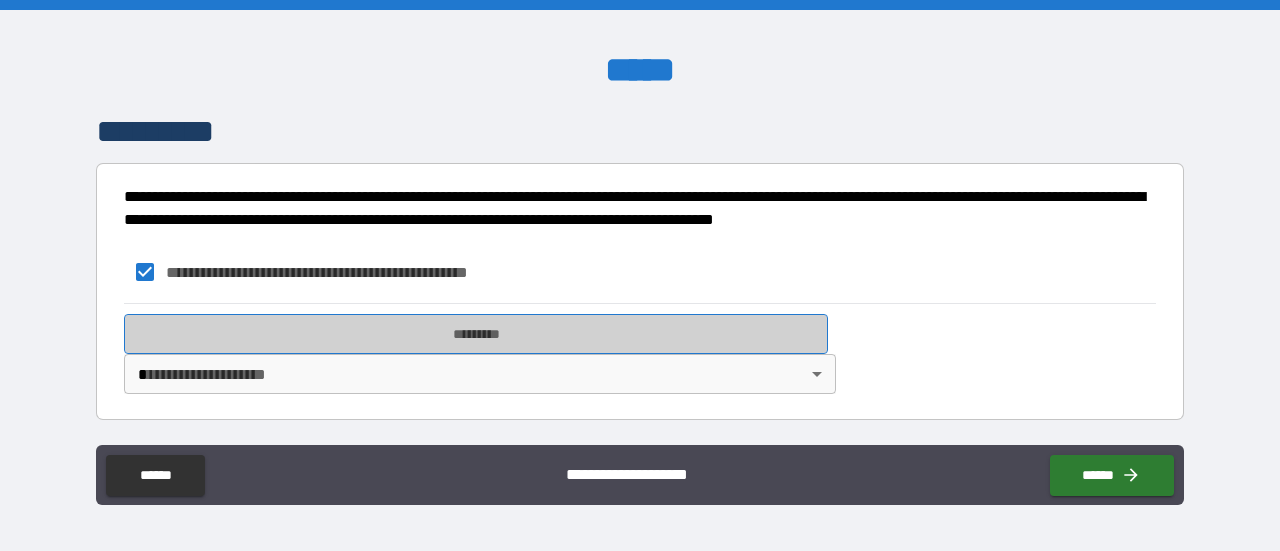 click on "*********" at bounding box center (476, 334) 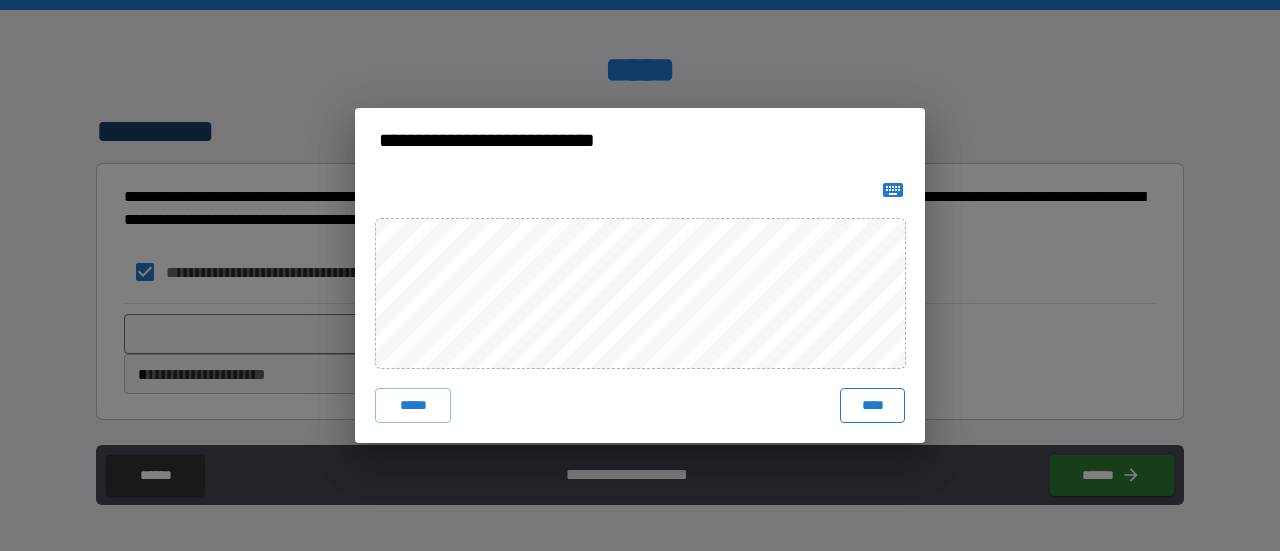 click on "****" at bounding box center (872, 406) 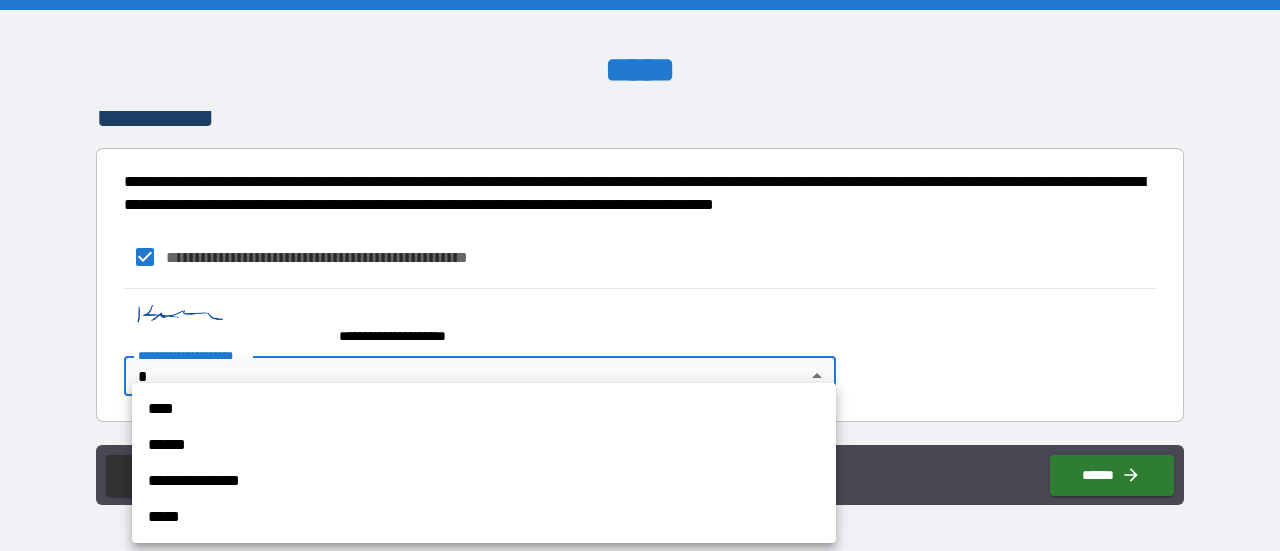 click on "**********" at bounding box center (640, 275) 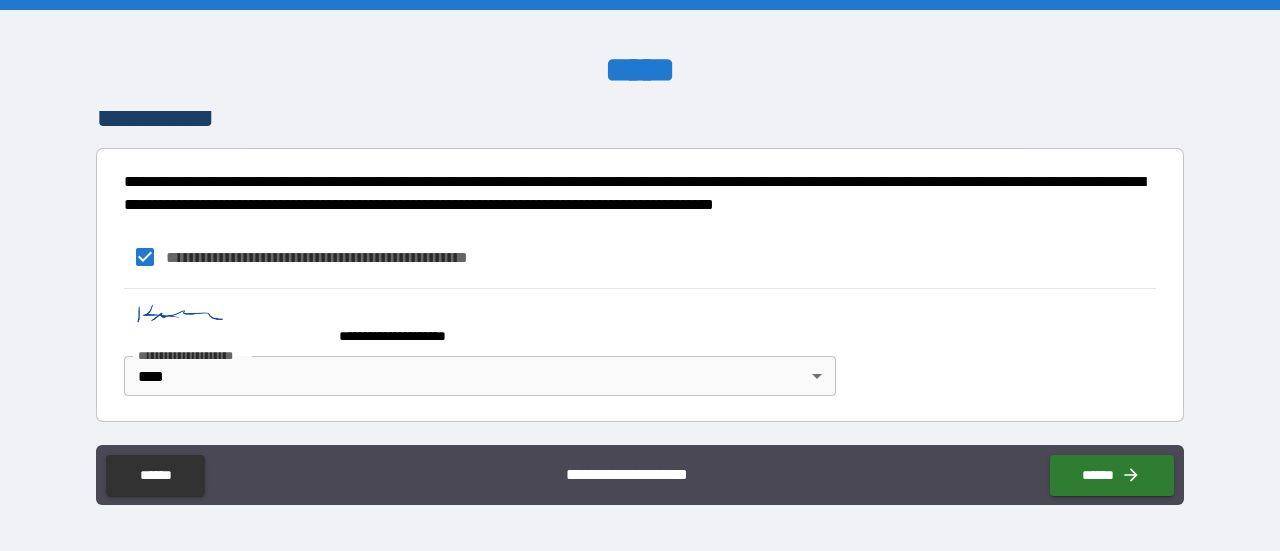 click at bounding box center [224, 327] 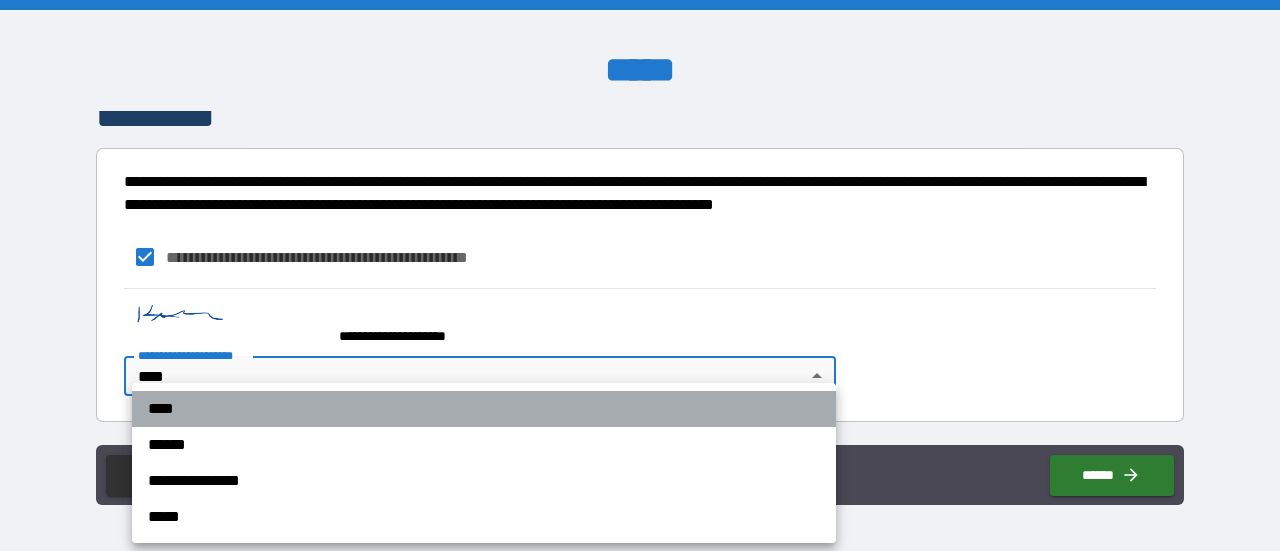 click on "****" at bounding box center (484, 409) 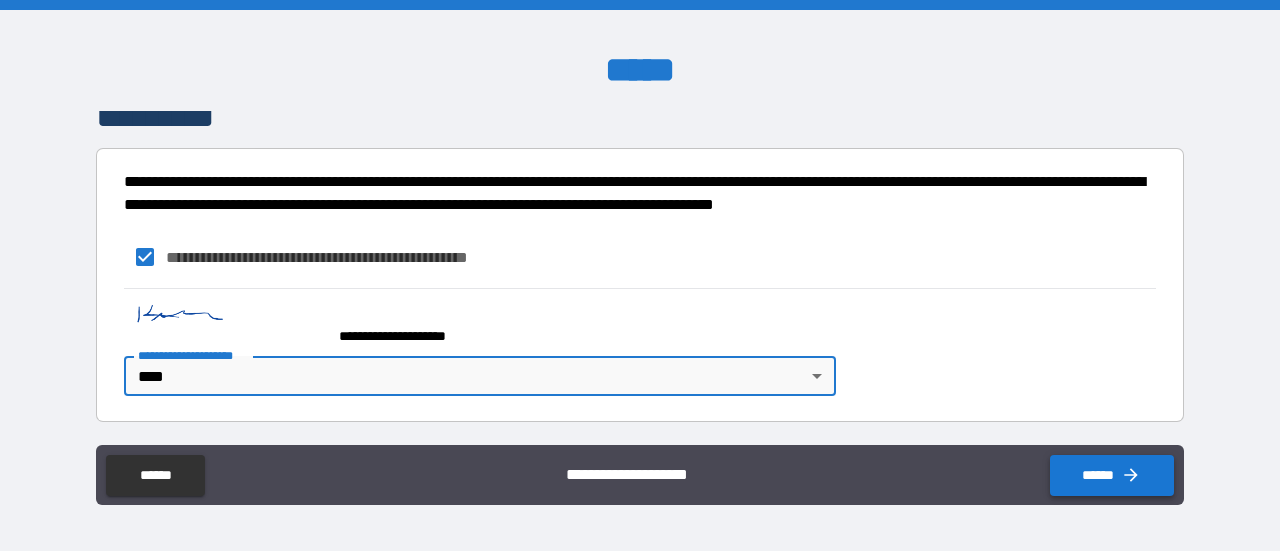 click on "******" at bounding box center [1112, 475] 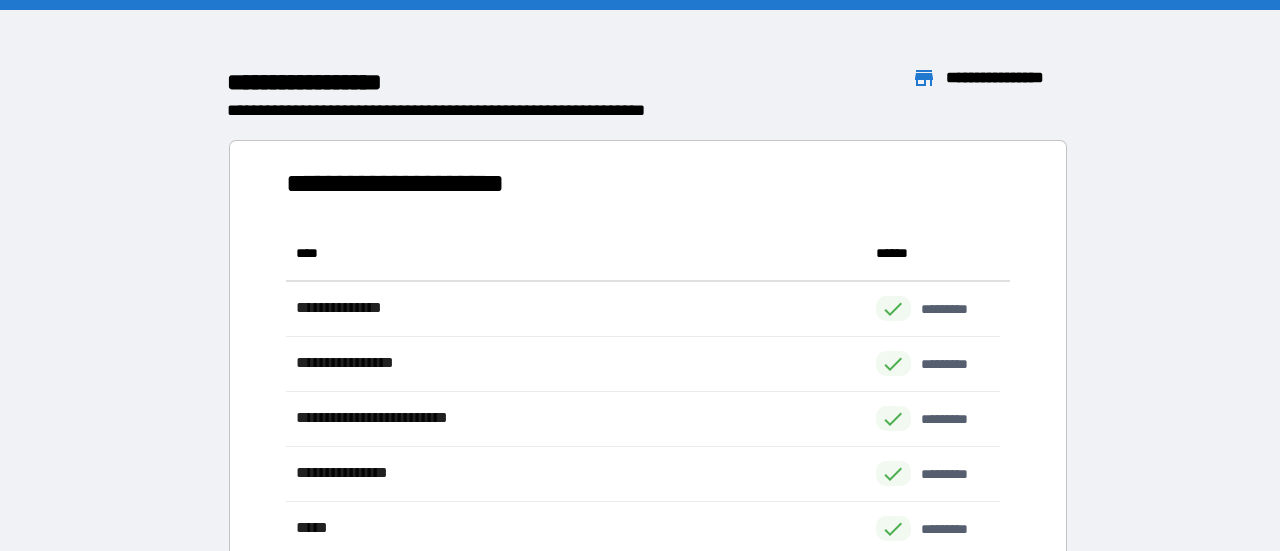 scroll, scrollTop: 16, scrollLeft: 16, axis: both 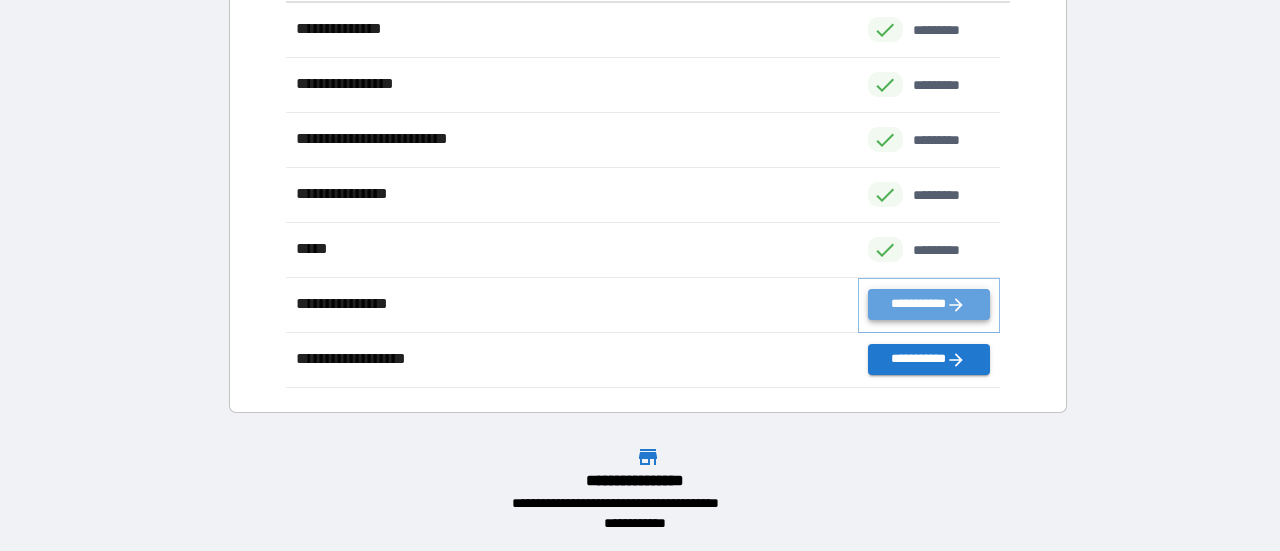 click on "**********" at bounding box center (929, 304) 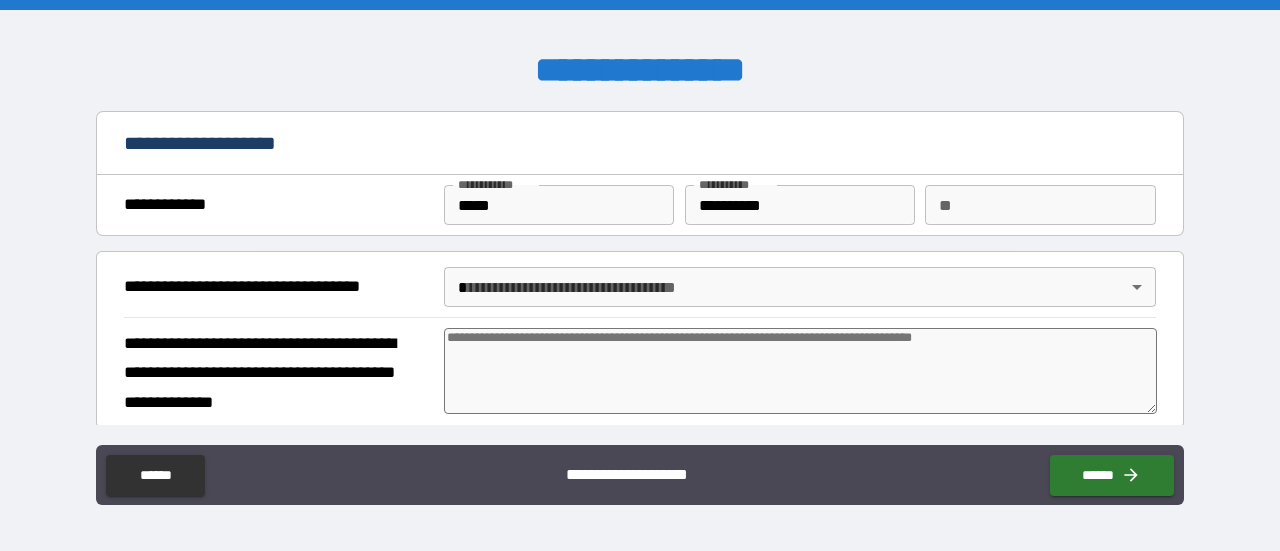 click on "**********" at bounding box center [640, 275] 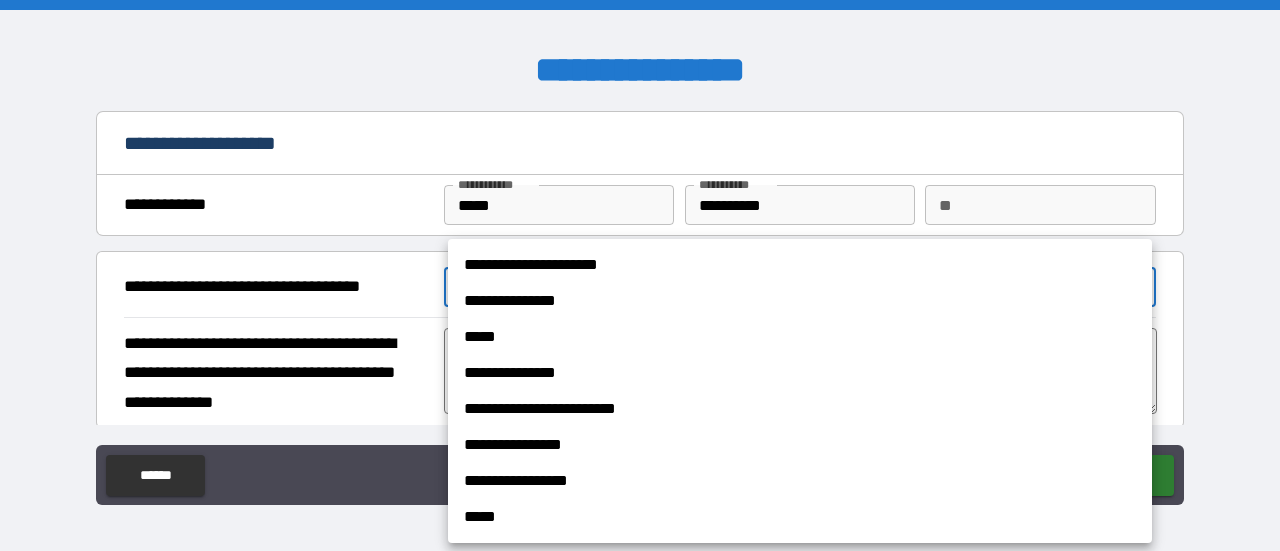 click on "**********" at bounding box center [800, 301] 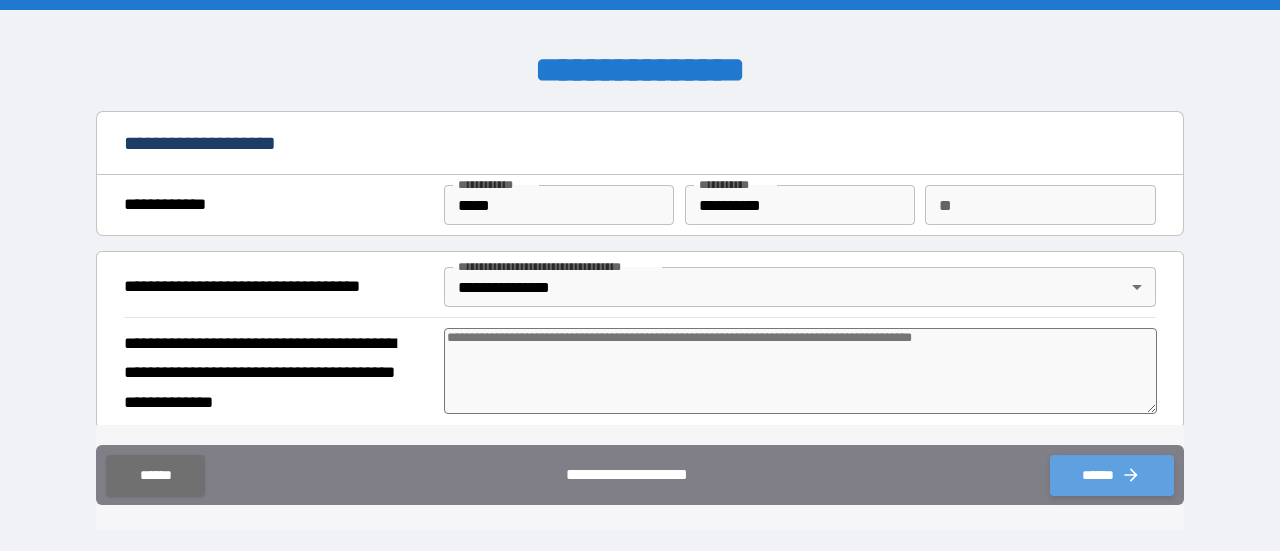 click on "******" at bounding box center [1112, 475] 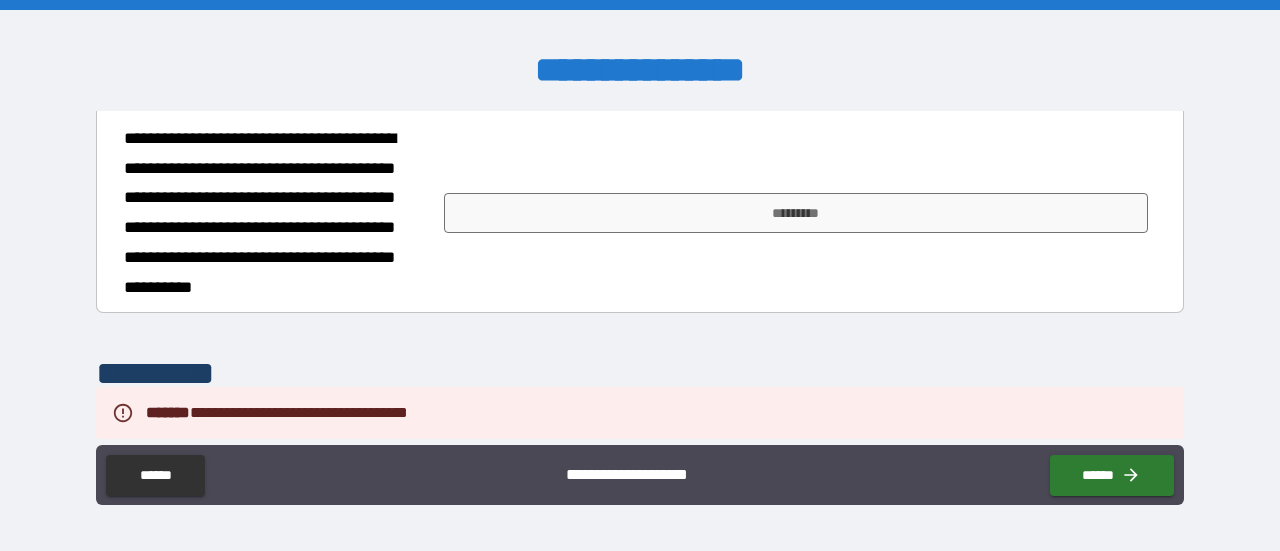 scroll, scrollTop: 900, scrollLeft: 0, axis: vertical 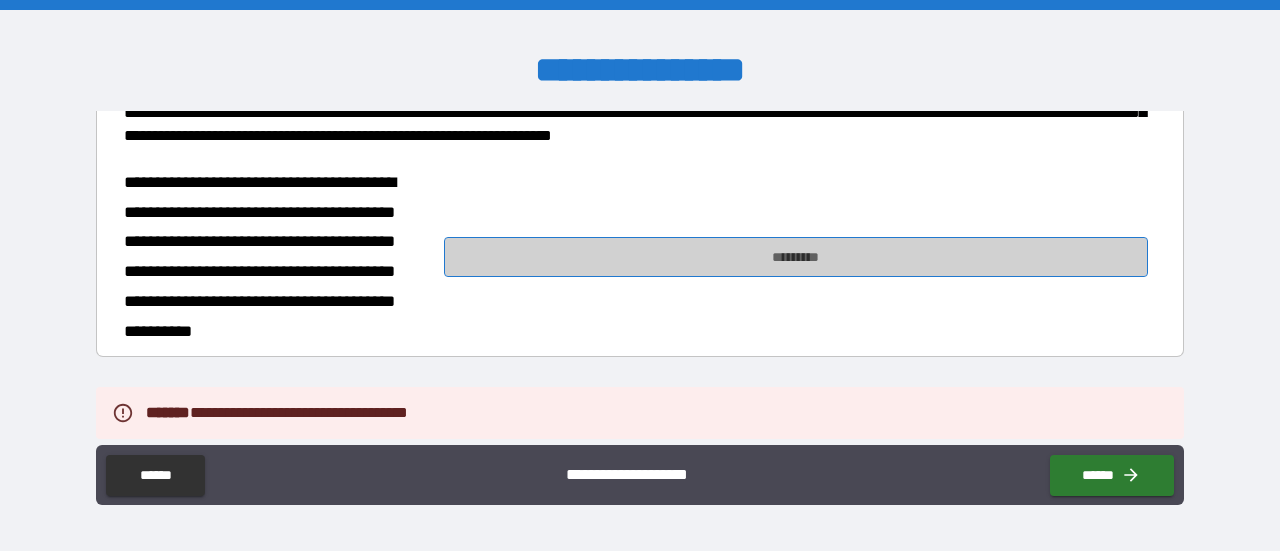 click on "*********" at bounding box center (796, 257) 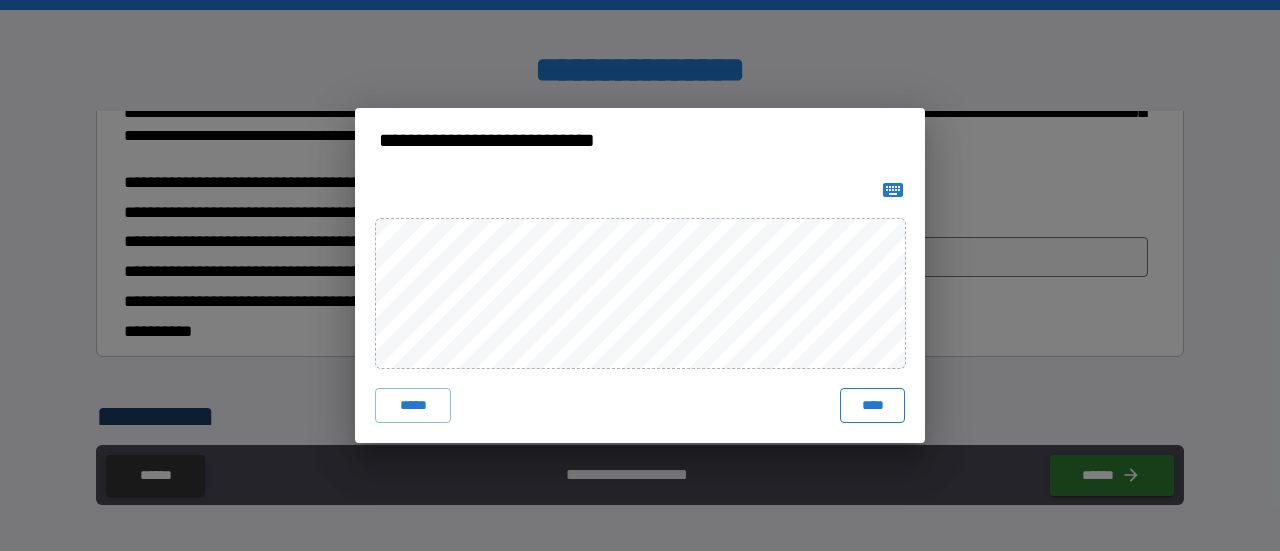 click on "****" at bounding box center (872, 406) 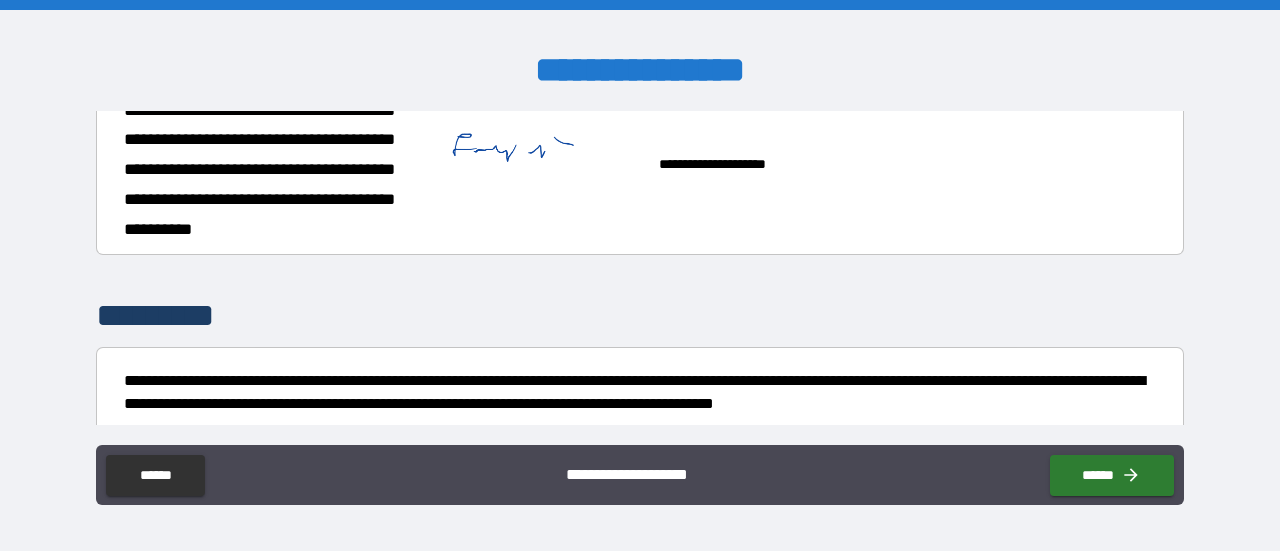 scroll, scrollTop: 1082, scrollLeft: 0, axis: vertical 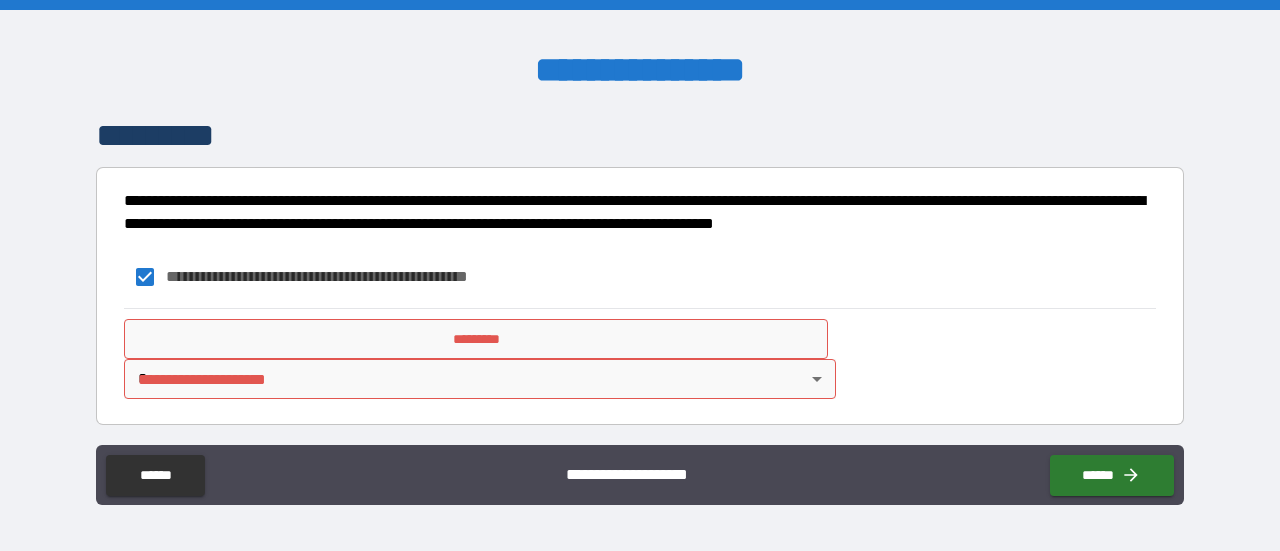 click on "*********" at bounding box center [476, 339] 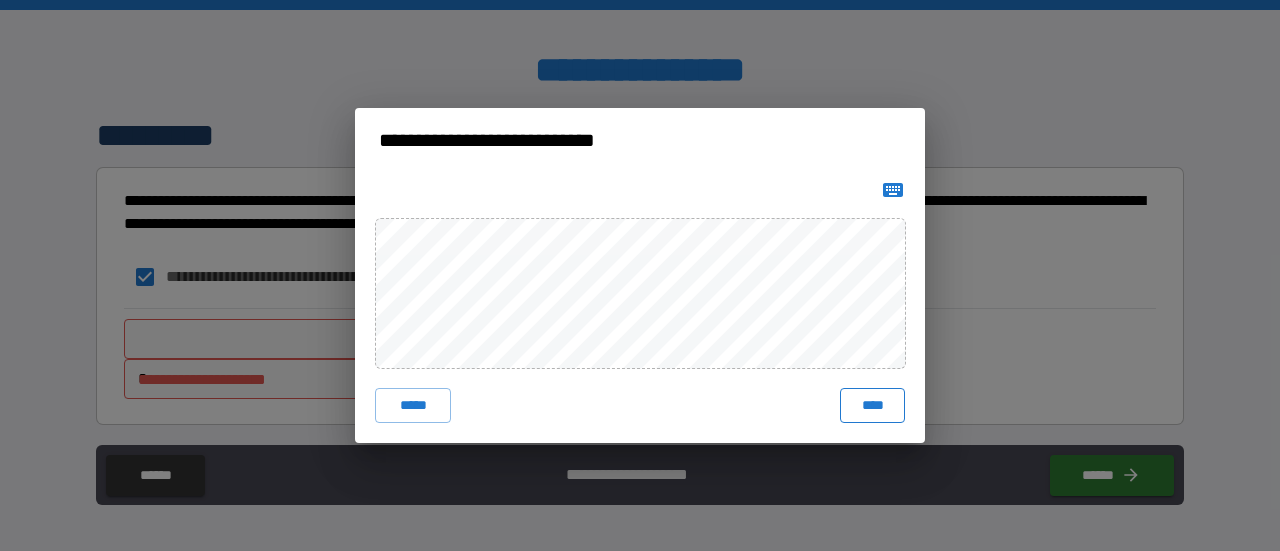 drag, startPoint x: 857, startPoint y: 400, endPoint x: 841, endPoint y: 400, distance: 16 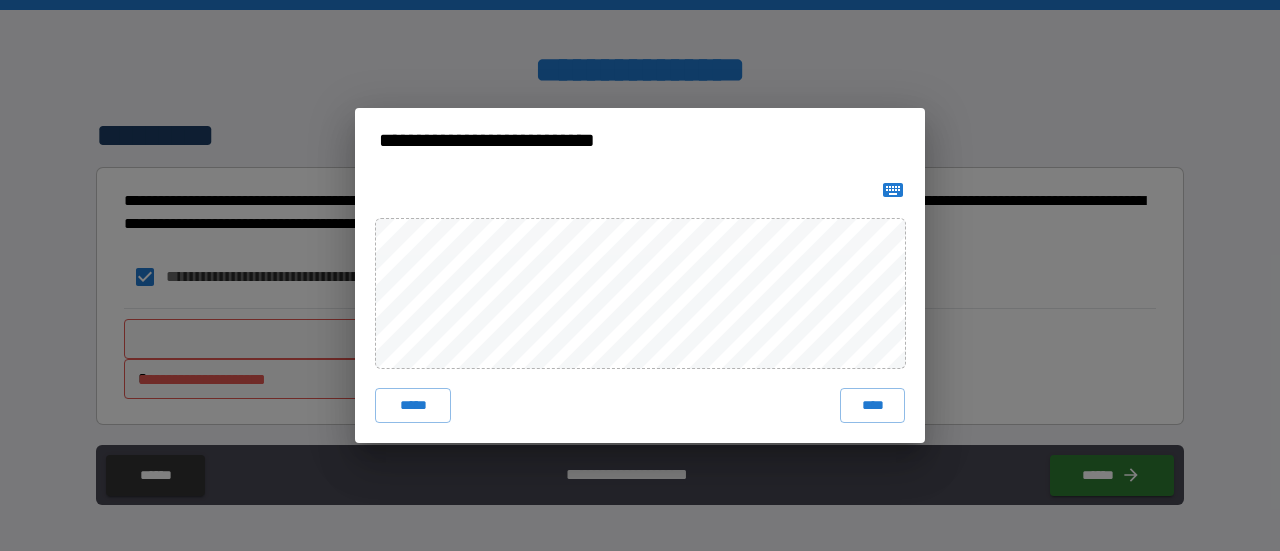 click on "****" at bounding box center [872, 406] 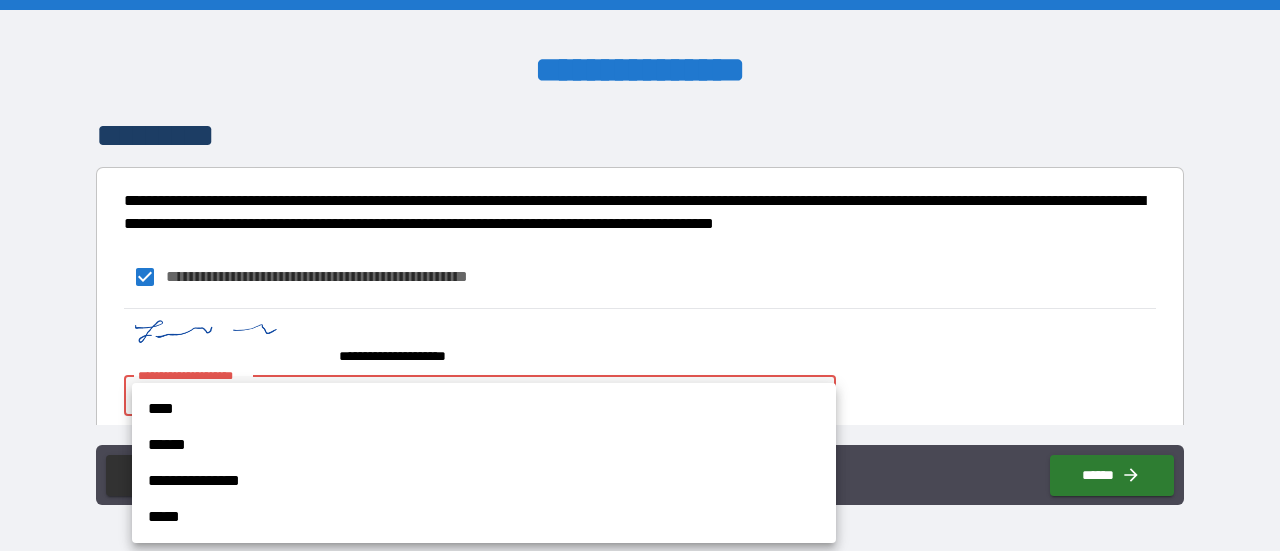 click on "**********" at bounding box center [640, 275] 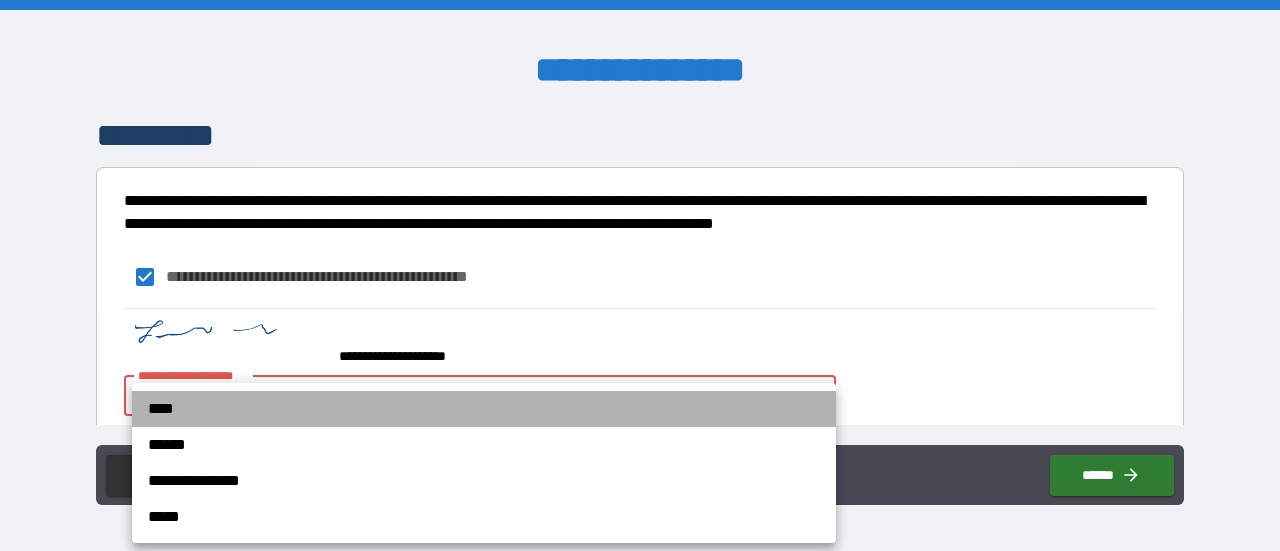 click on "****" at bounding box center (484, 409) 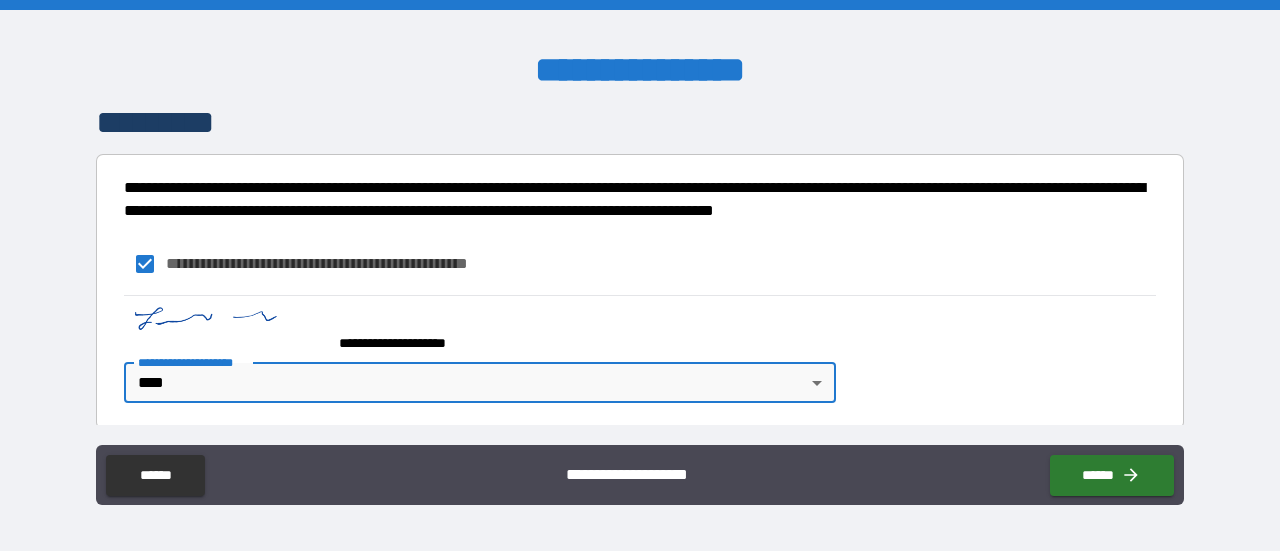 scroll, scrollTop: 1198, scrollLeft: 0, axis: vertical 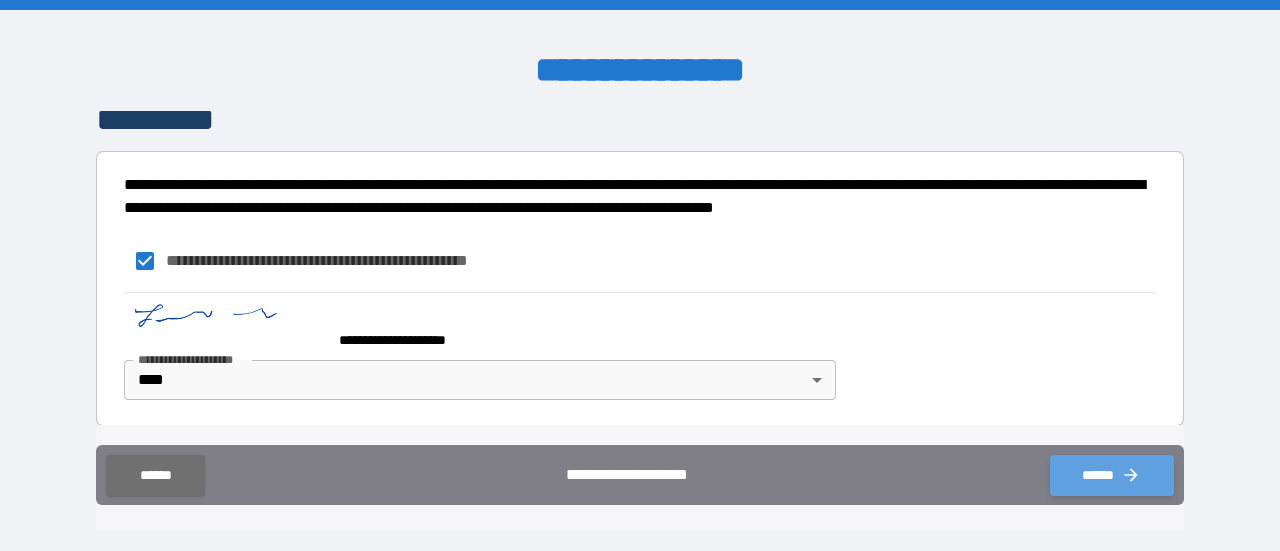 click on "******" at bounding box center (1112, 475) 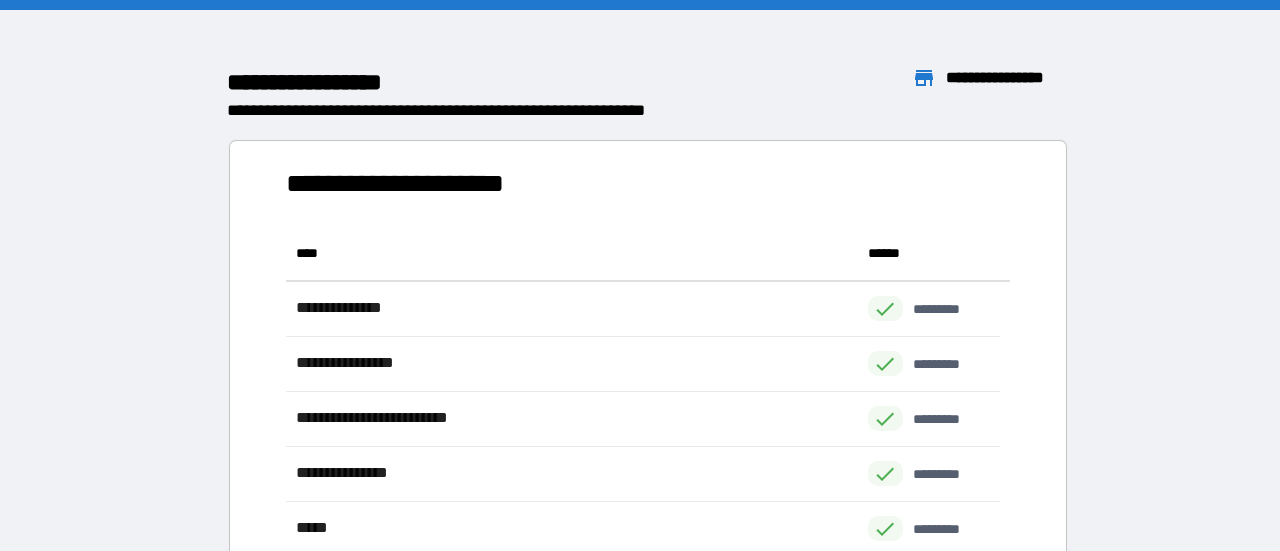 scroll, scrollTop: 16, scrollLeft: 16, axis: both 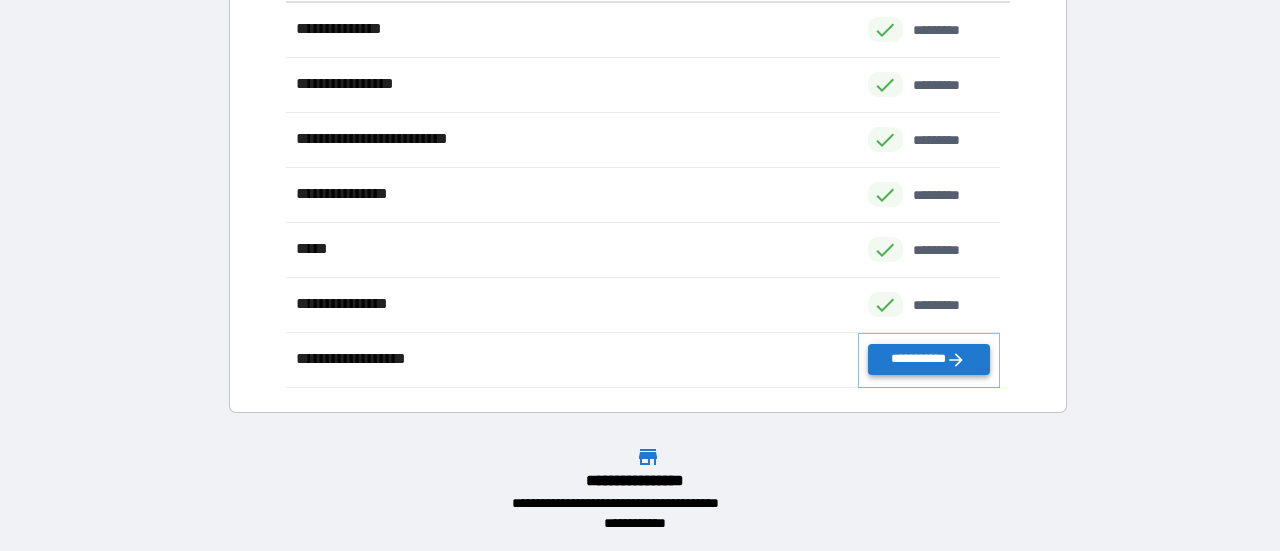 click on "**********" at bounding box center [929, 359] 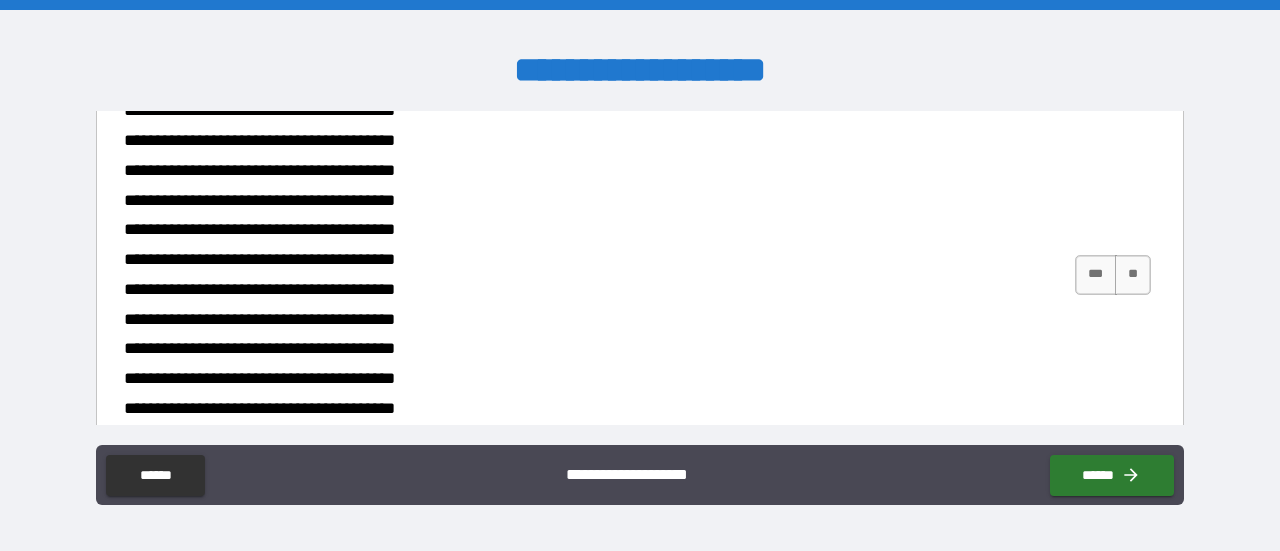 scroll, scrollTop: 900, scrollLeft: 0, axis: vertical 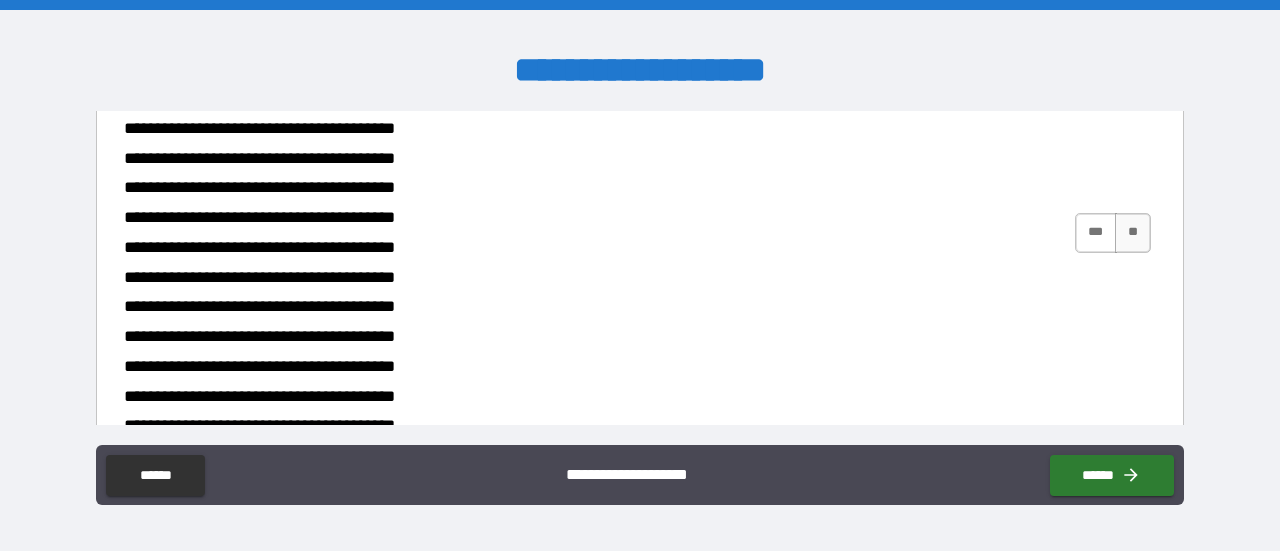 click on "***" at bounding box center (1096, 233) 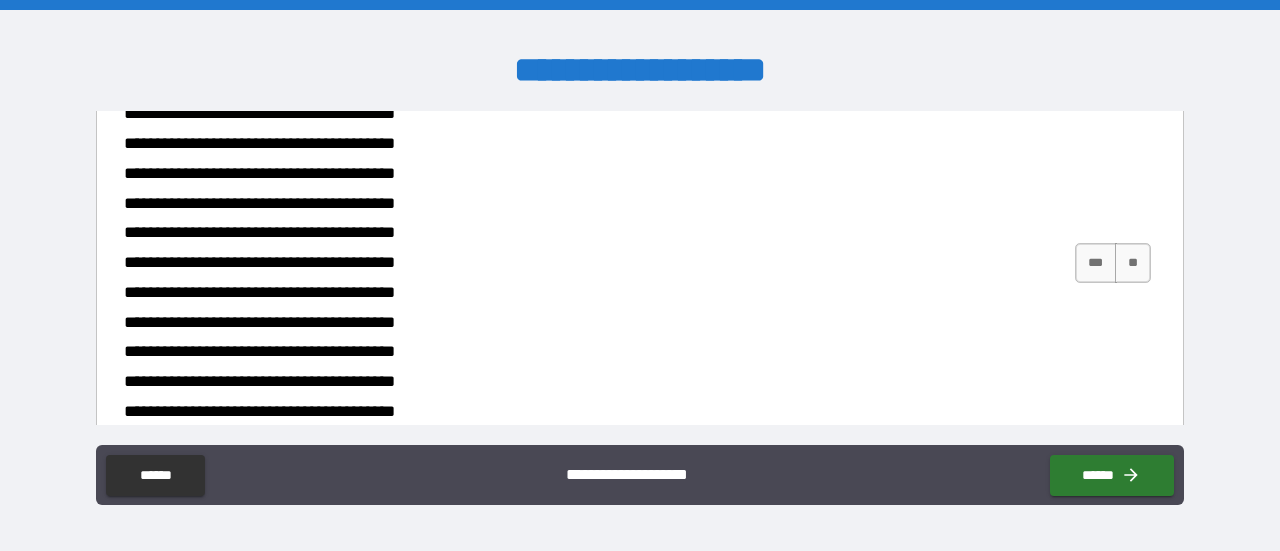 scroll, scrollTop: 1500, scrollLeft: 0, axis: vertical 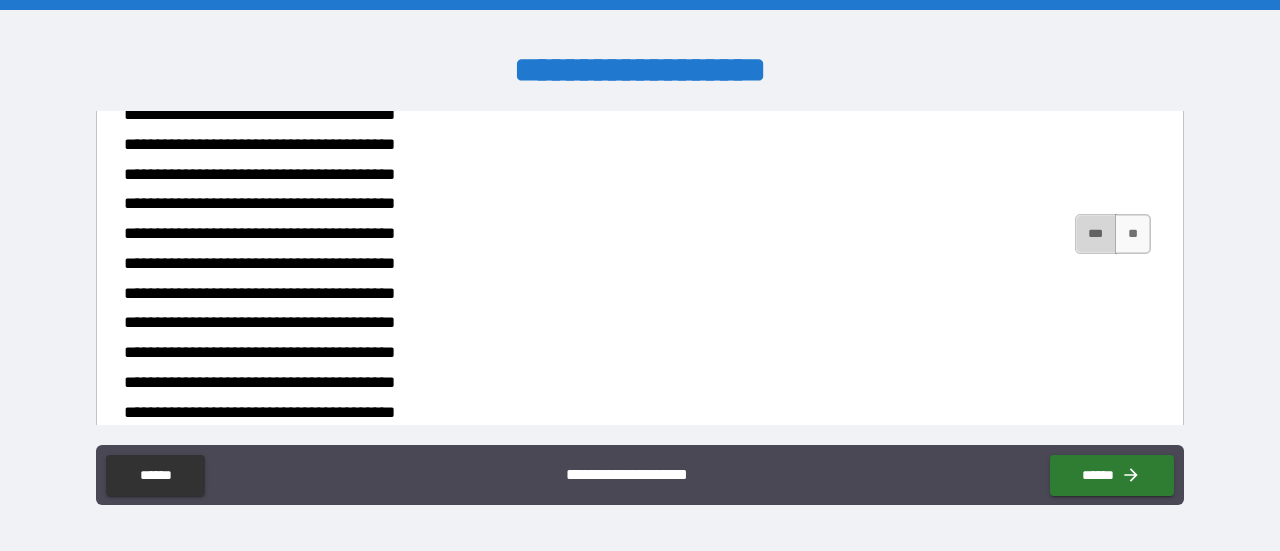 click on "***" at bounding box center [1096, 234] 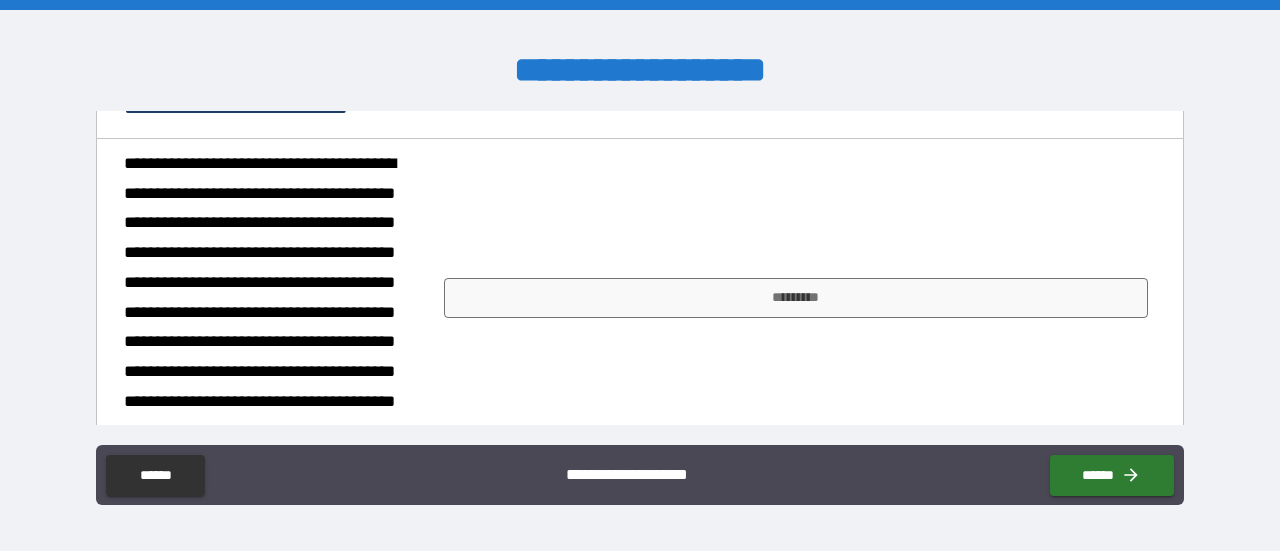 scroll, scrollTop: 2300, scrollLeft: 0, axis: vertical 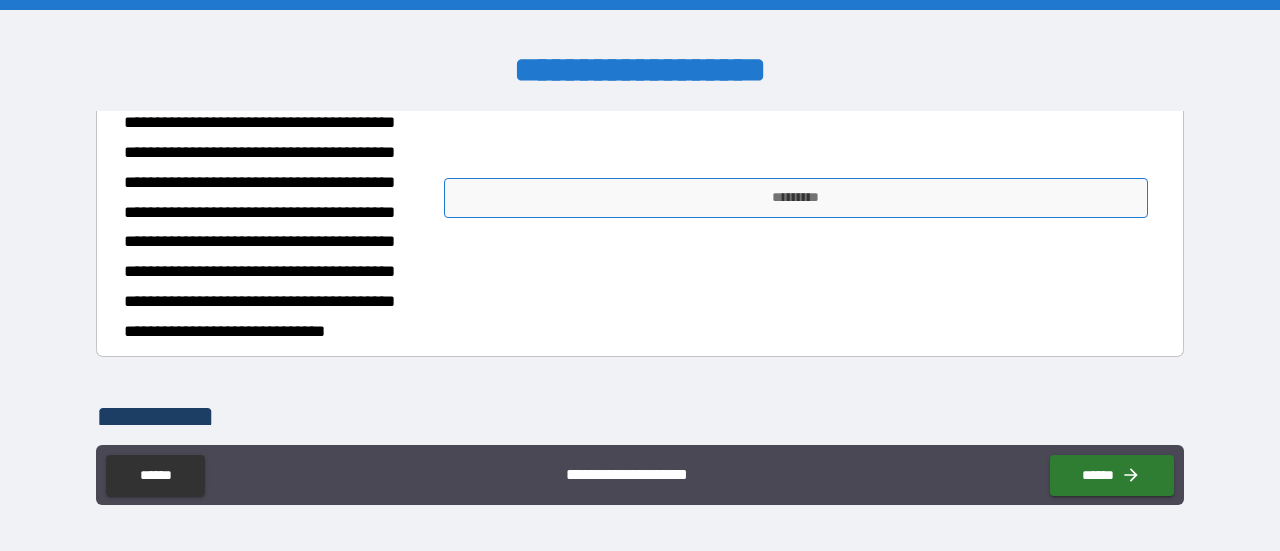 click on "*********" at bounding box center (796, 198) 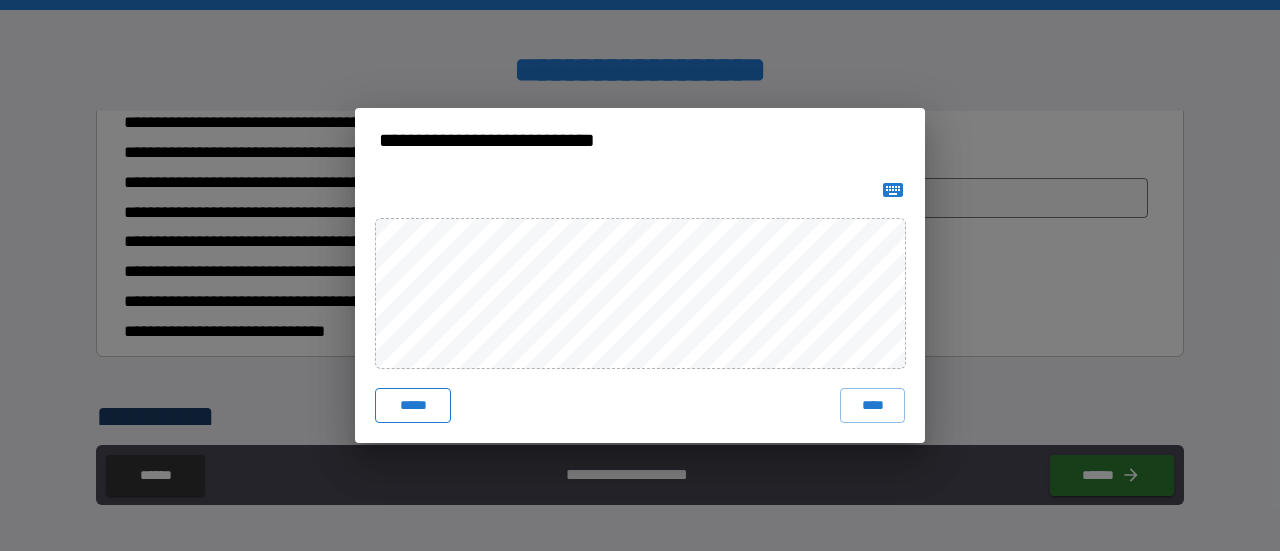 click on "*****" at bounding box center [413, 406] 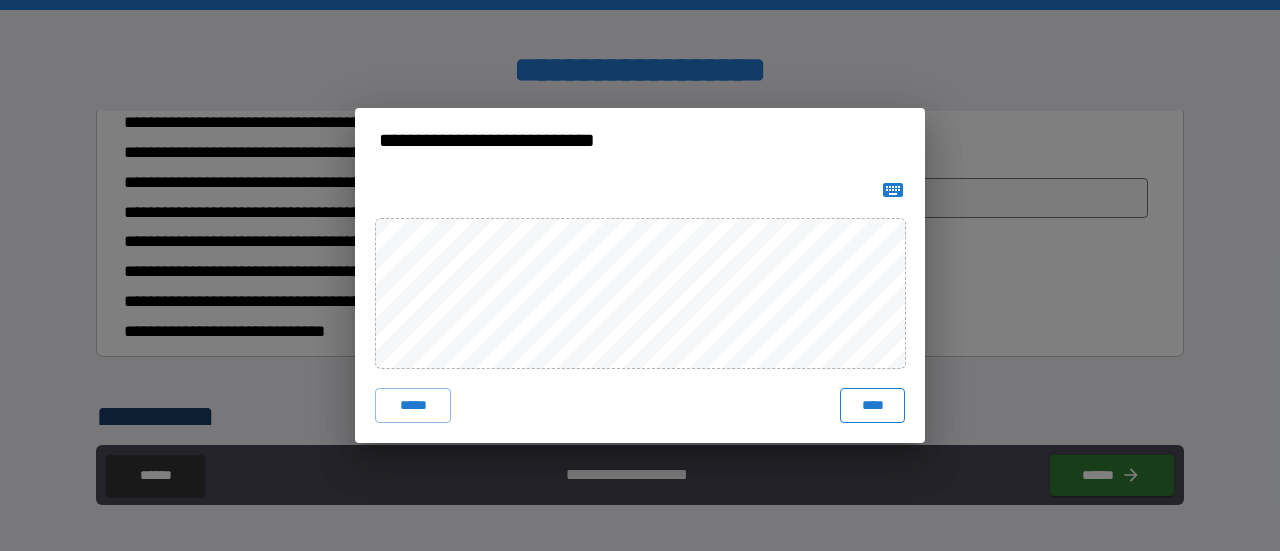 click on "****" at bounding box center (872, 406) 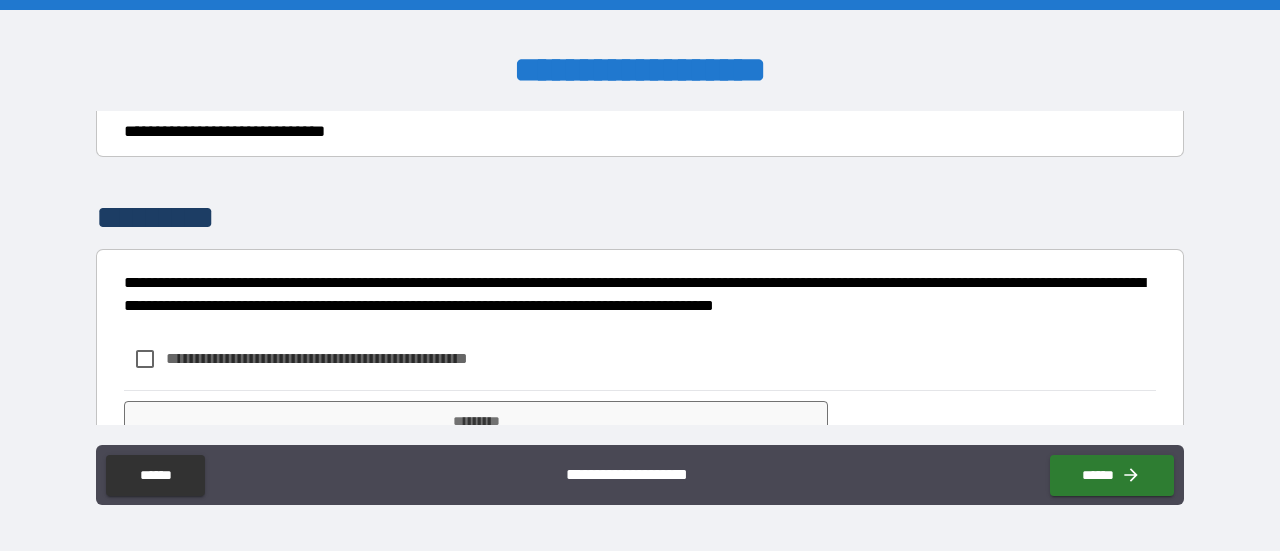 scroll, scrollTop: 2600, scrollLeft: 0, axis: vertical 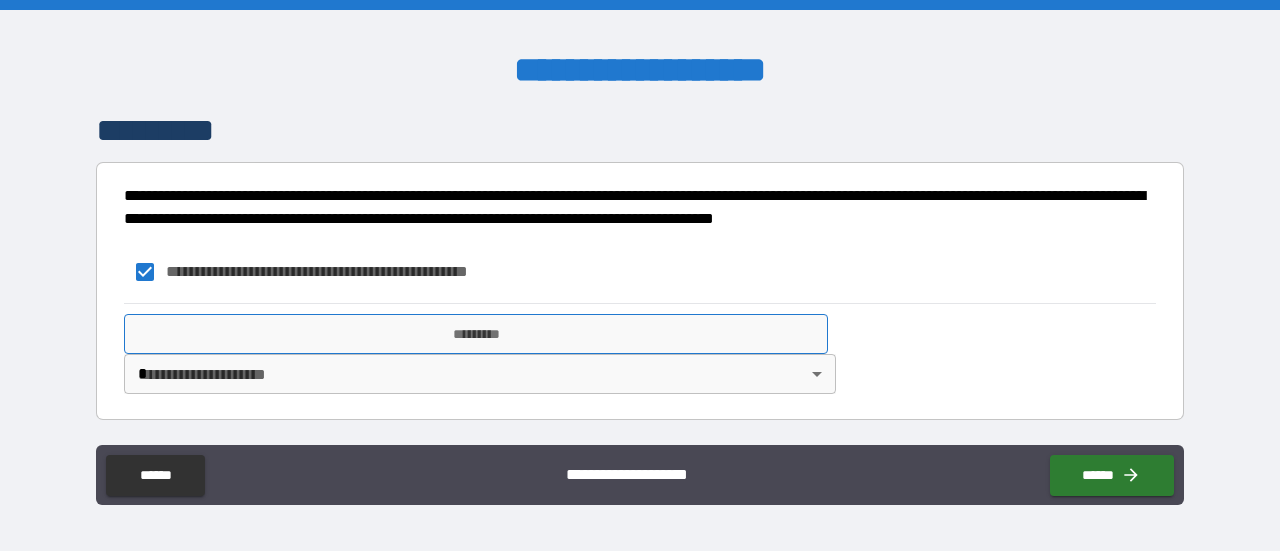 click on "*********" at bounding box center [476, 334] 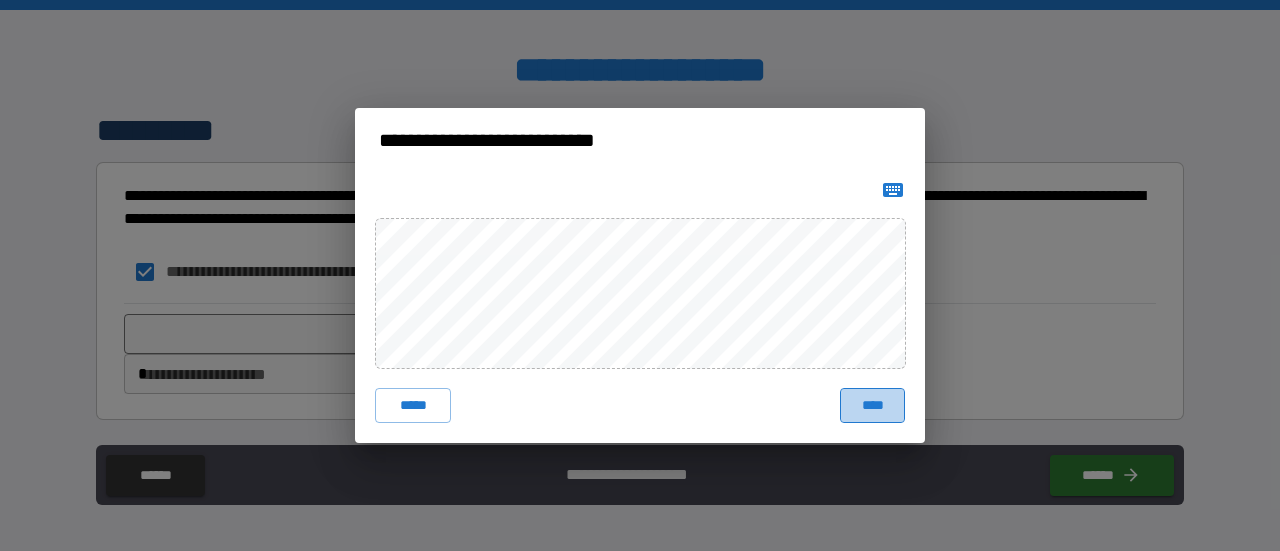 click on "****" at bounding box center (872, 406) 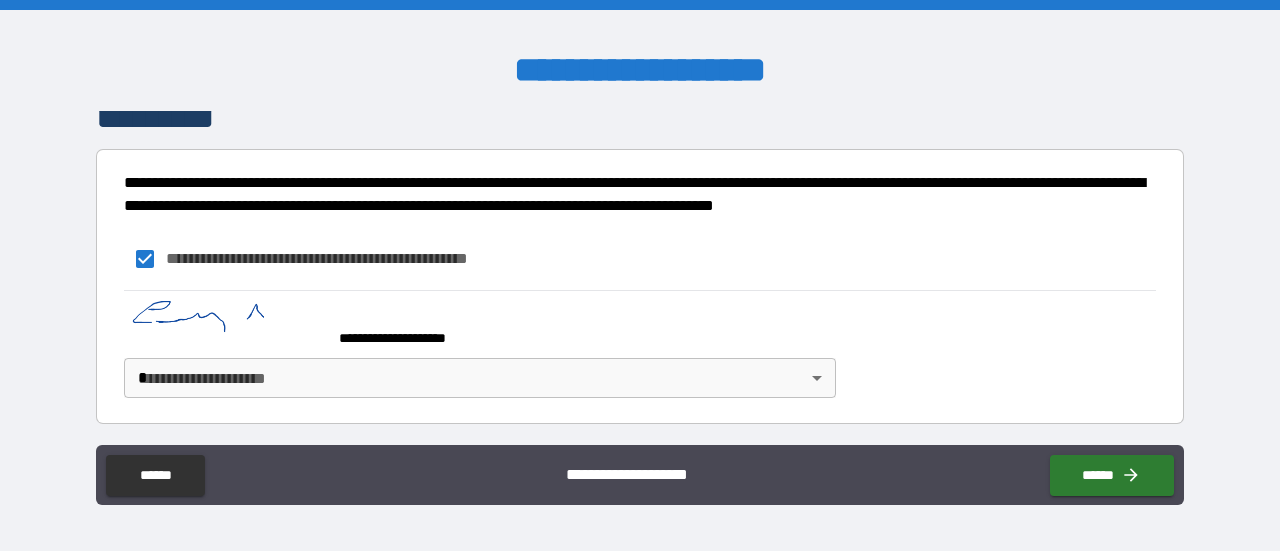 scroll, scrollTop: 2666, scrollLeft: 0, axis: vertical 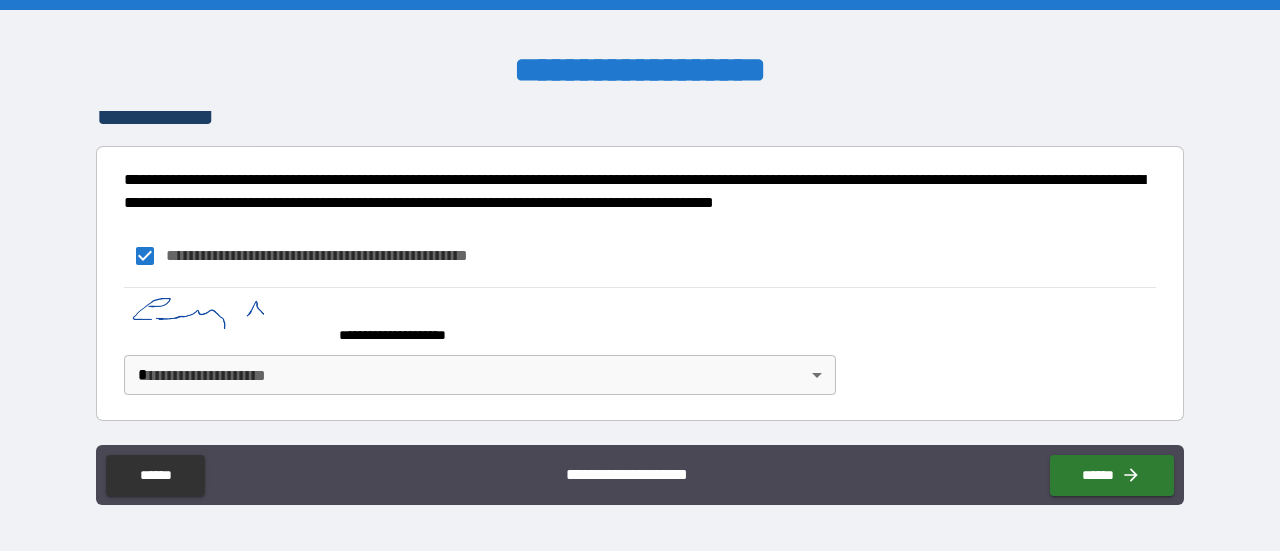 click on "**********" at bounding box center (640, 275) 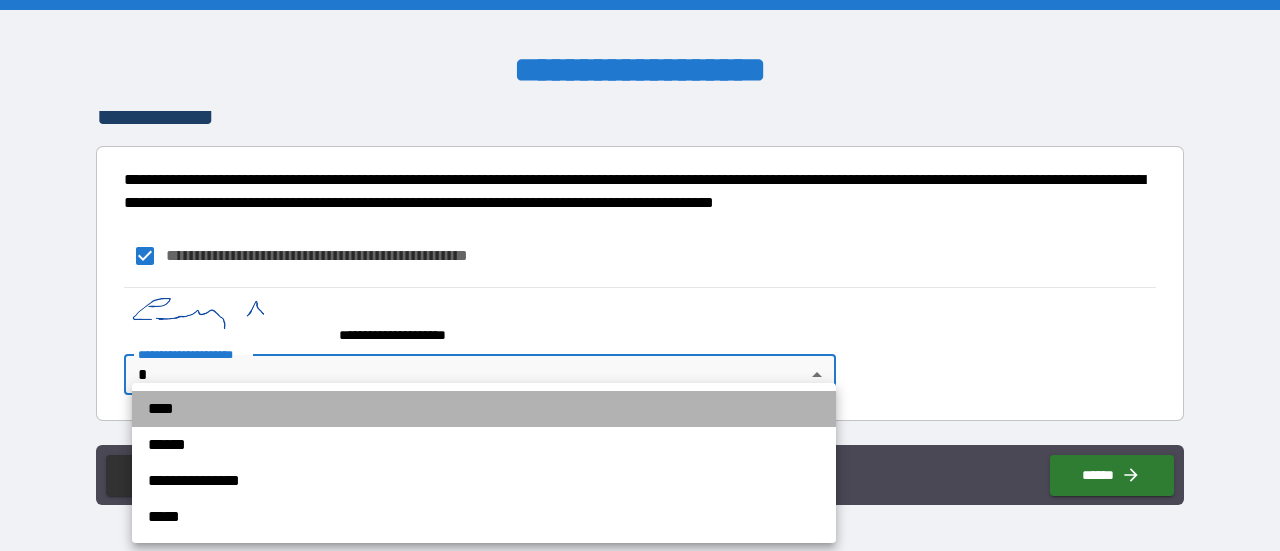 click on "****" at bounding box center (484, 409) 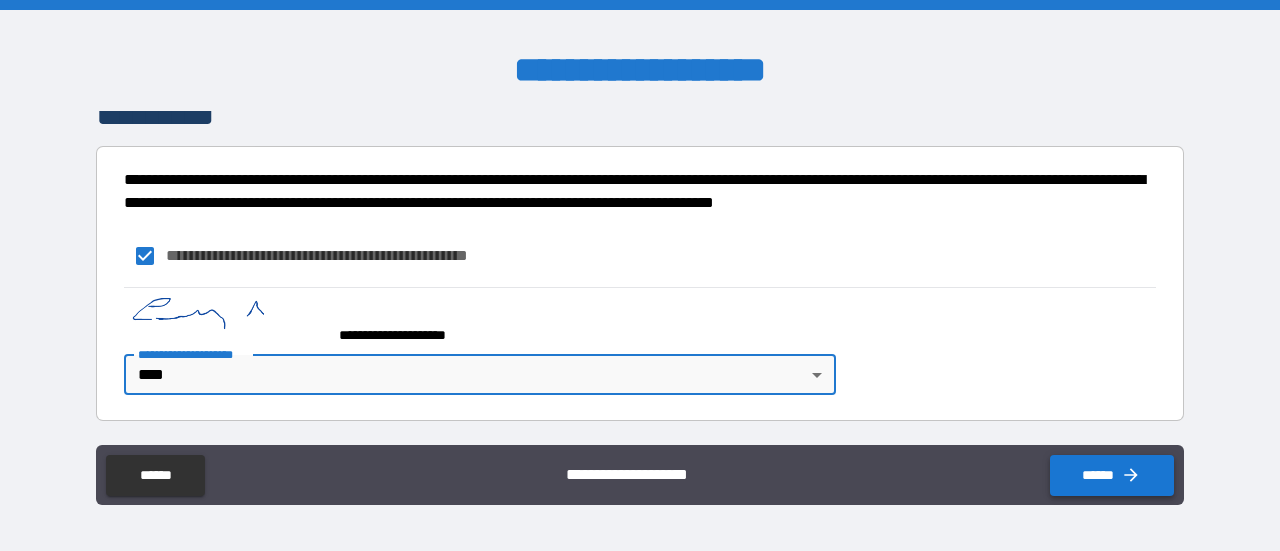 click on "******" at bounding box center [1112, 475] 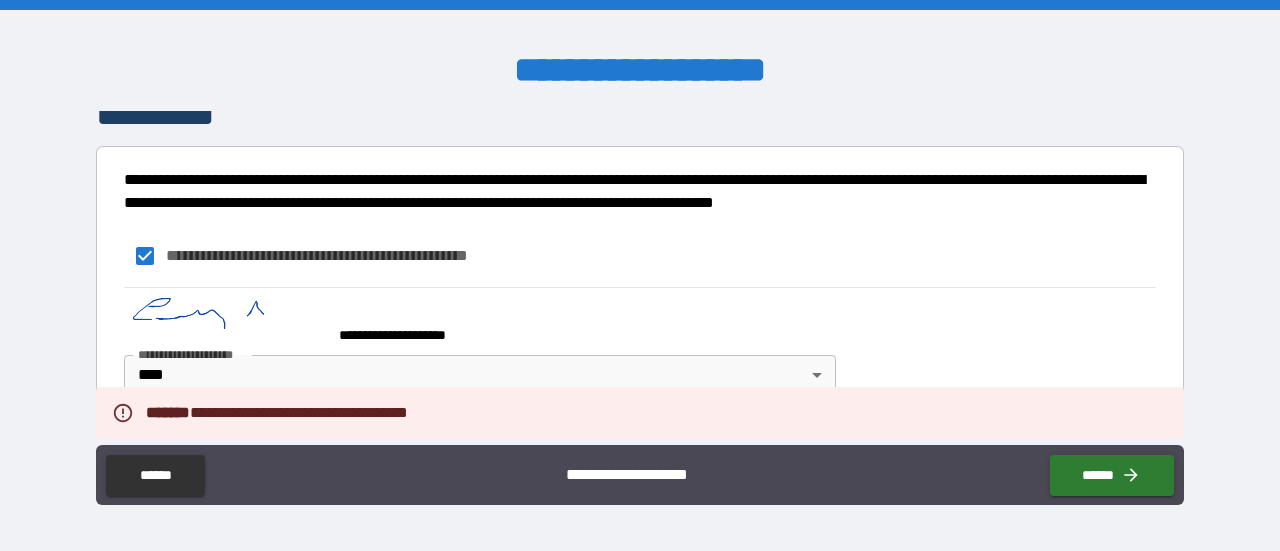 click on "**********" at bounding box center (640, 256) 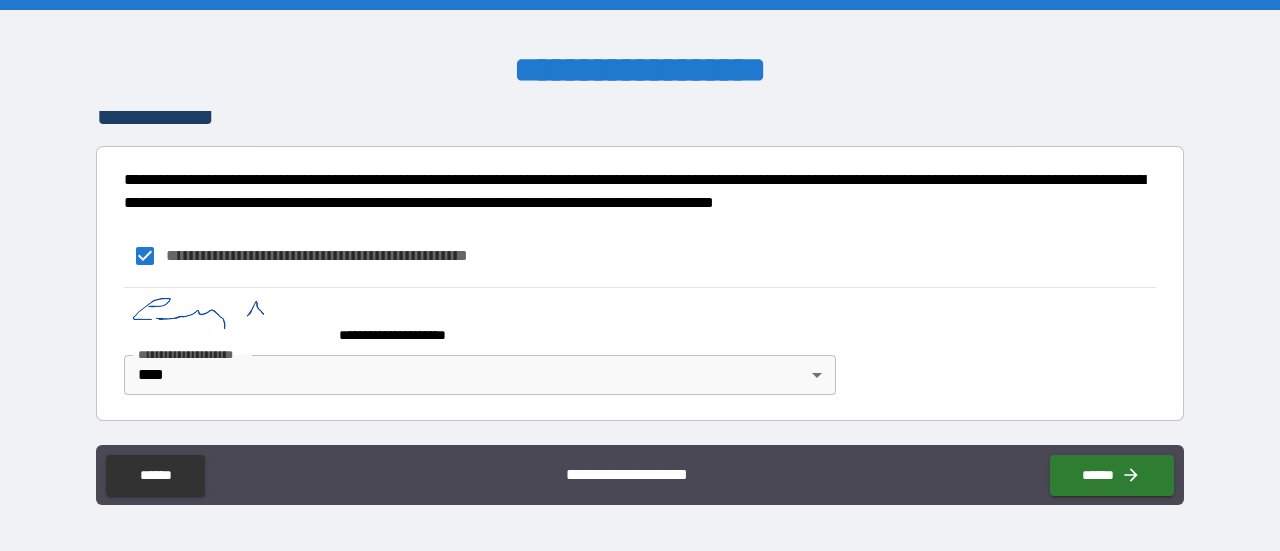 scroll, scrollTop: 2666, scrollLeft: 0, axis: vertical 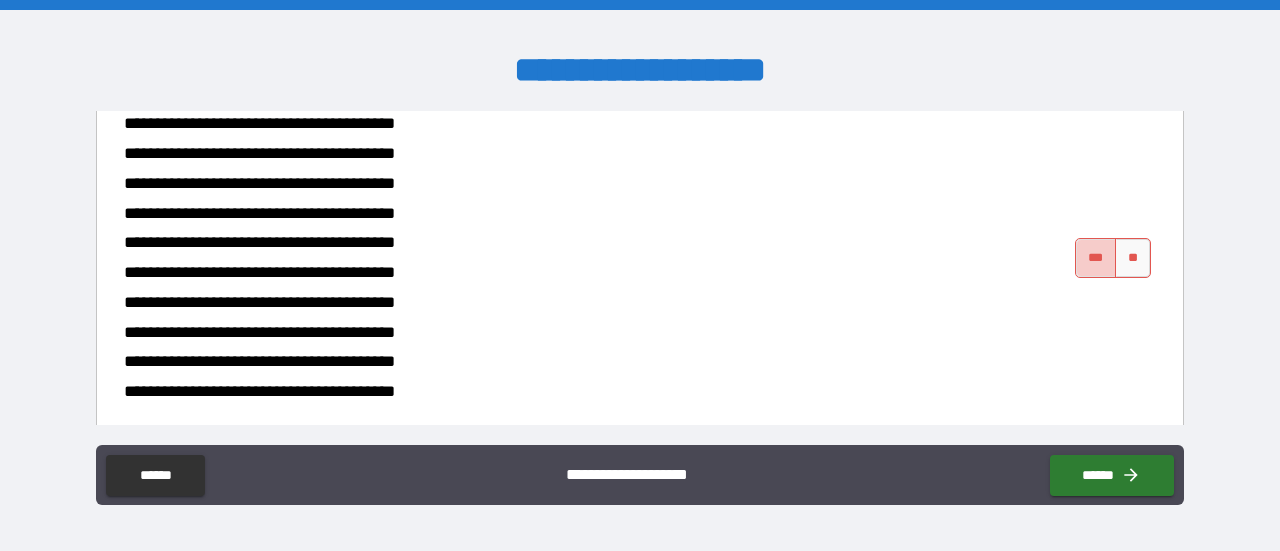 click on "***" at bounding box center [1096, 258] 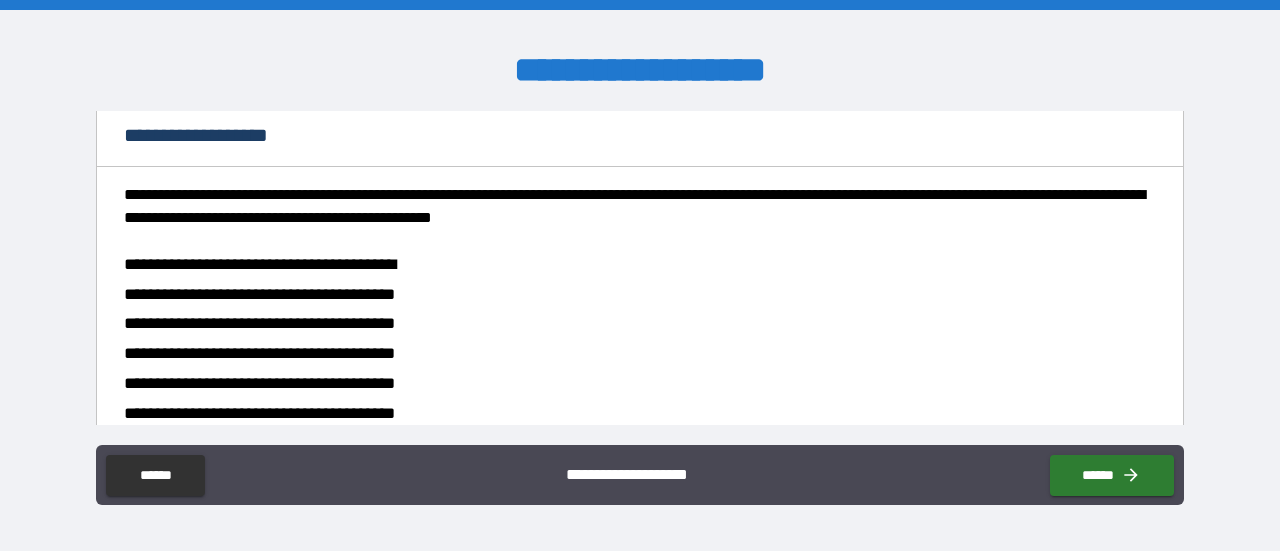 scroll, scrollTop: 248, scrollLeft: 0, axis: vertical 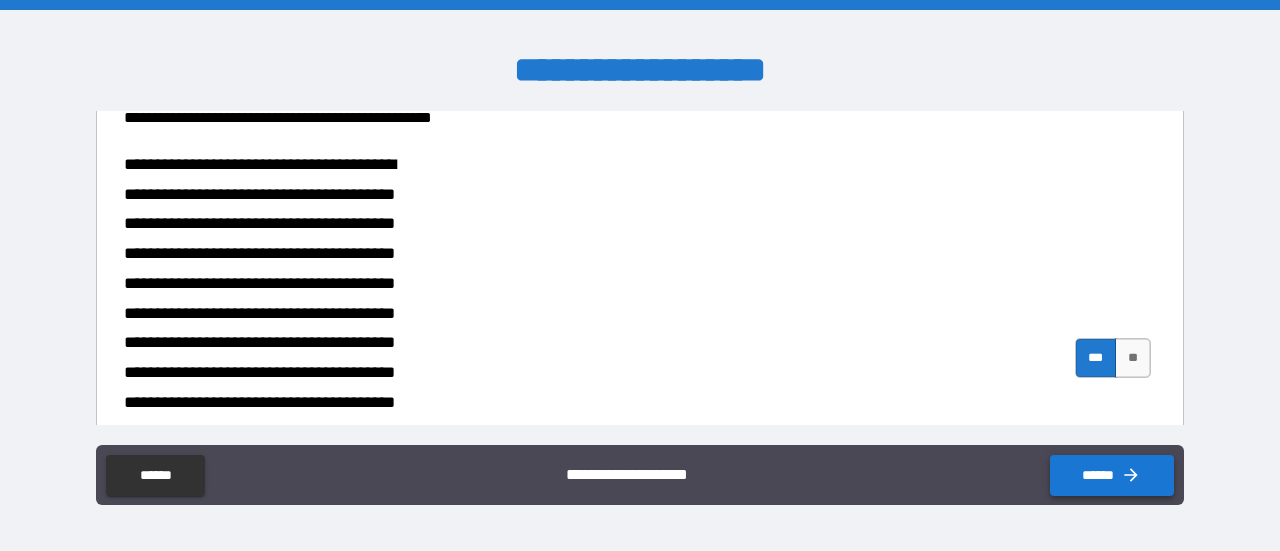 click on "******" at bounding box center (1112, 475) 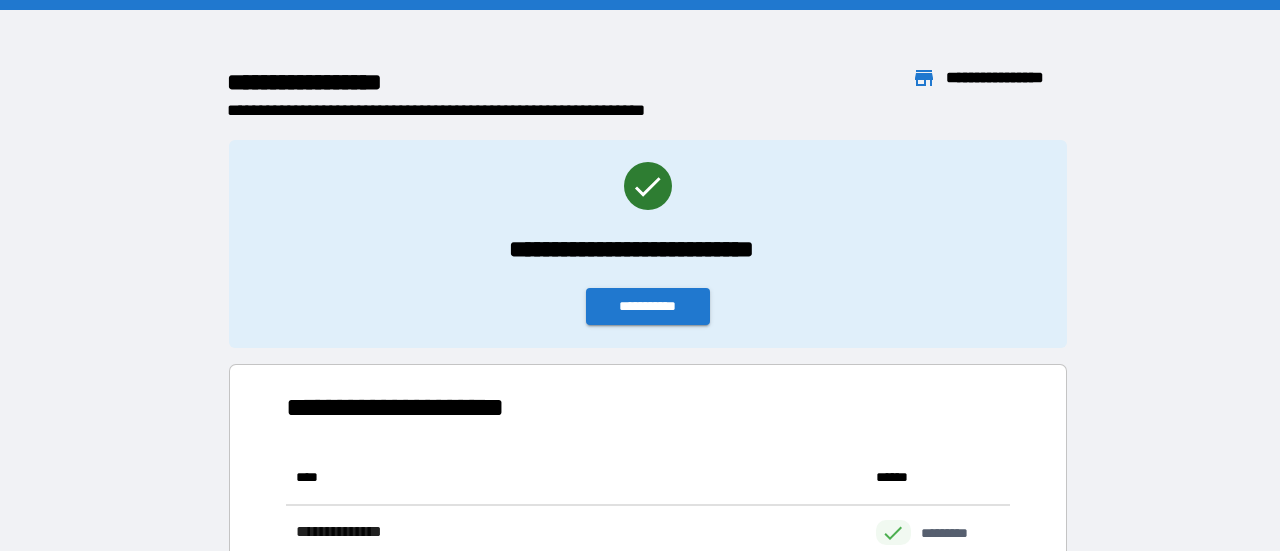 scroll, scrollTop: 16, scrollLeft: 16, axis: both 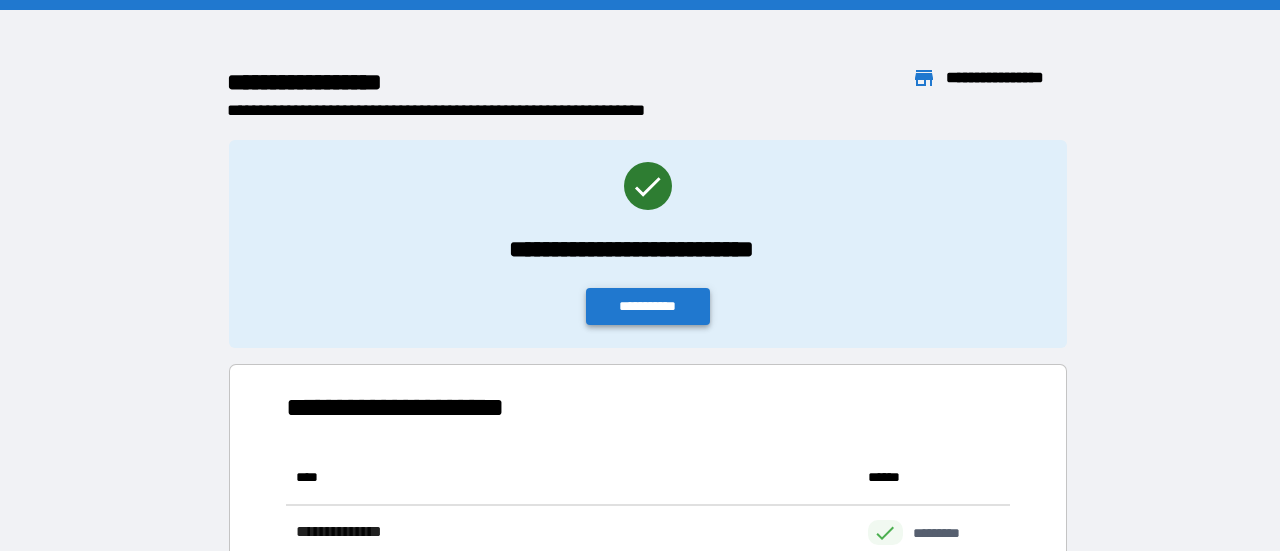 click on "**********" at bounding box center (648, 306) 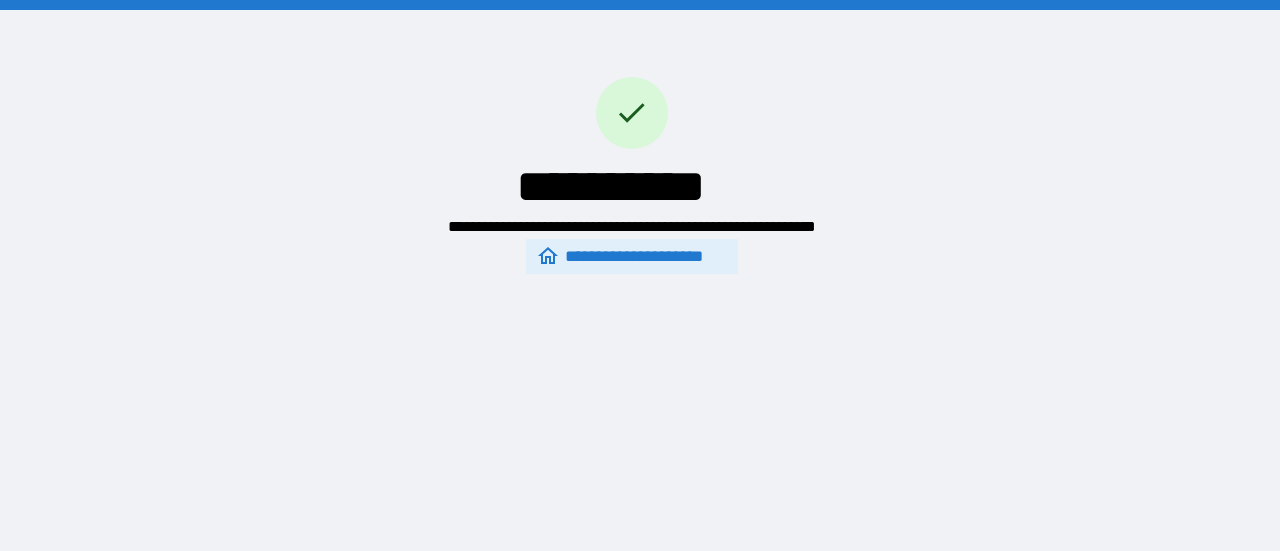 click on "**********" at bounding box center [631, 257] 